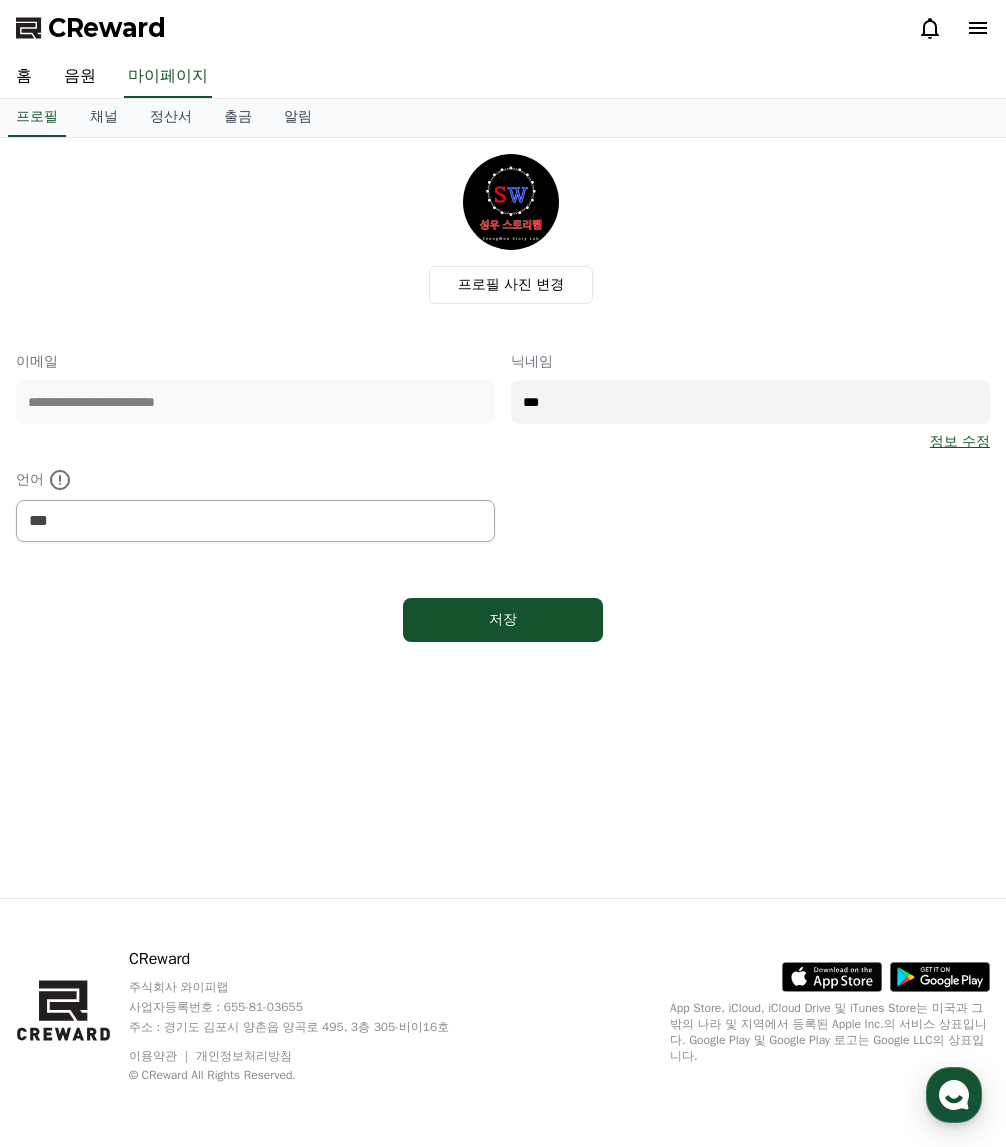select on "**********" 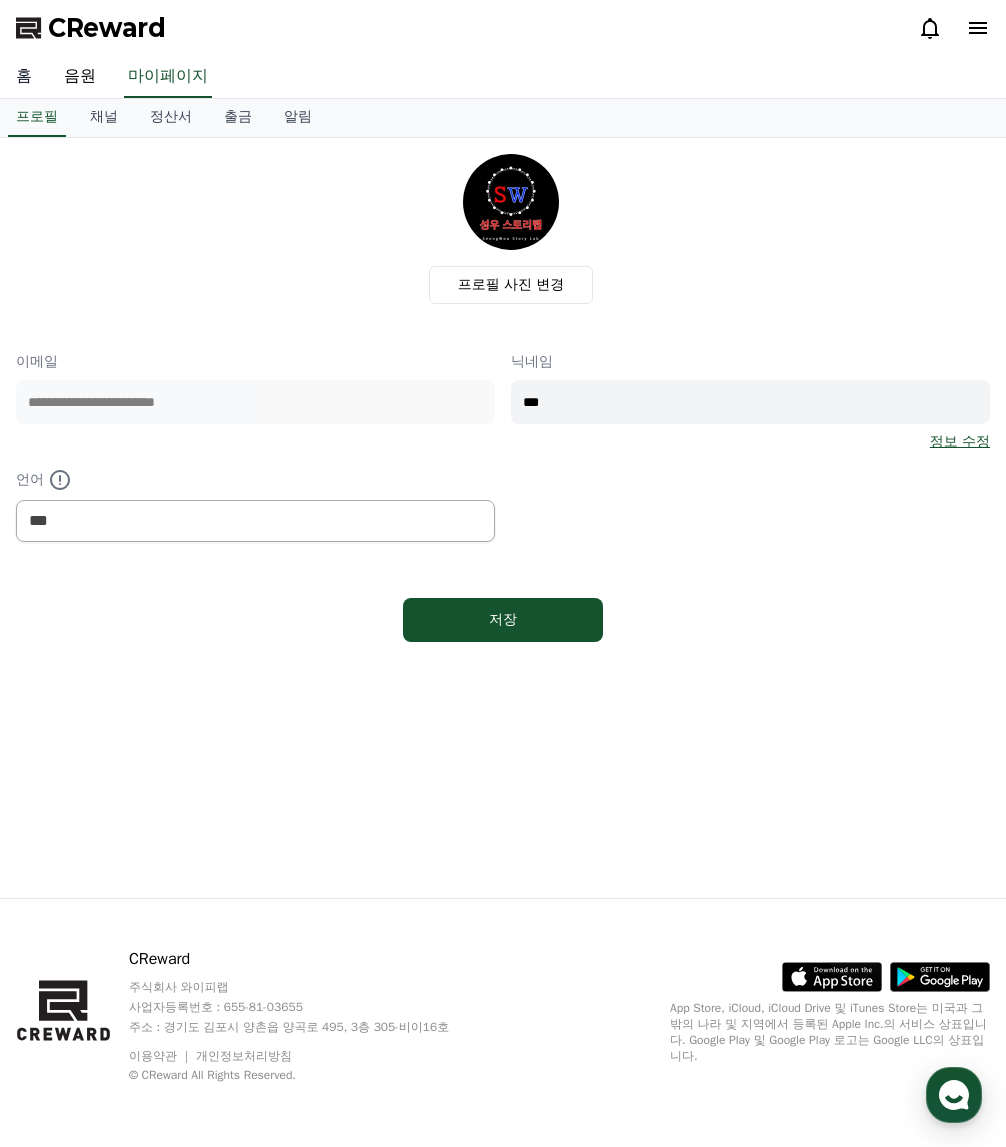 click on "홈" at bounding box center [24, 77] 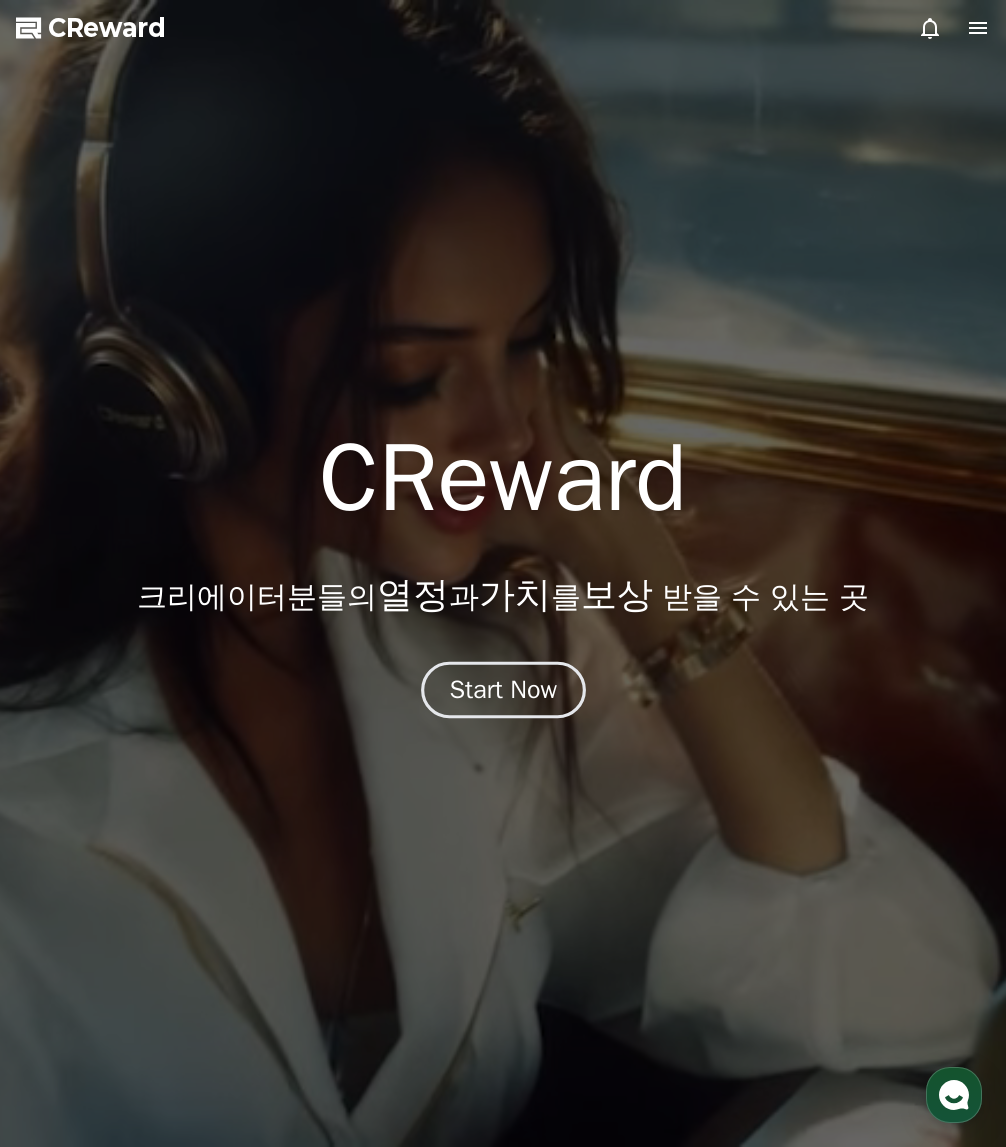 click on "Start Now" at bounding box center (503, 690) 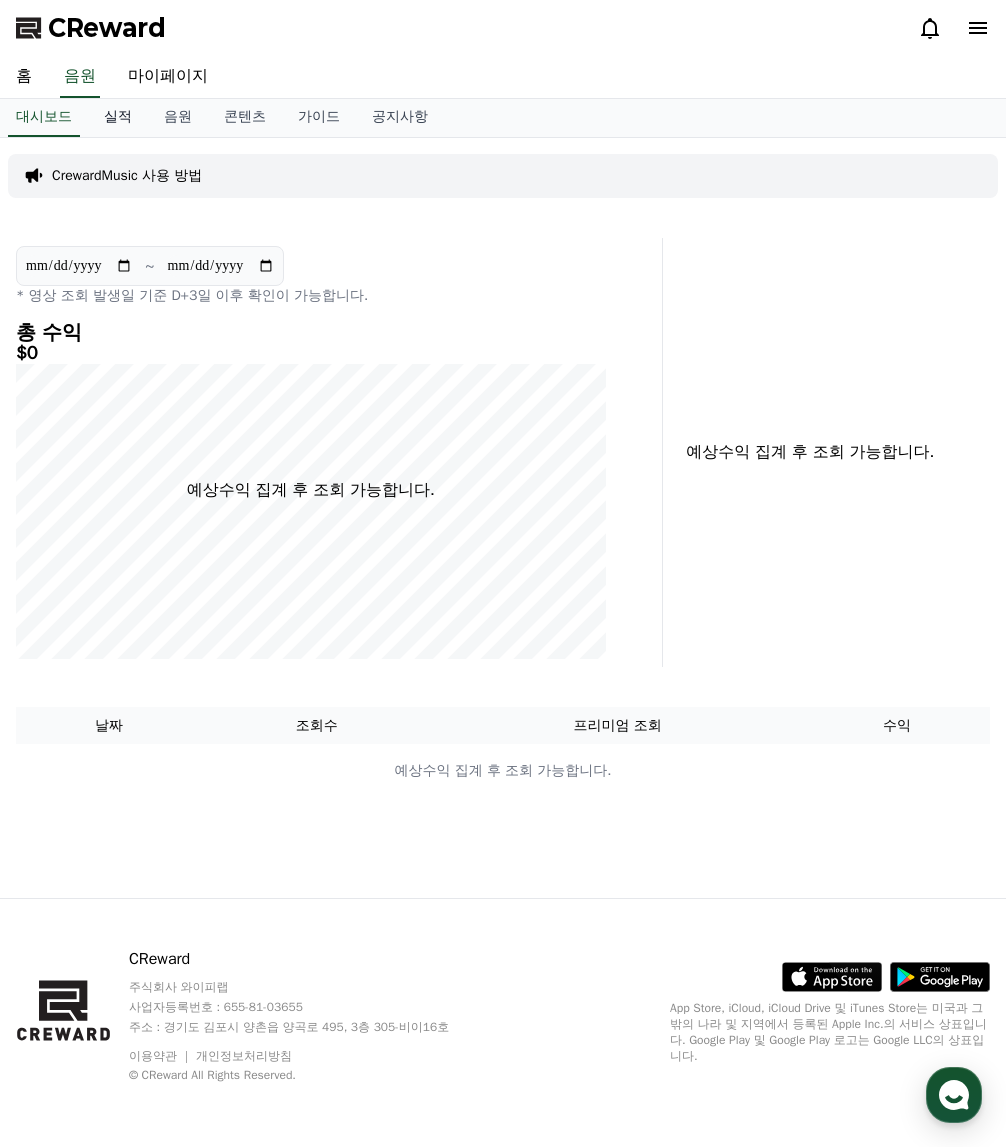 click on "실적" at bounding box center [118, 118] 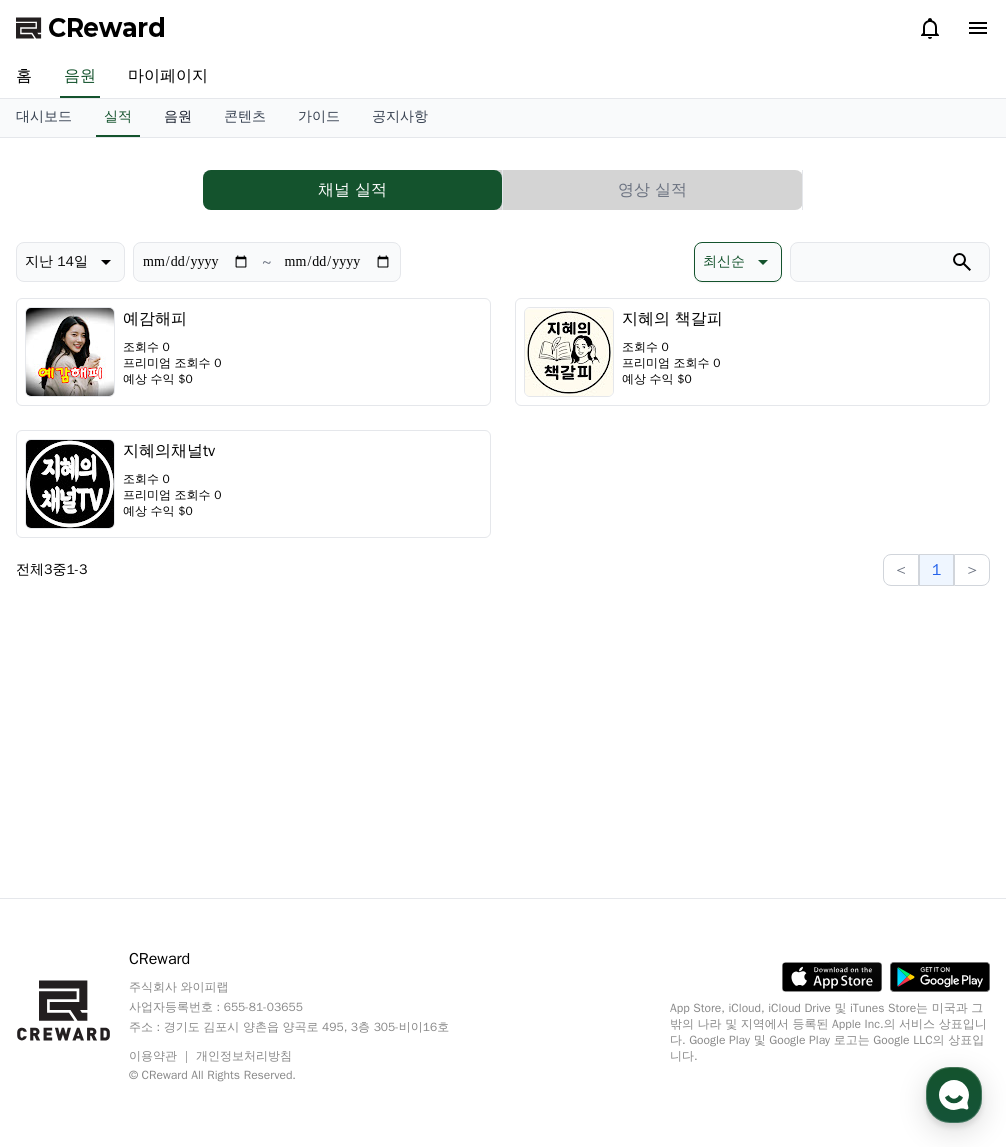 click on "음원" at bounding box center [178, 118] 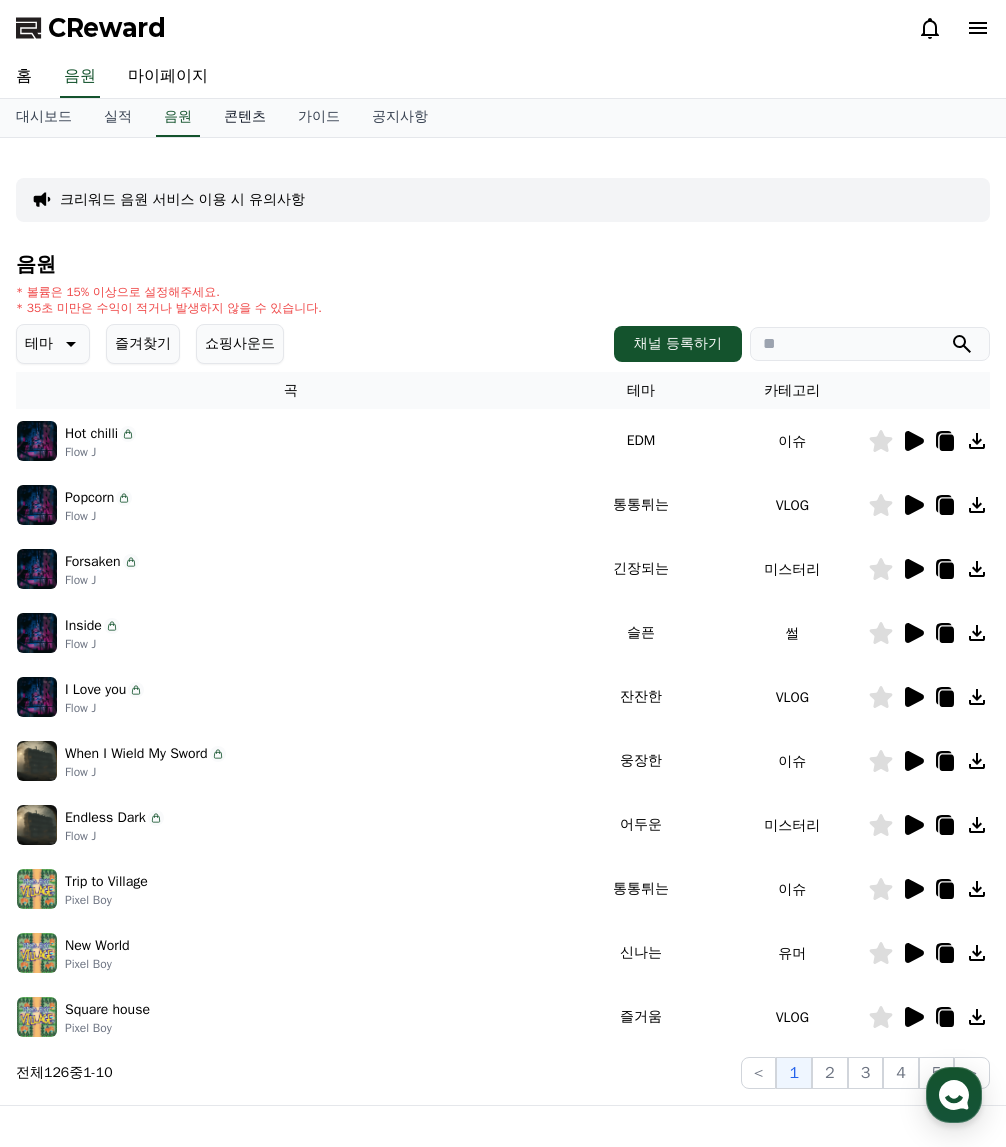click on "콘텐츠" at bounding box center (245, 118) 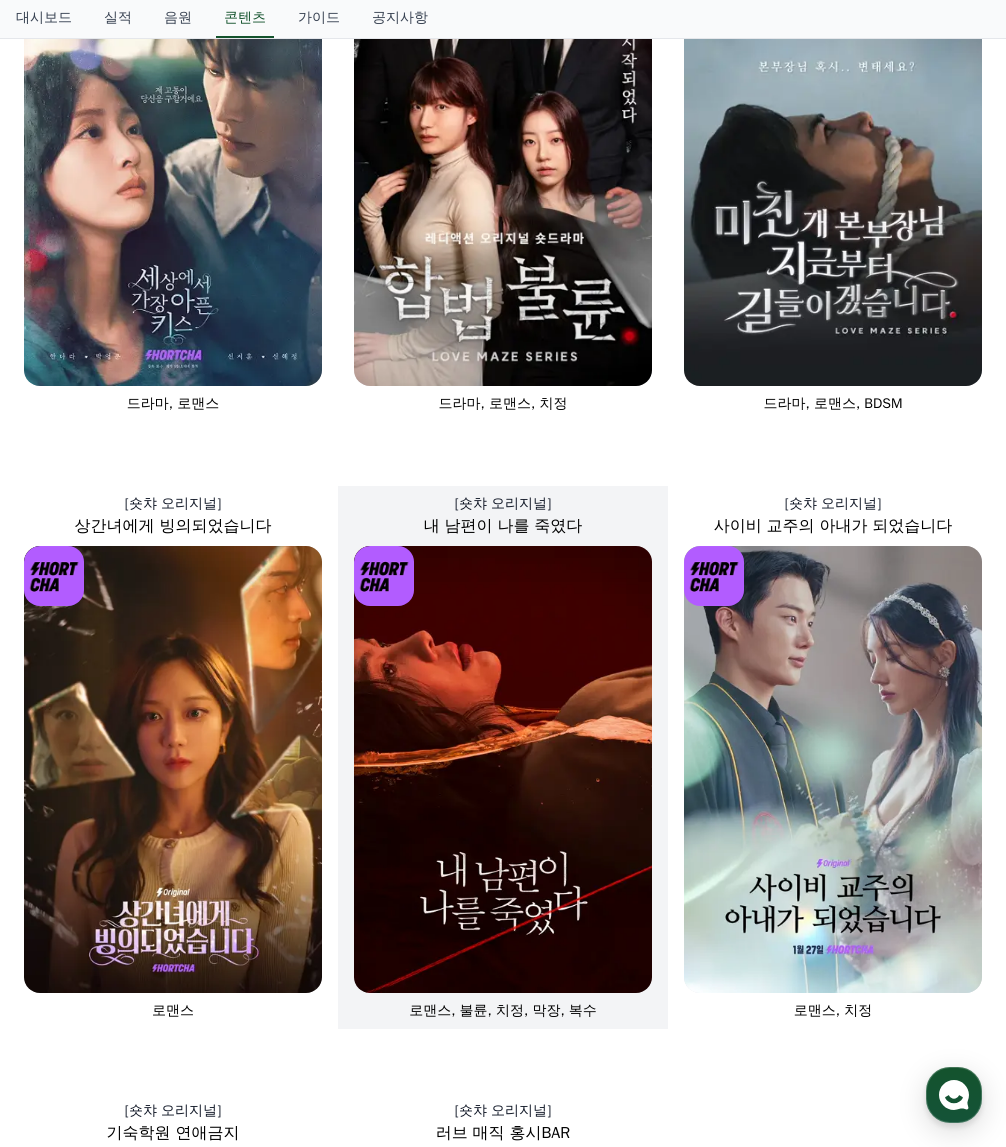 scroll, scrollTop: 300, scrollLeft: 0, axis: vertical 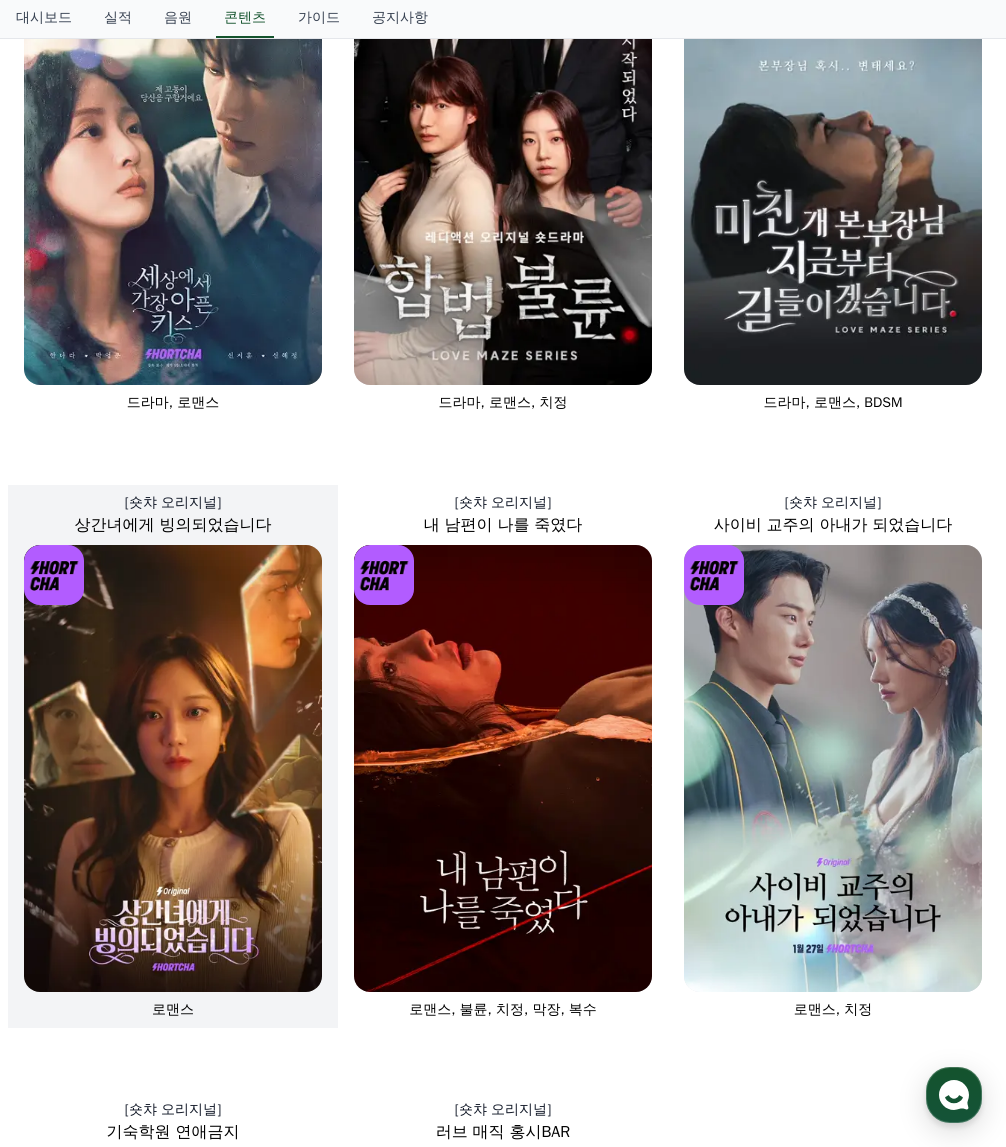 click at bounding box center (173, 768) 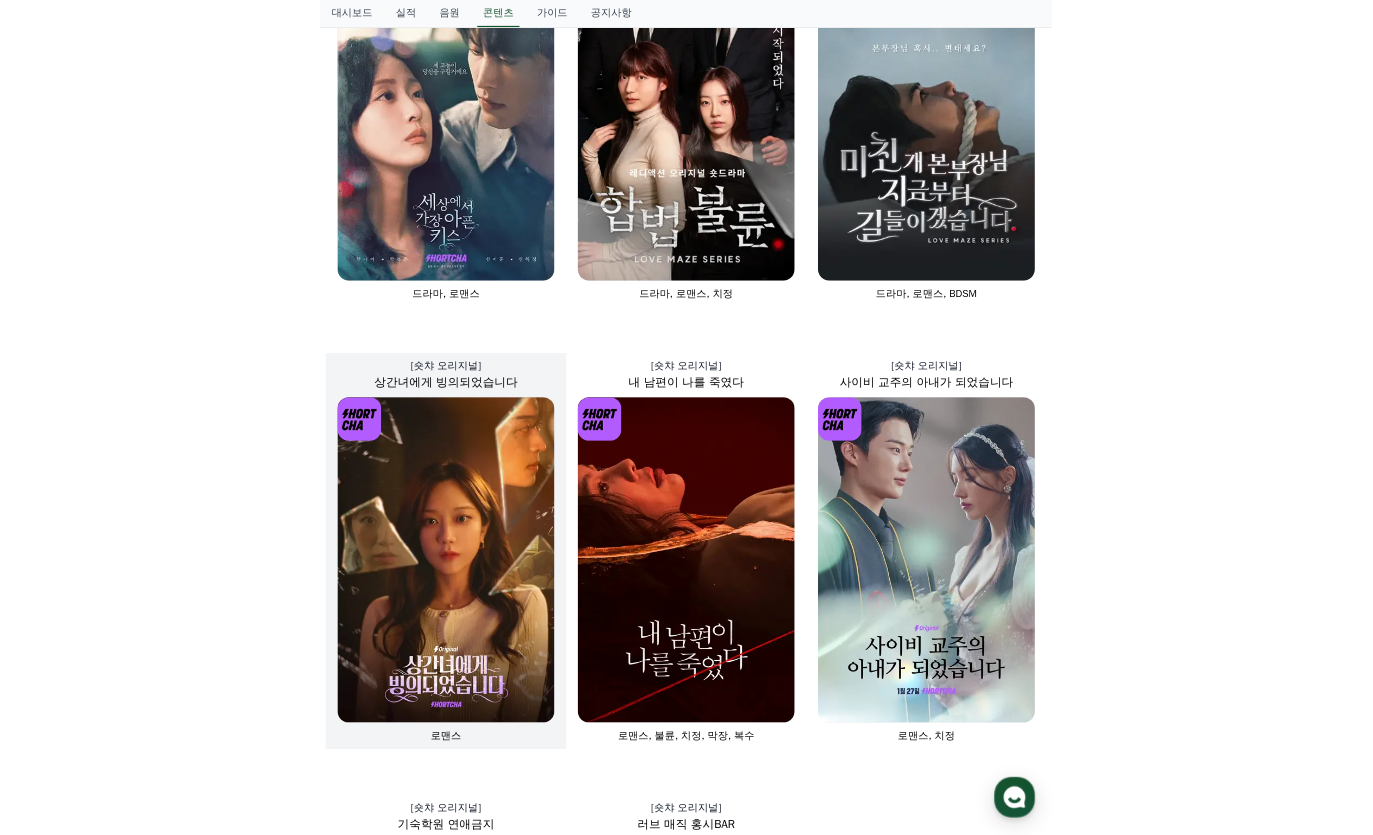 scroll, scrollTop: 0, scrollLeft: 0, axis: both 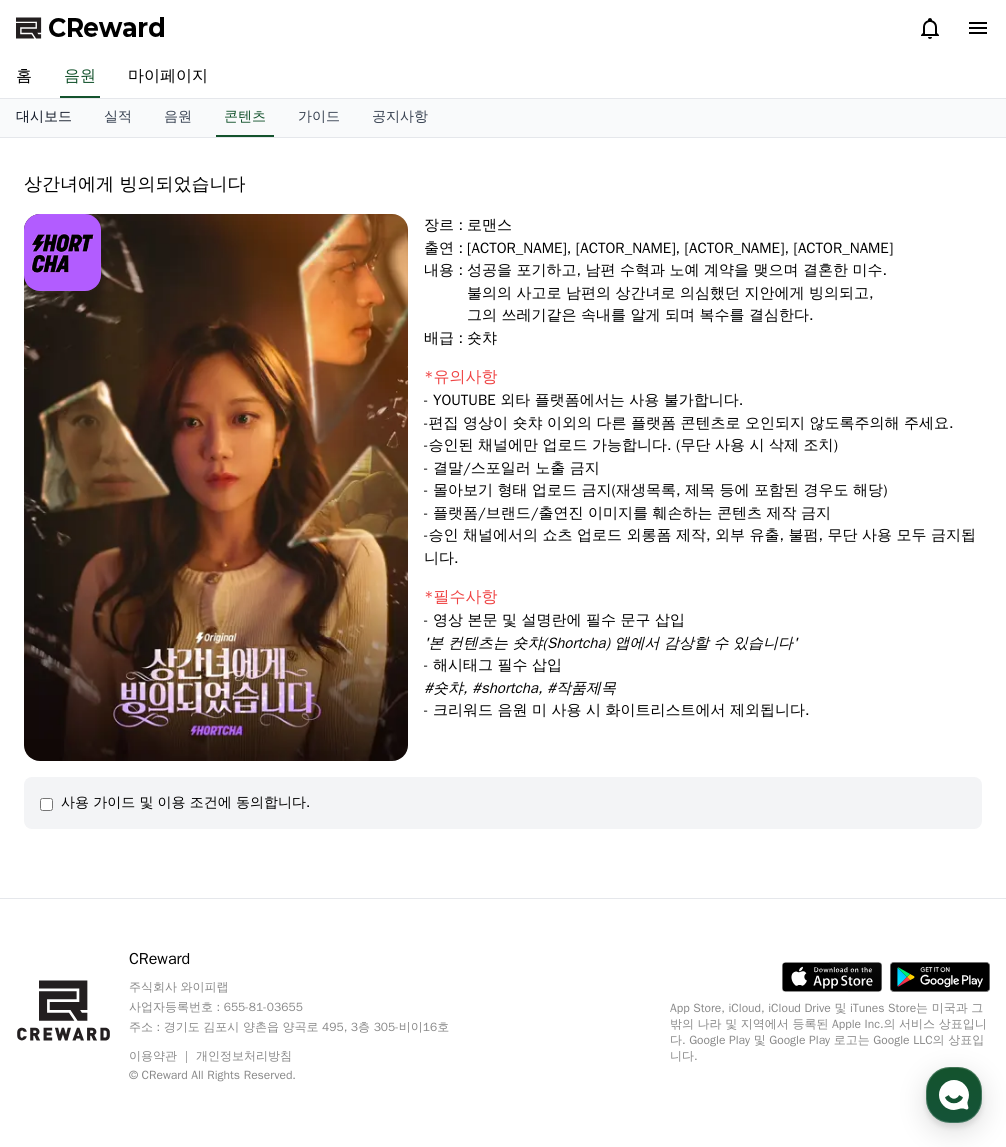click on "대시보드" at bounding box center (44, 118) 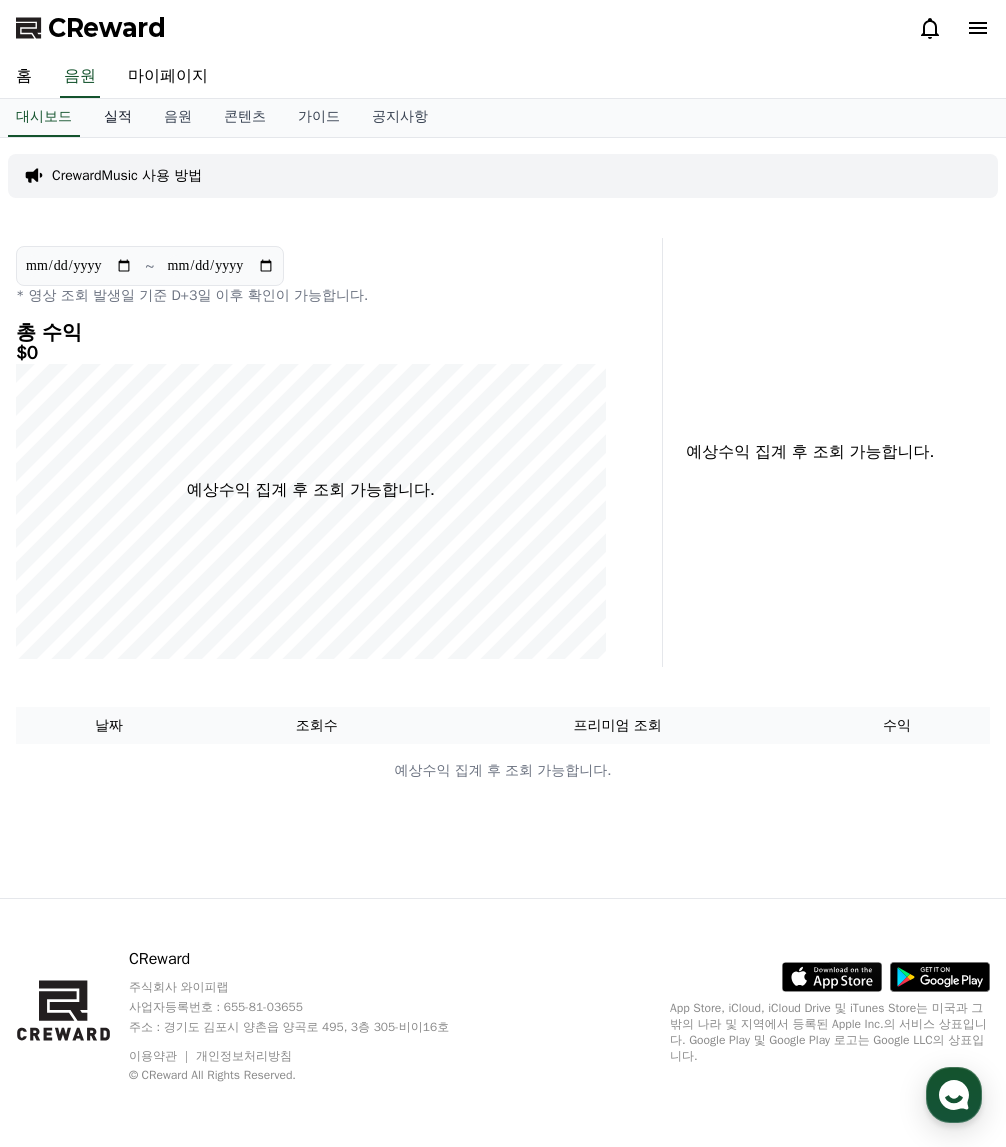 click on "실적" at bounding box center (118, 118) 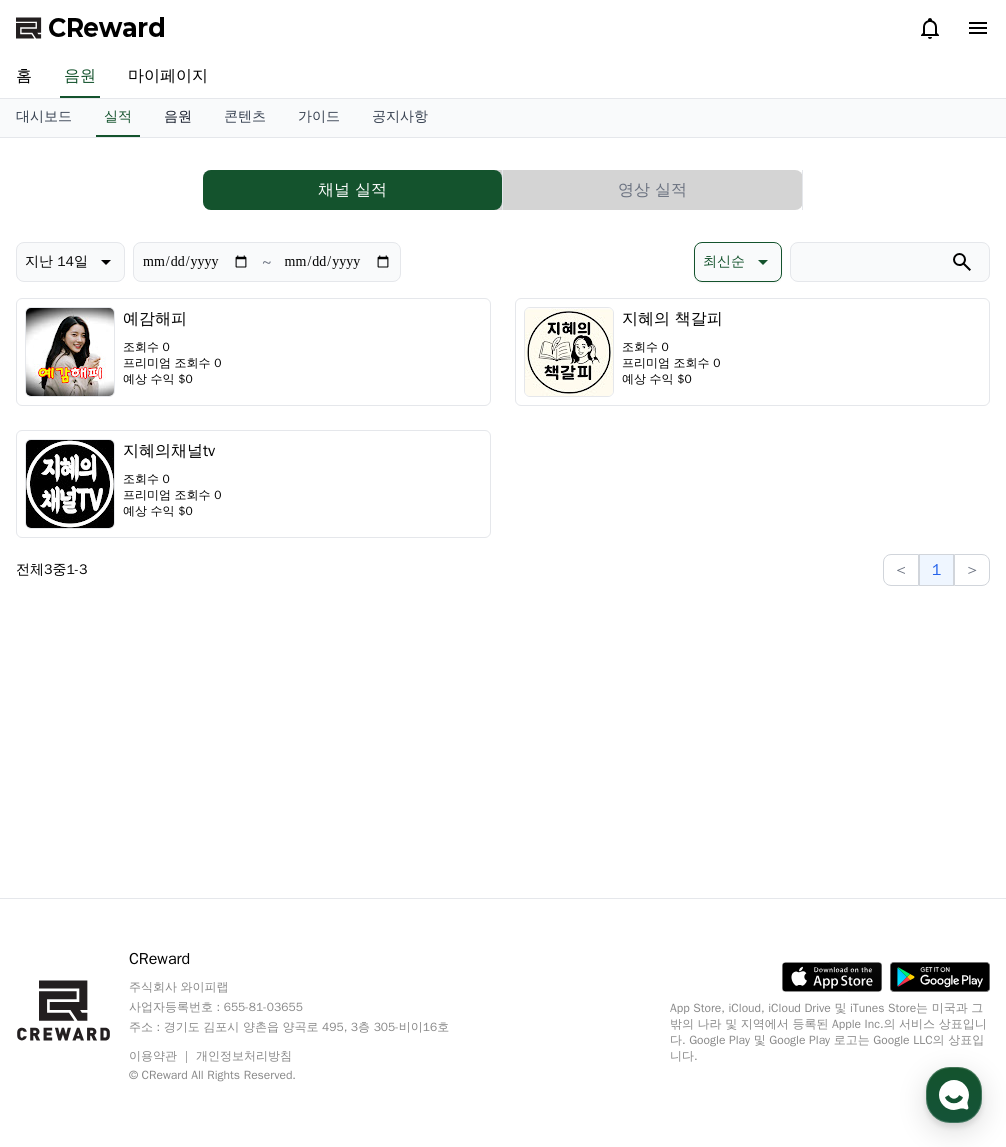 click on "음원" at bounding box center (178, 118) 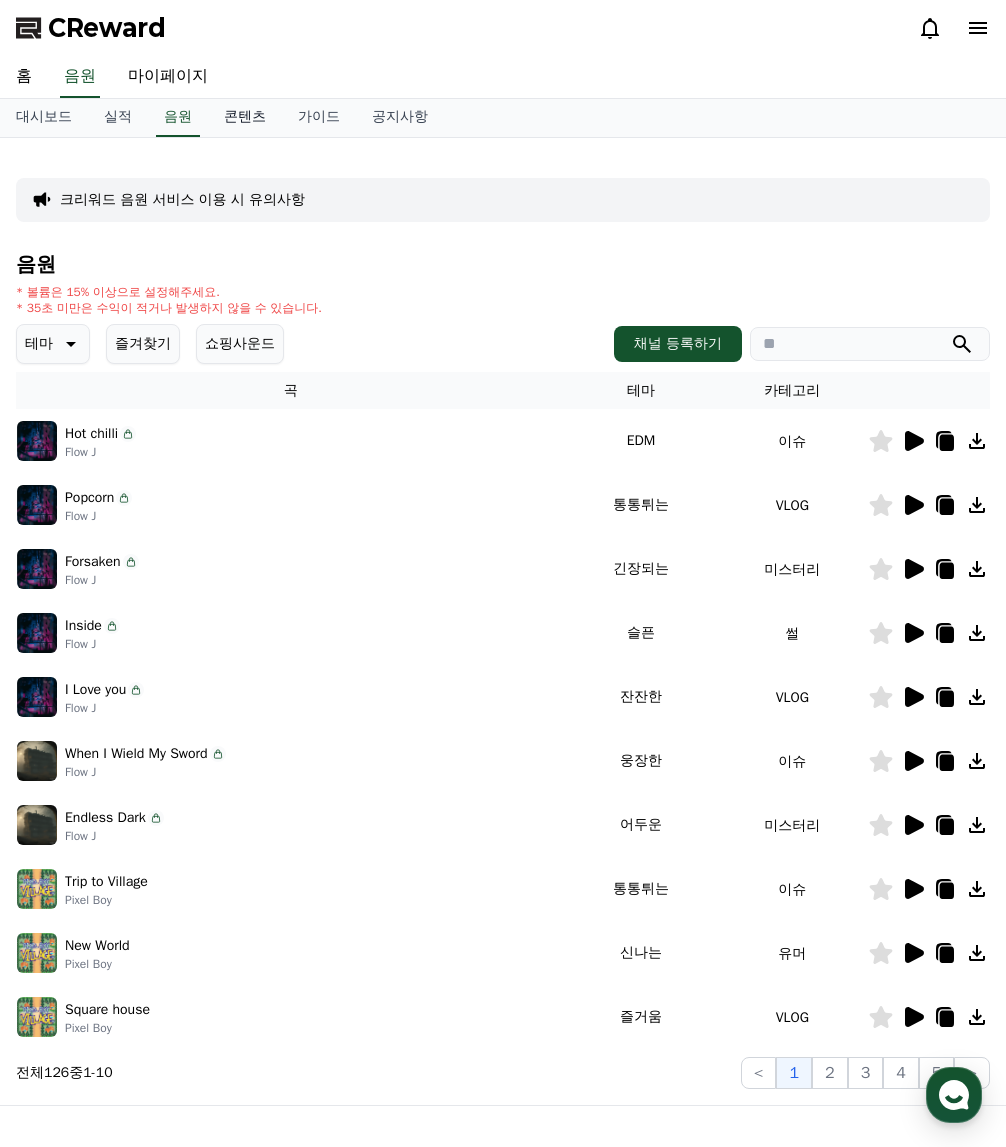 click on "콘텐츠" at bounding box center [245, 118] 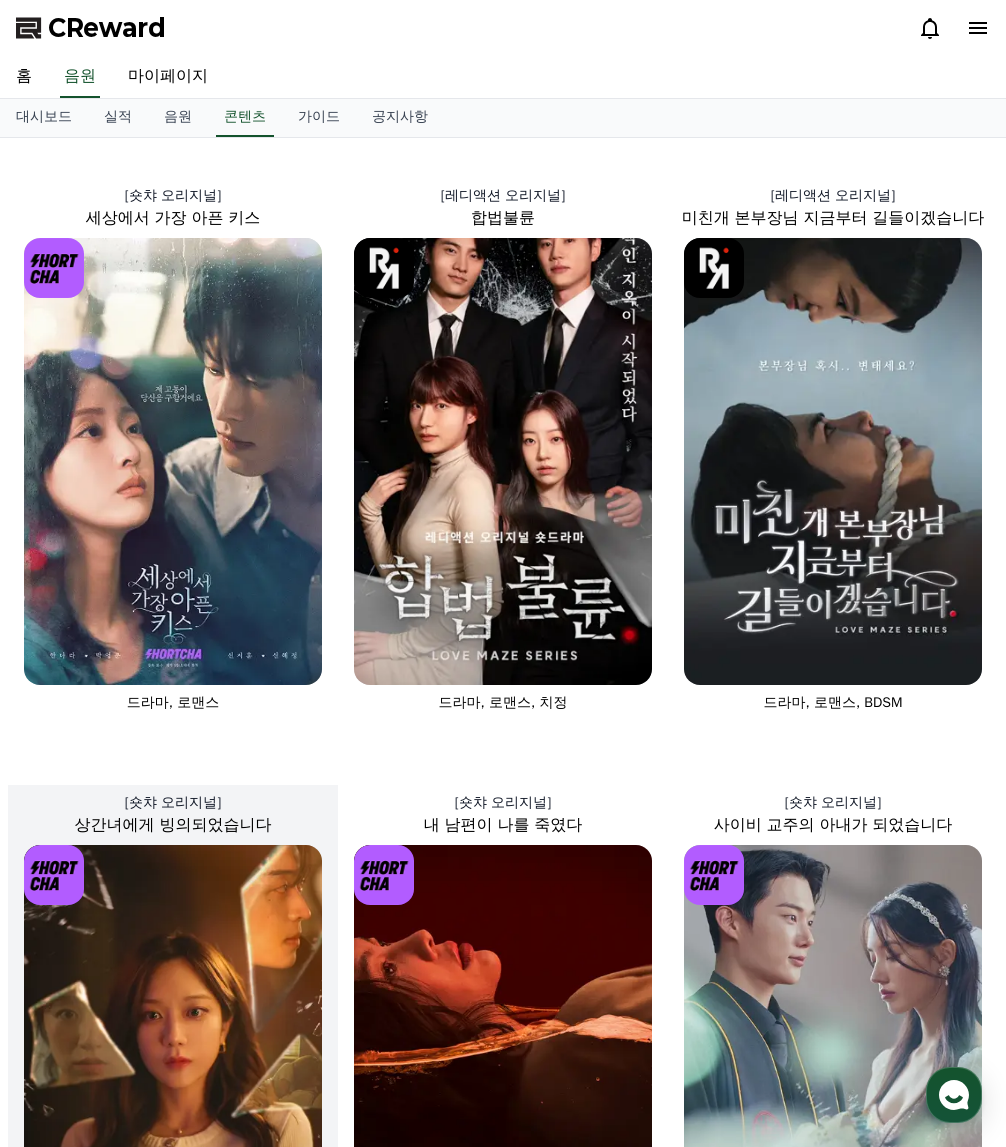 click at bounding box center (173, 1068) 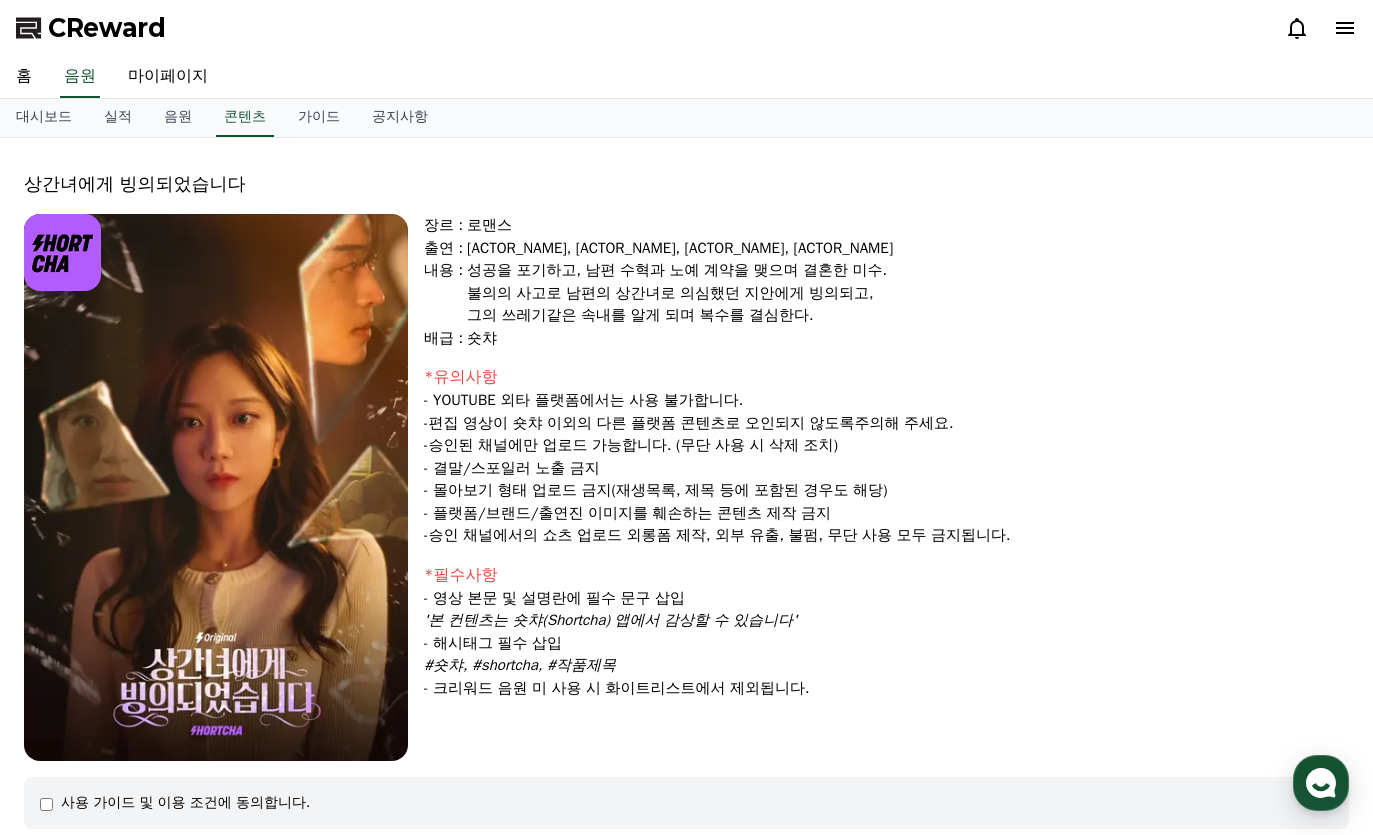 click at bounding box center [216, 487] 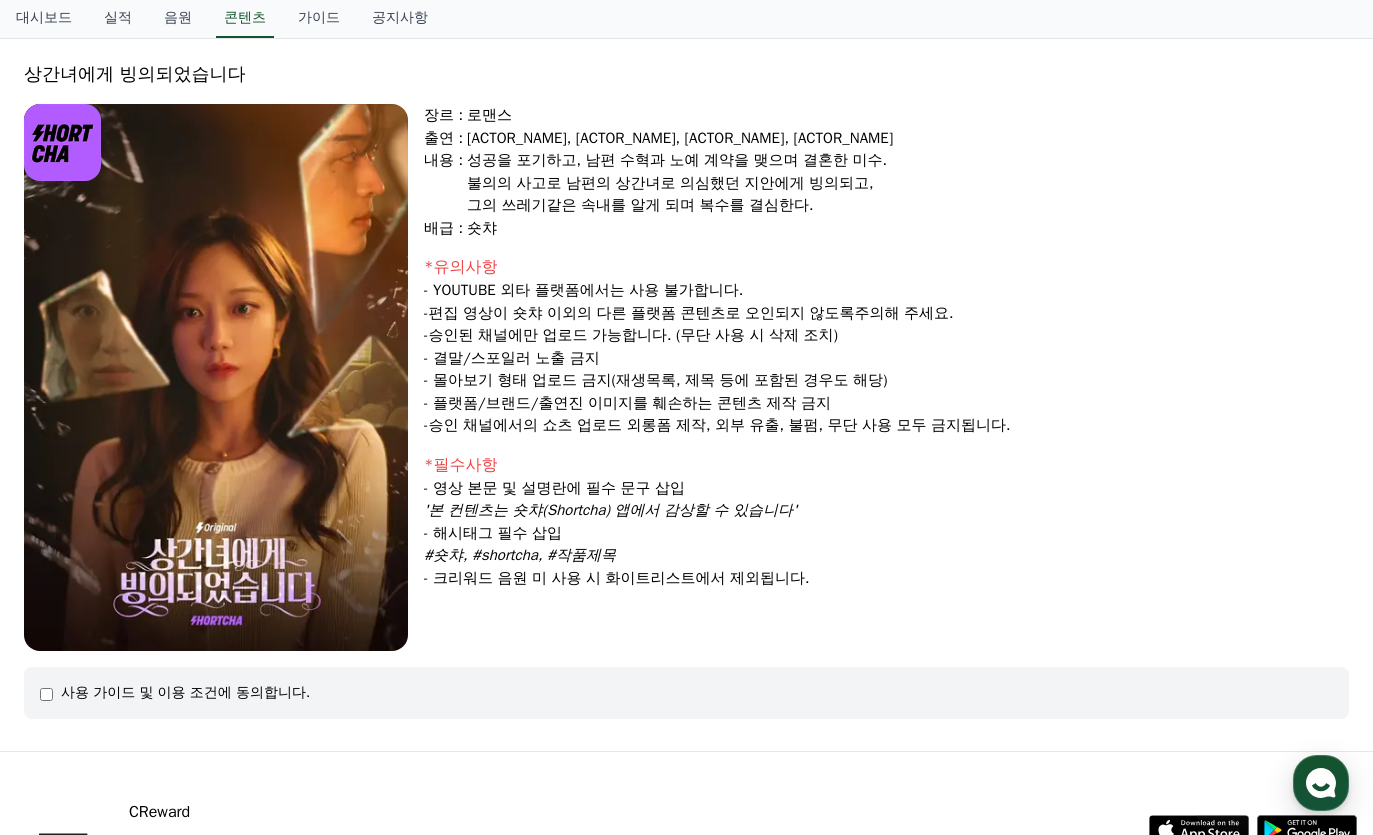 scroll, scrollTop: 75, scrollLeft: 0, axis: vertical 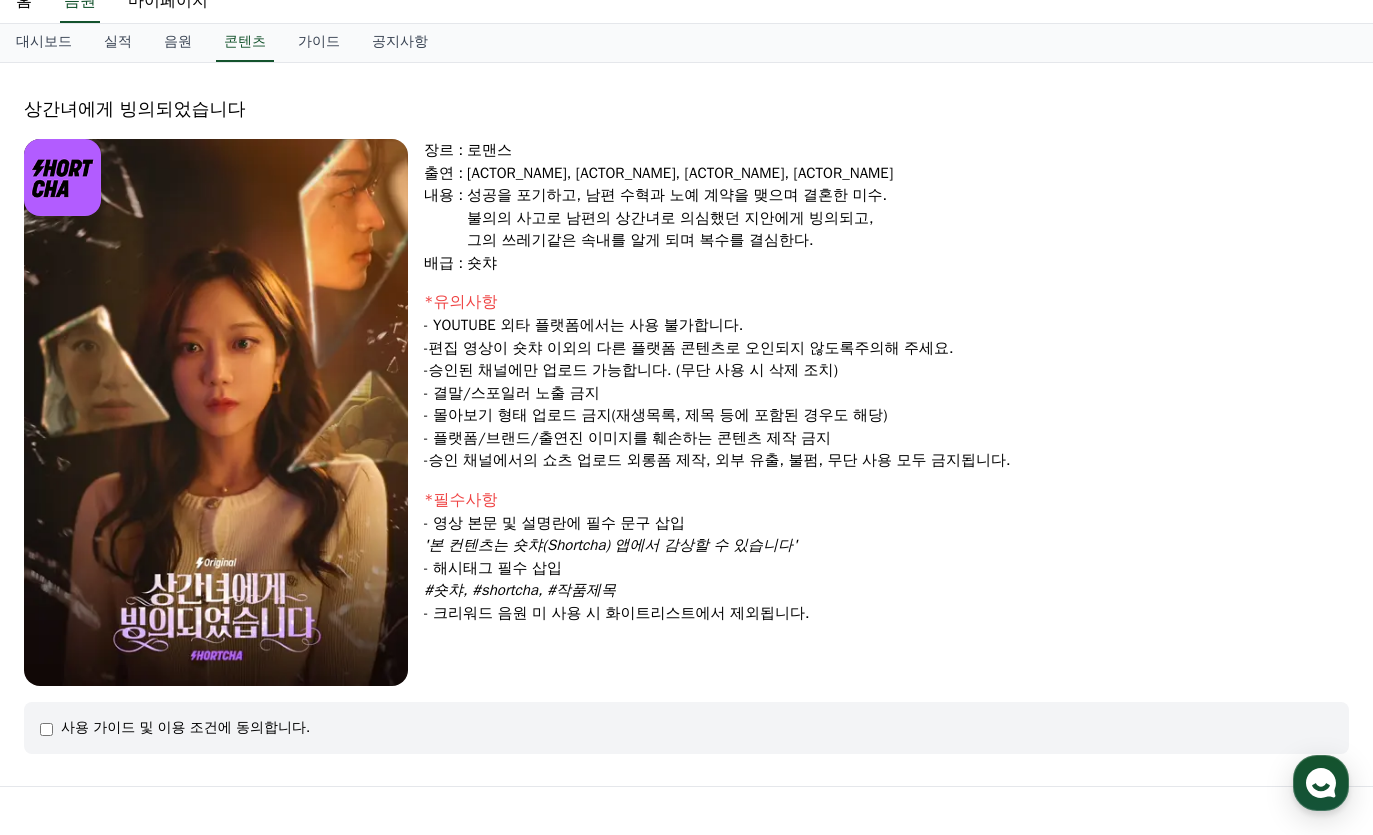 click at bounding box center [216, 412] 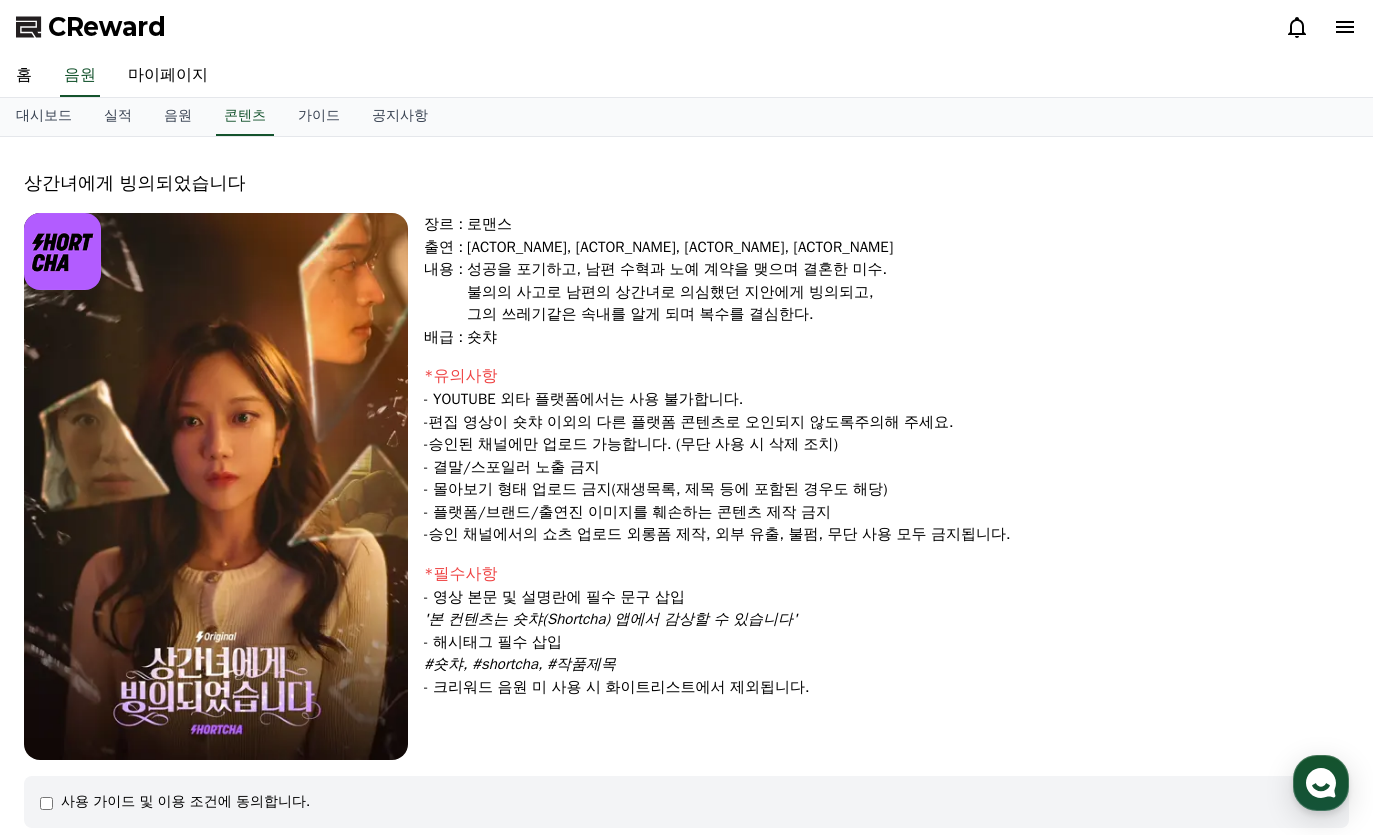 scroll, scrollTop: 0, scrollLeft: 0, axis: both 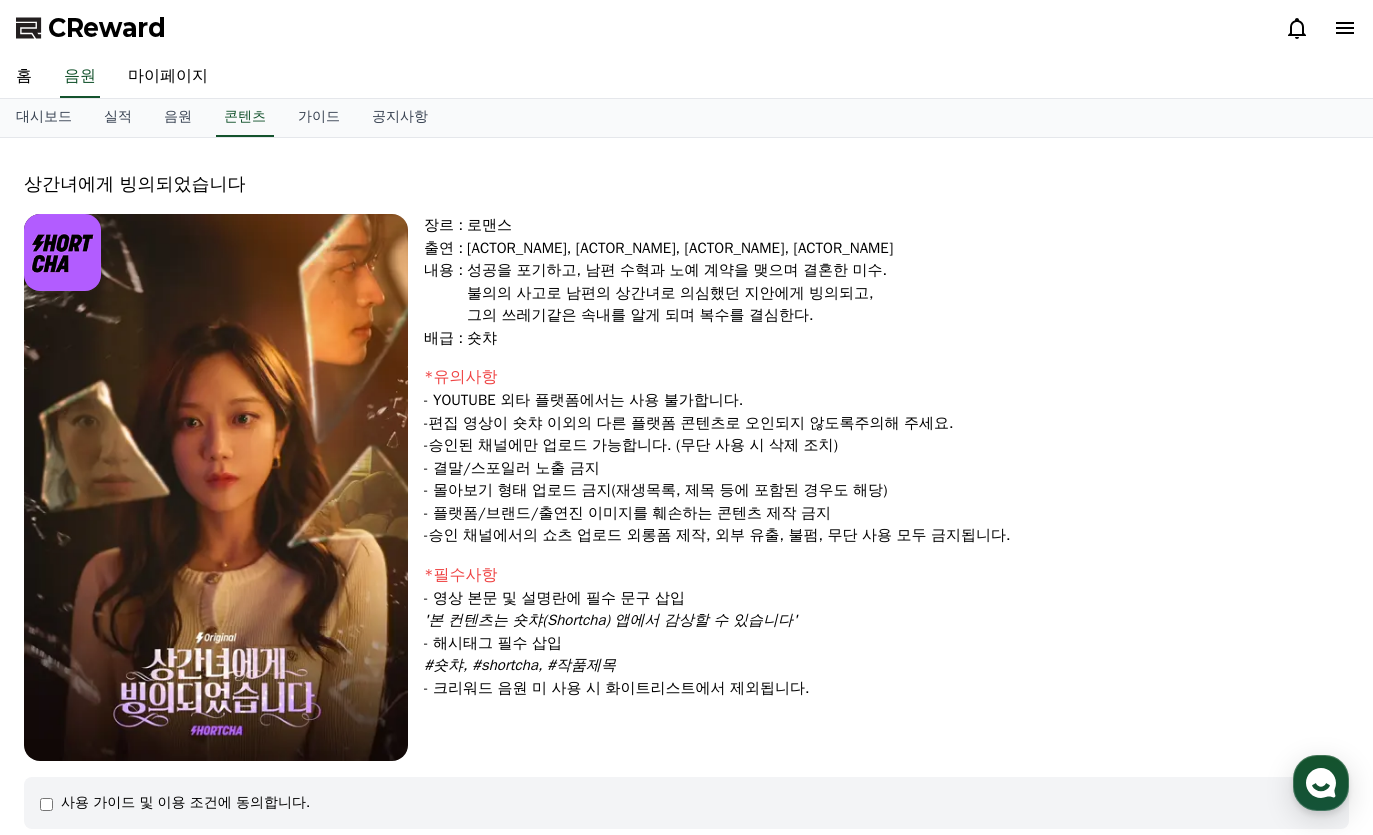 click at bounding box center (216, 487) 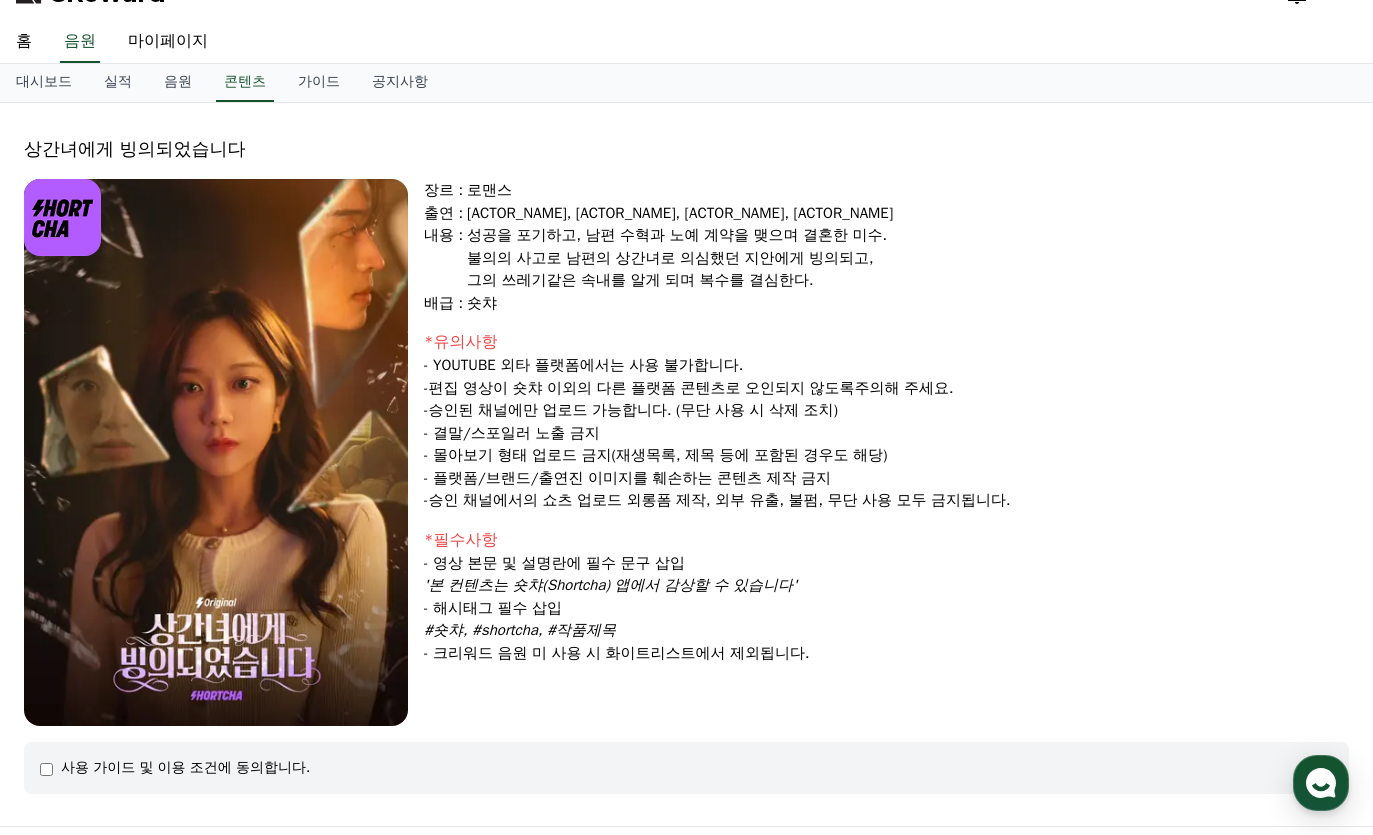 scroll, scrollTop: 0, scrollLeft: 0, axis: both 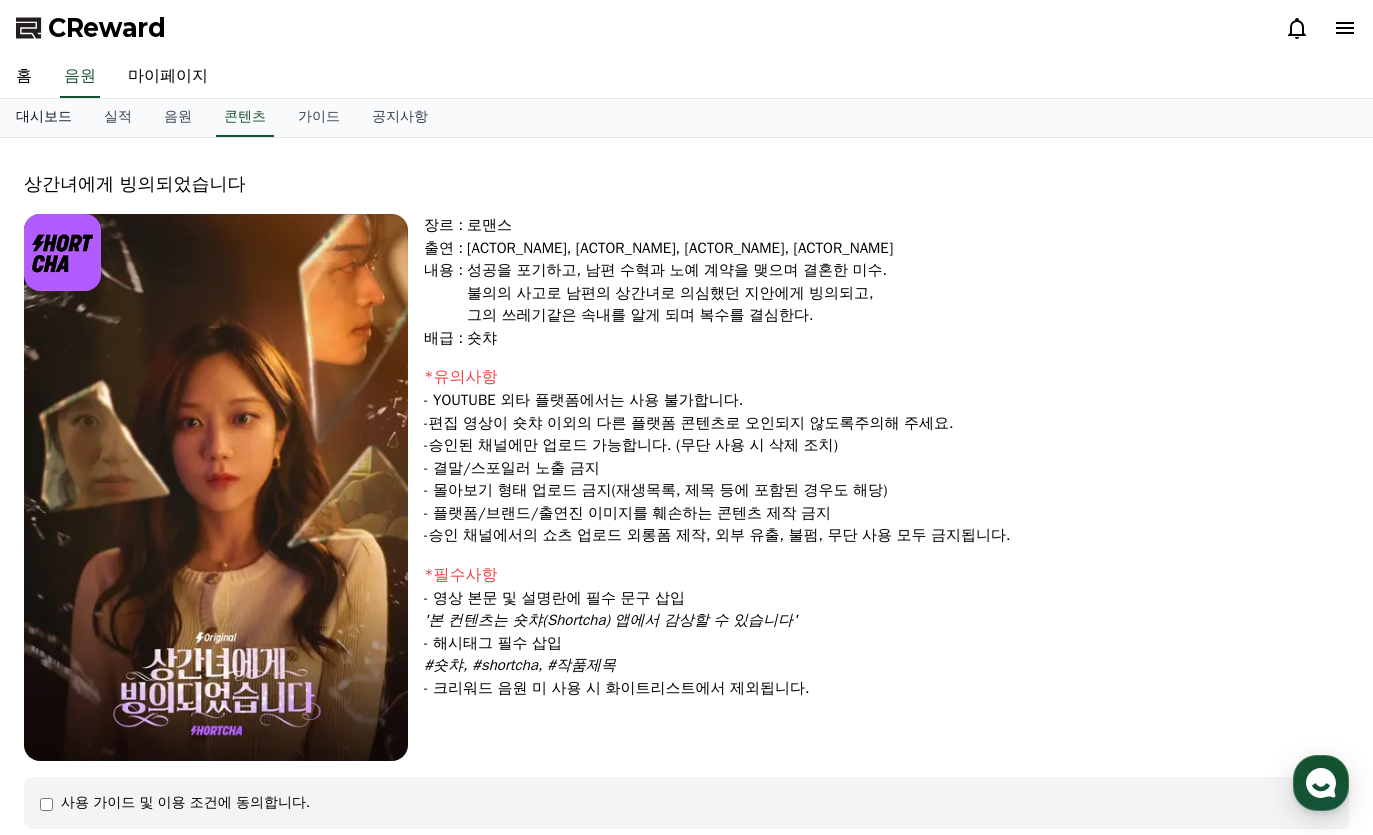 click on "대시보드" at bounding box center (44, 118) 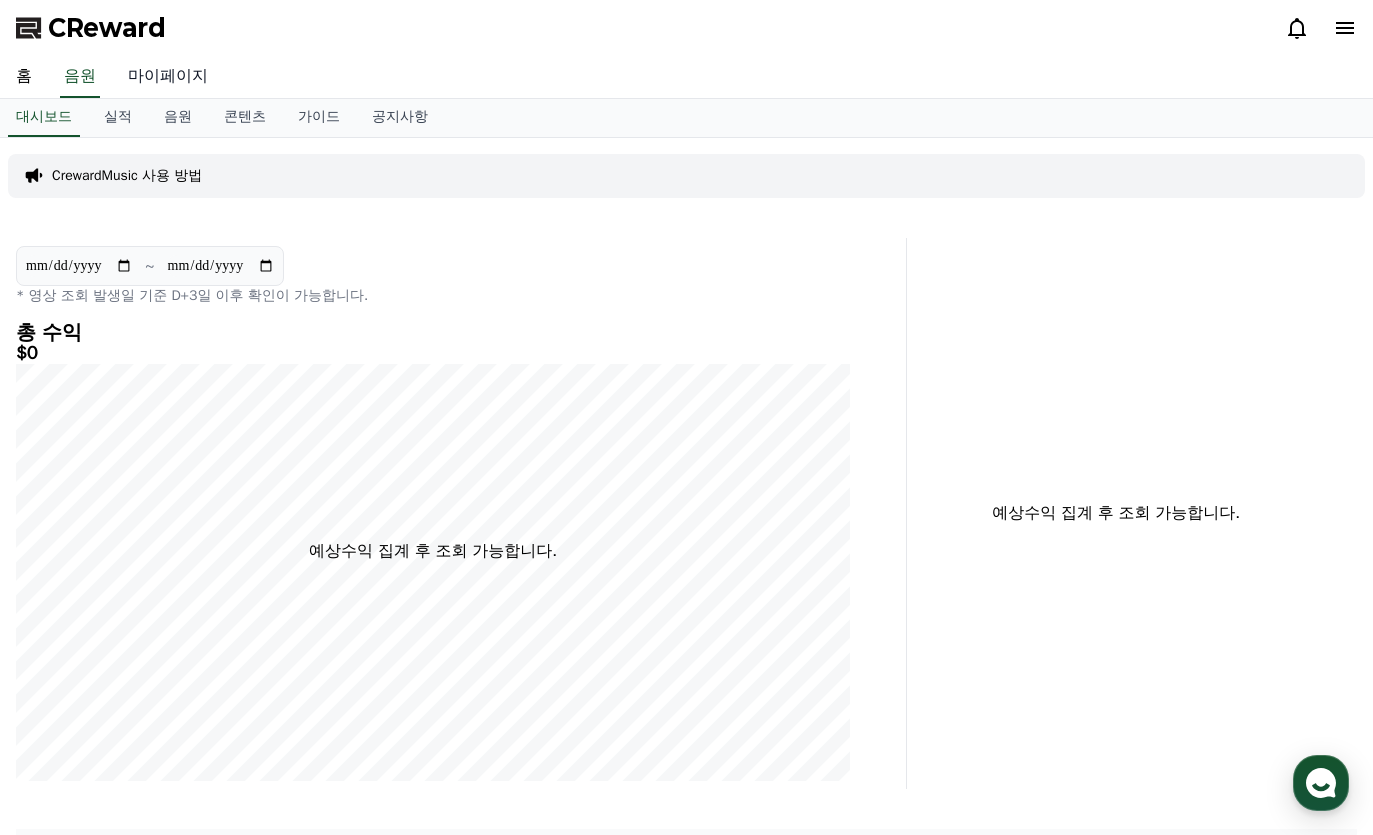 click on "마이페이지" at bounding box center (168, 77) 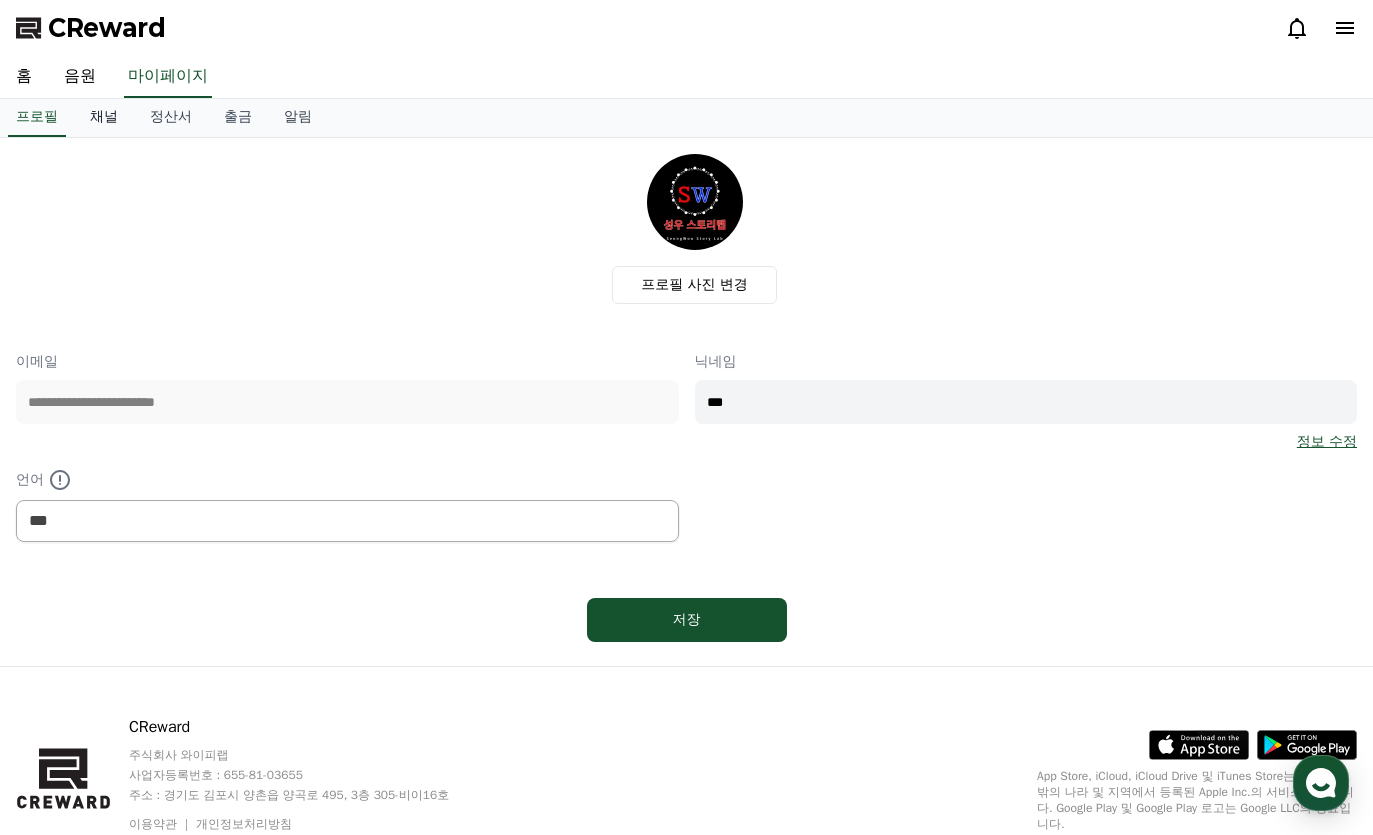 click on "채널" at bounding box center [104, 118] 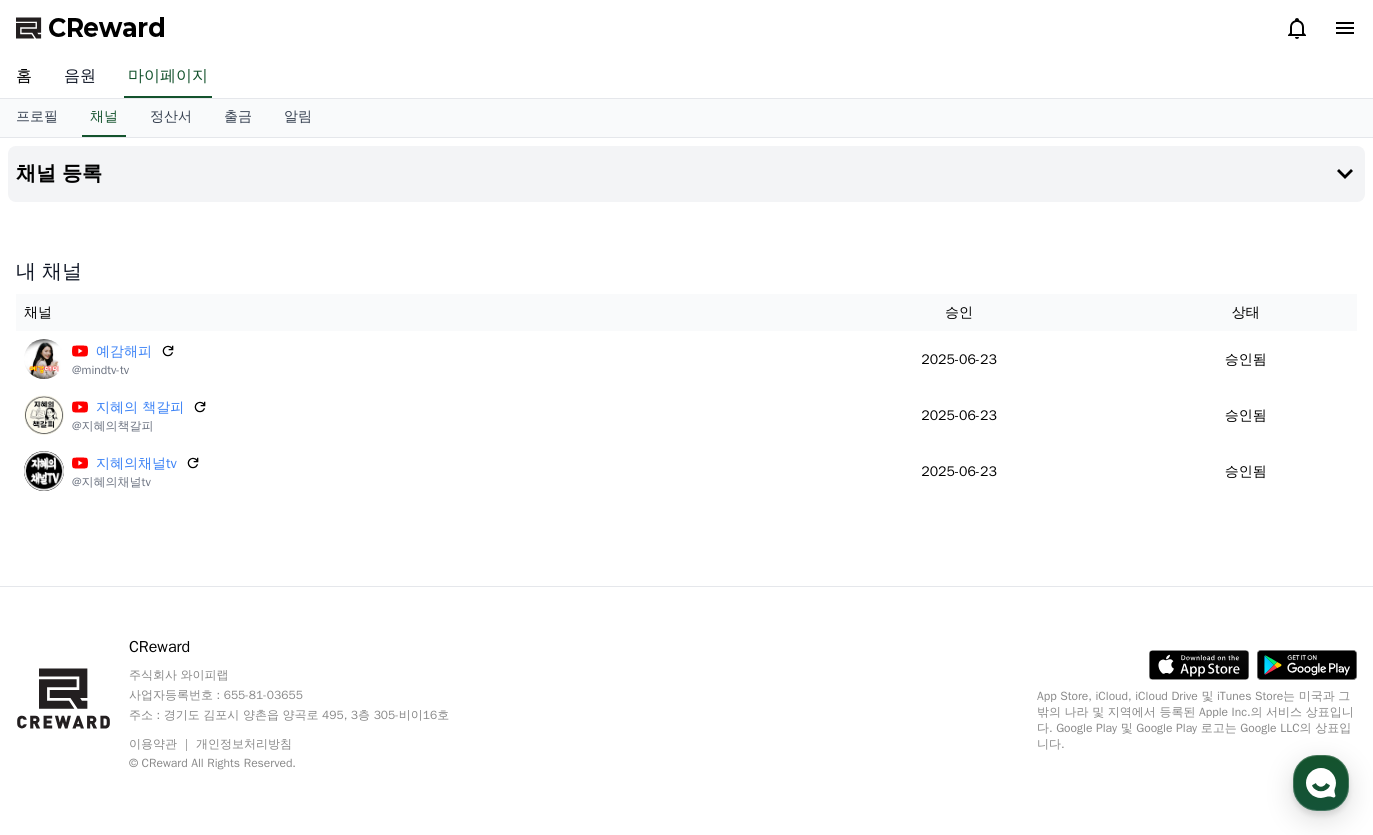 click on "음원" at bounding box center (80, 77) 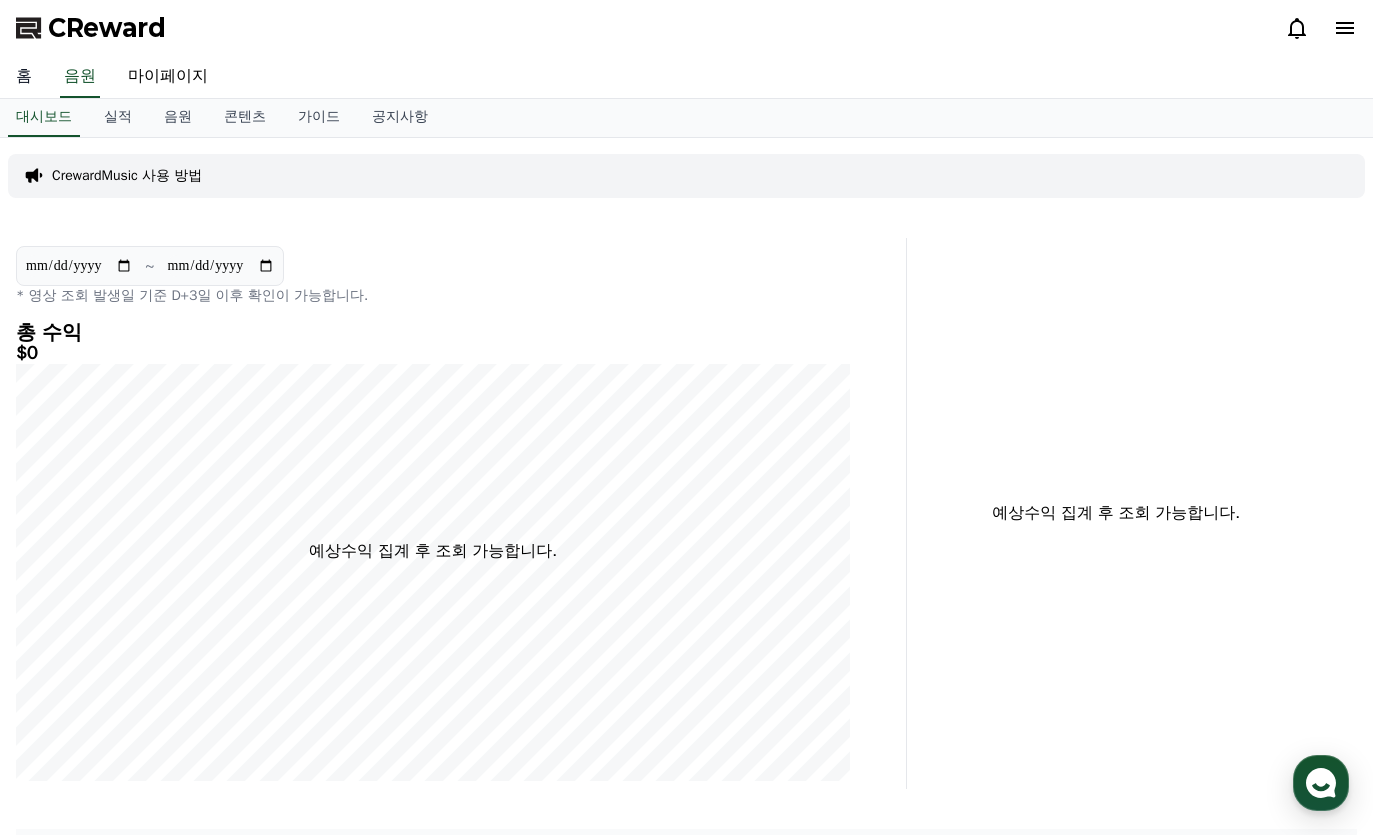 click on "홈" at bounding box center (24, 77) 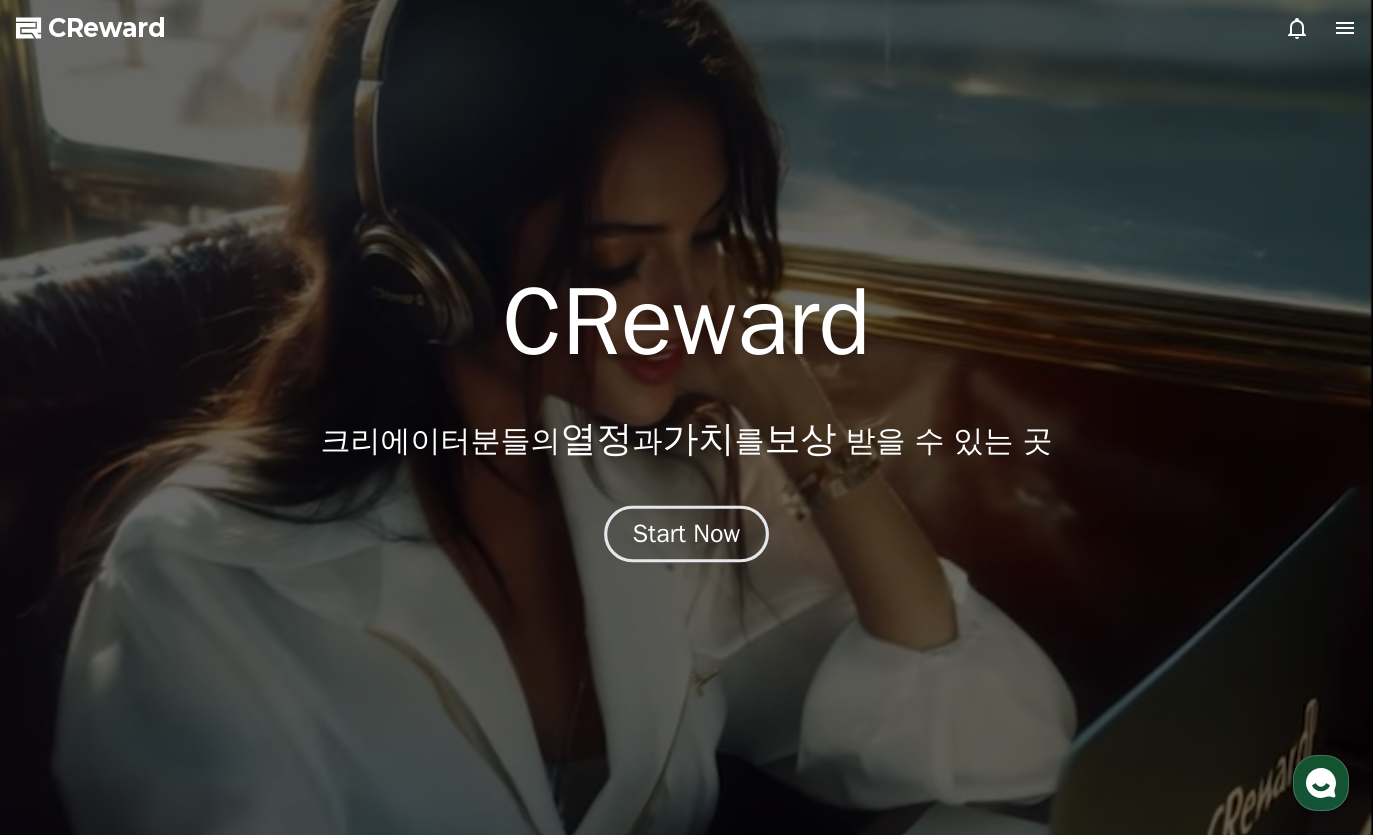 click on "Start Now" at bounding box center [687, 534] 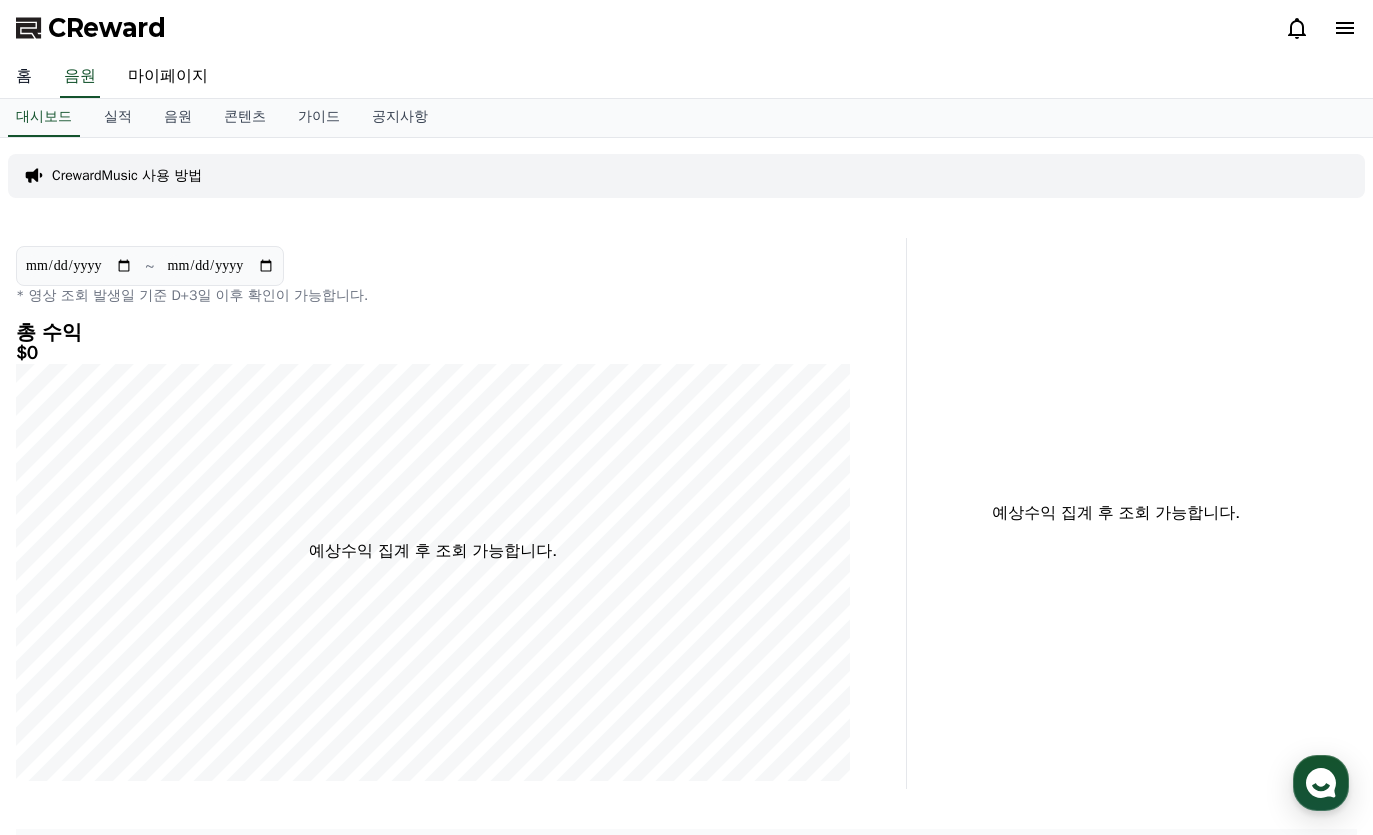 click on "홈" at bounding box center (24, 77) 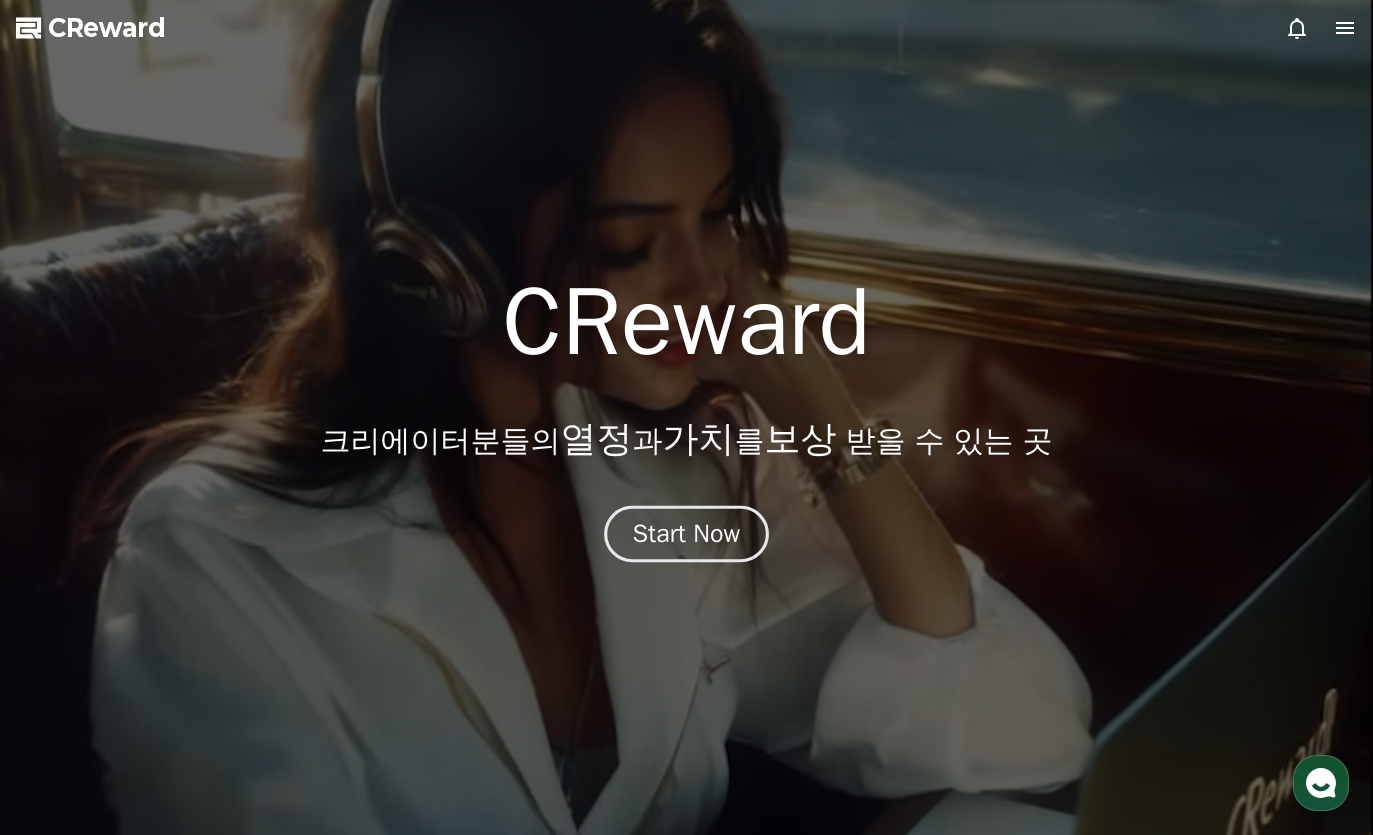 click on "Start Now" at bounding box center (687, 534) 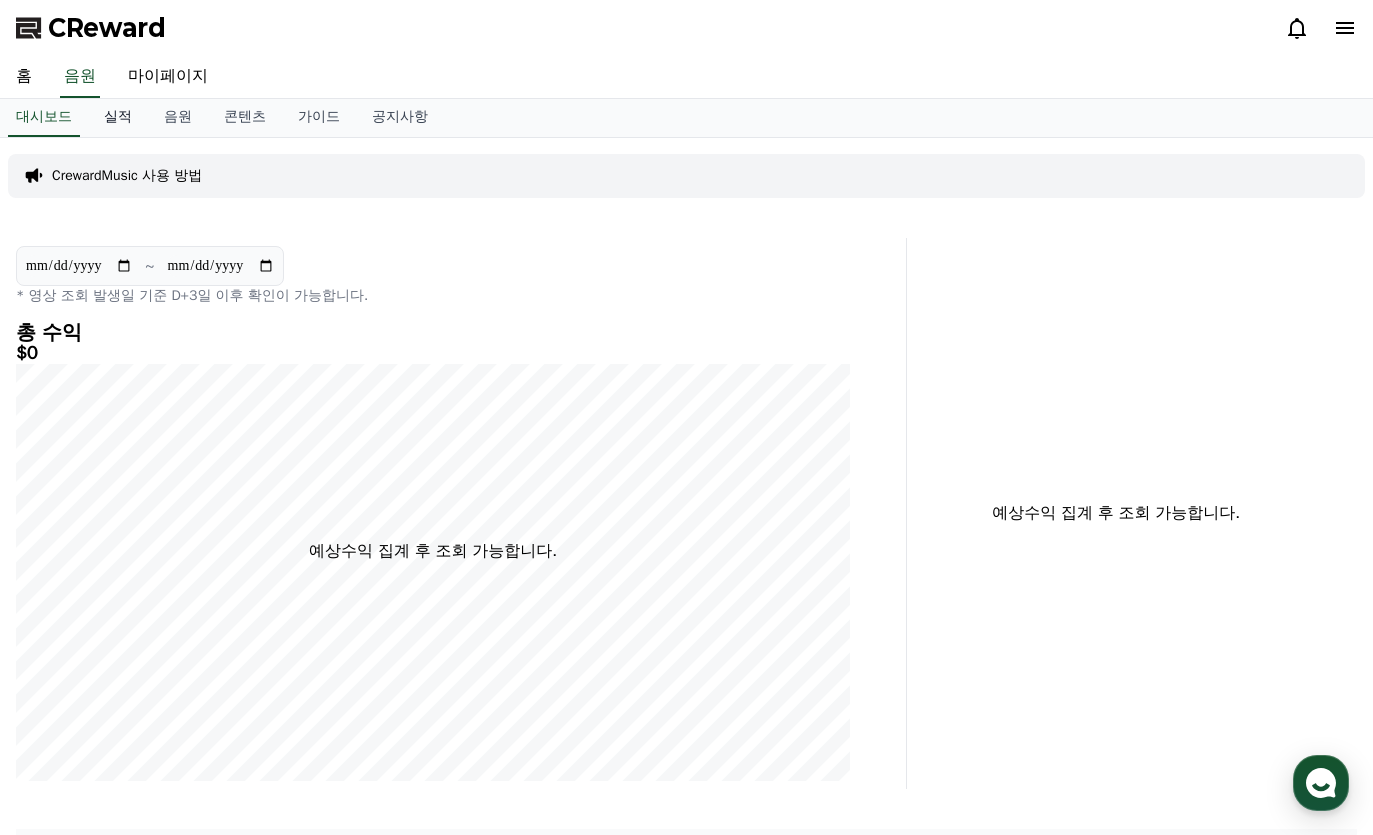 click on "실적" at bounding box center [118, 118] 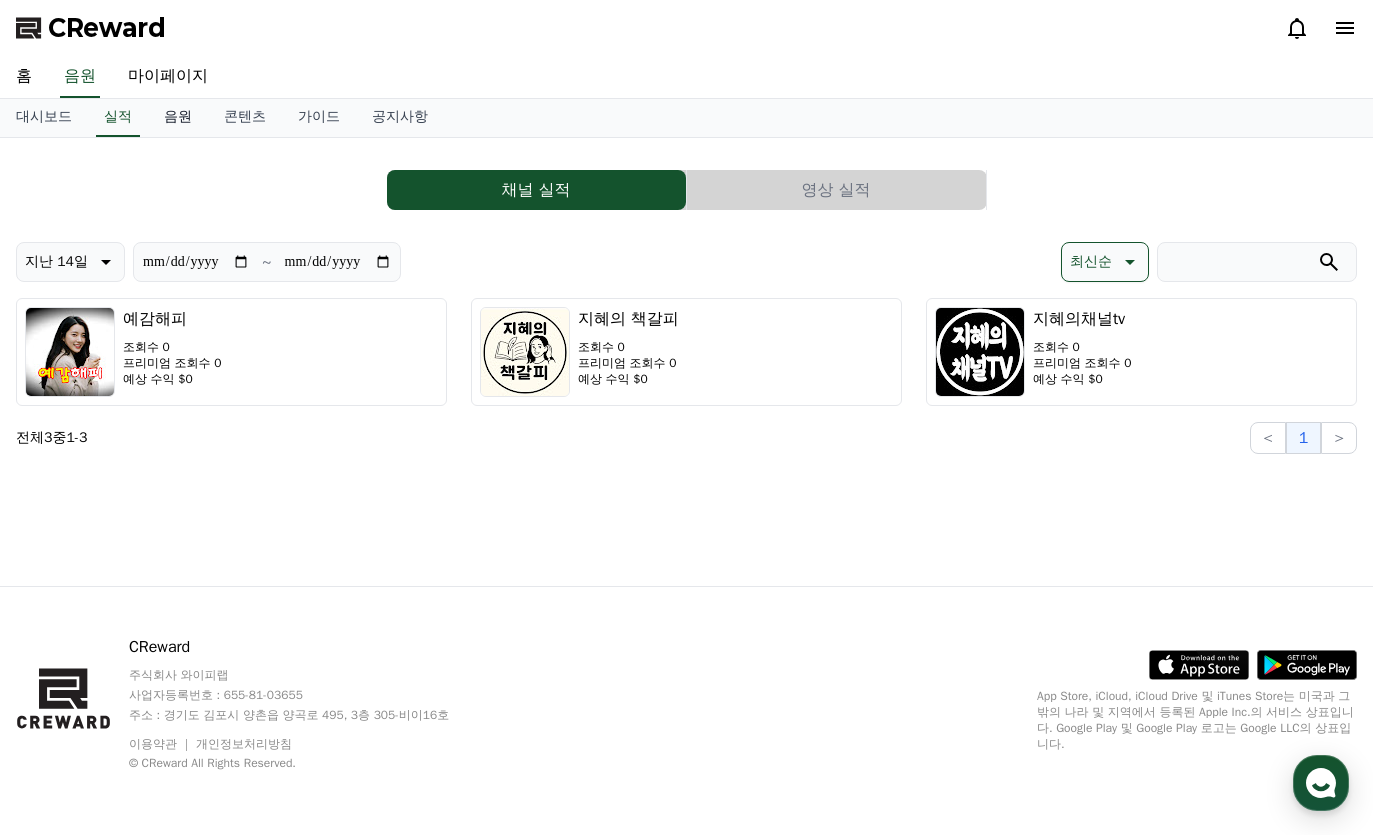 click on "음원" at bounding box center (178, 118) 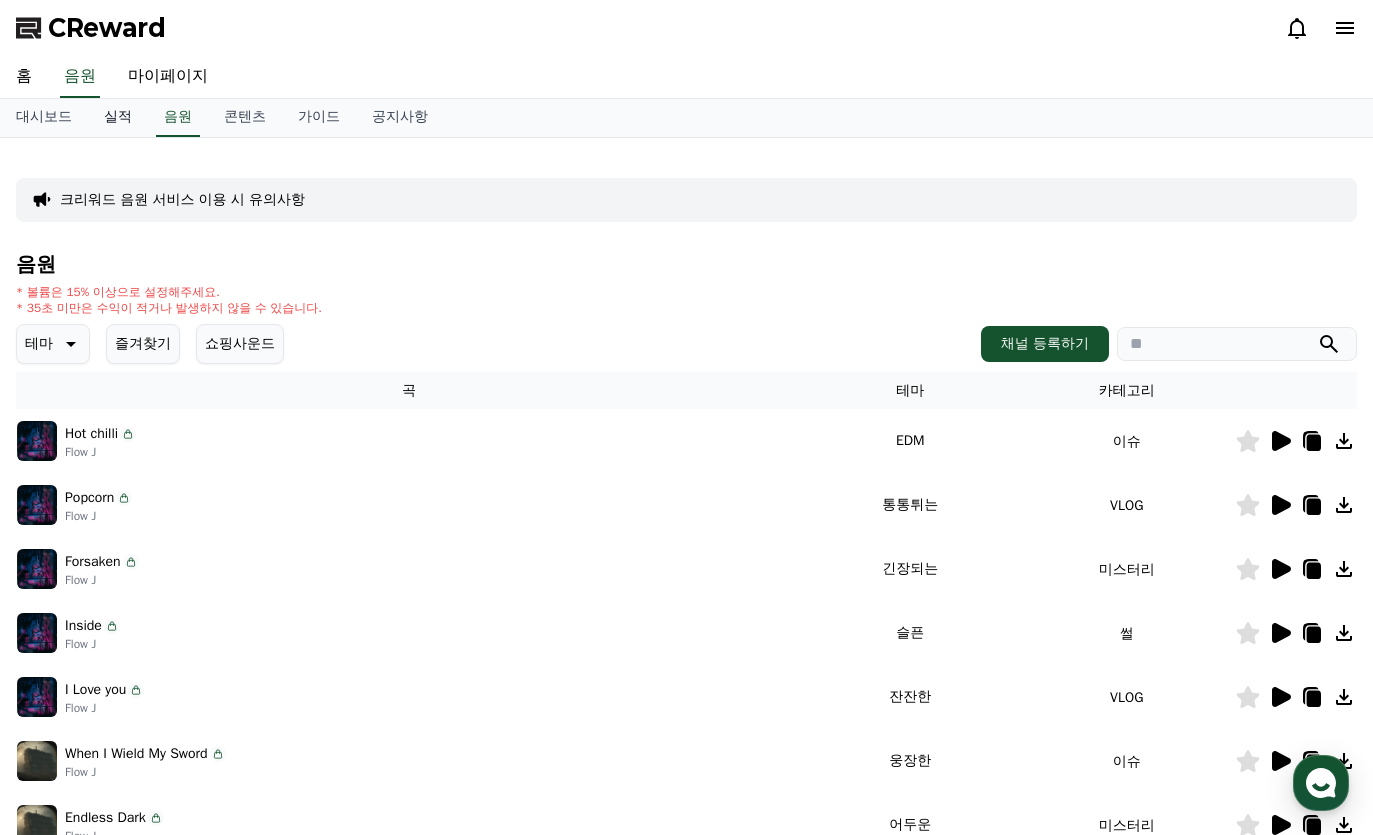 click on "실적" at bounding box center [118, 118] 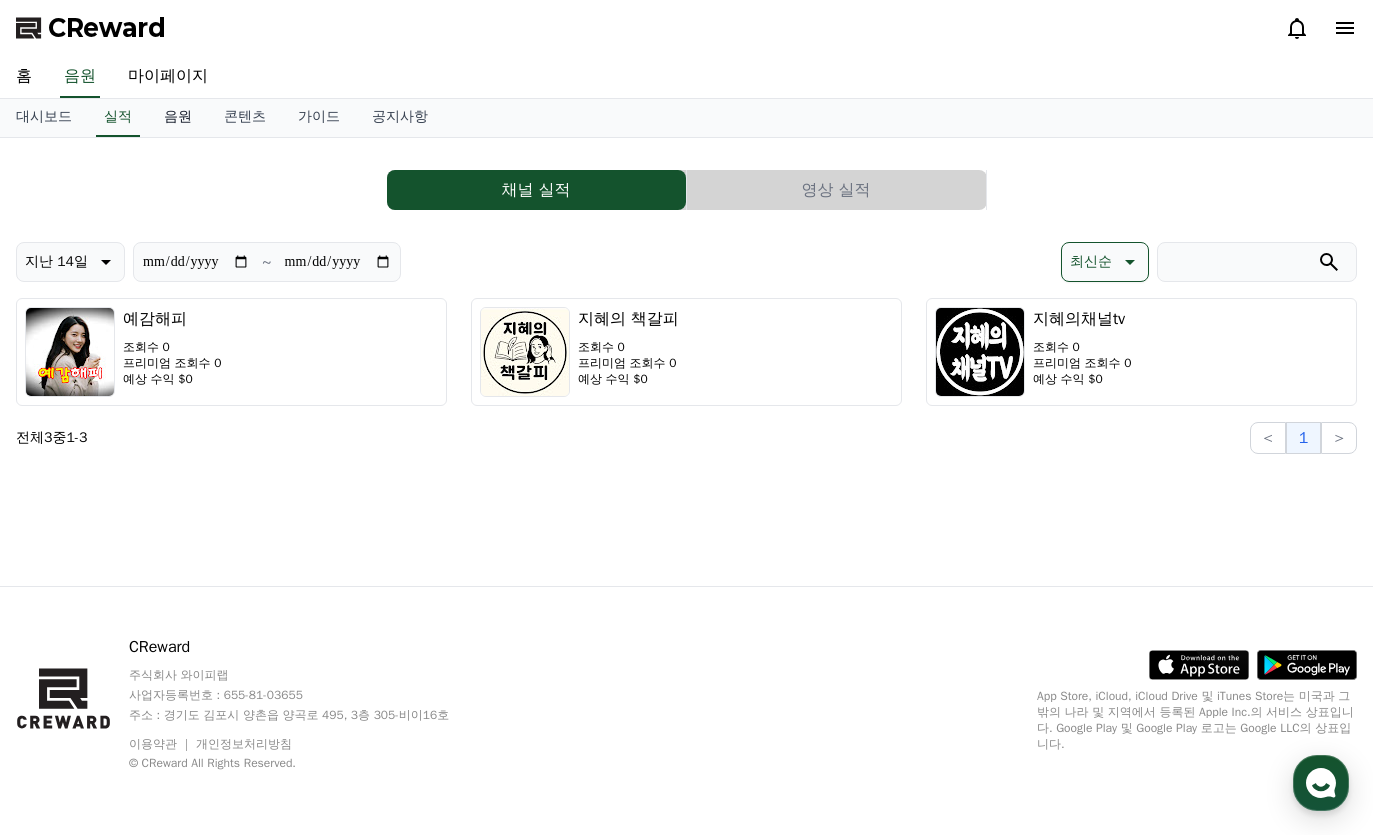 click on "음원" at bounding box center [178, 118] 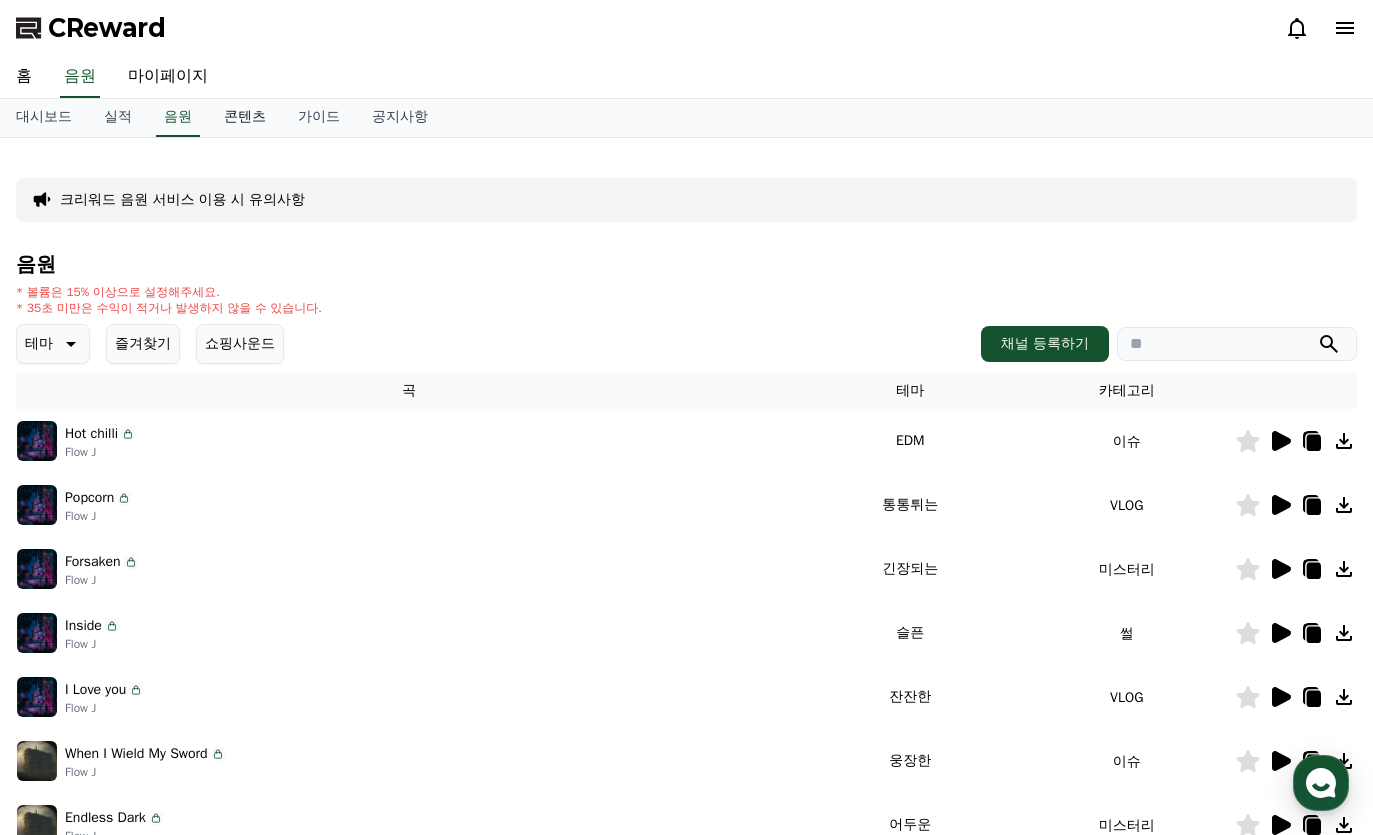 click on "콘텐츠" at bounding box center (245, 118) 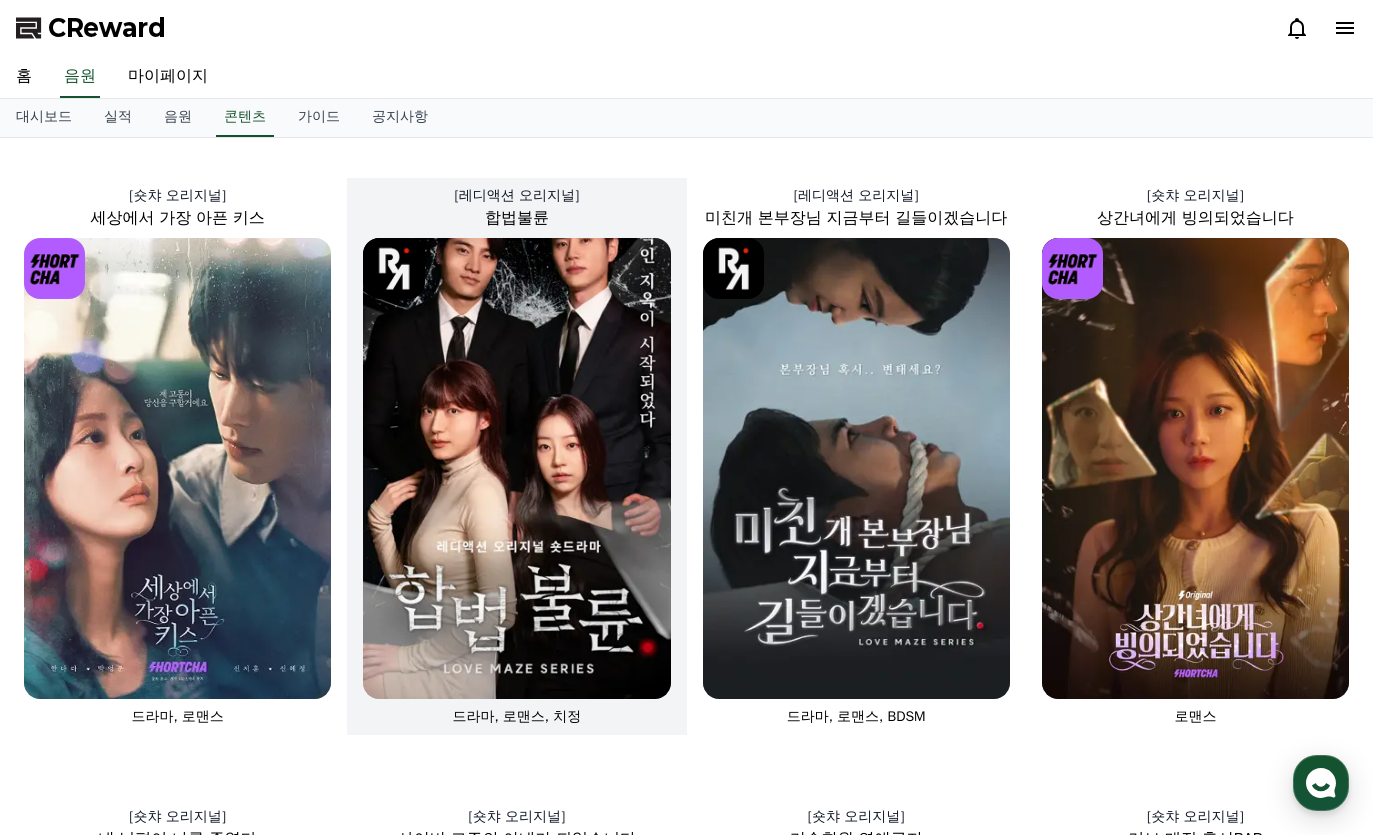 click at bounding box center (516, 468) 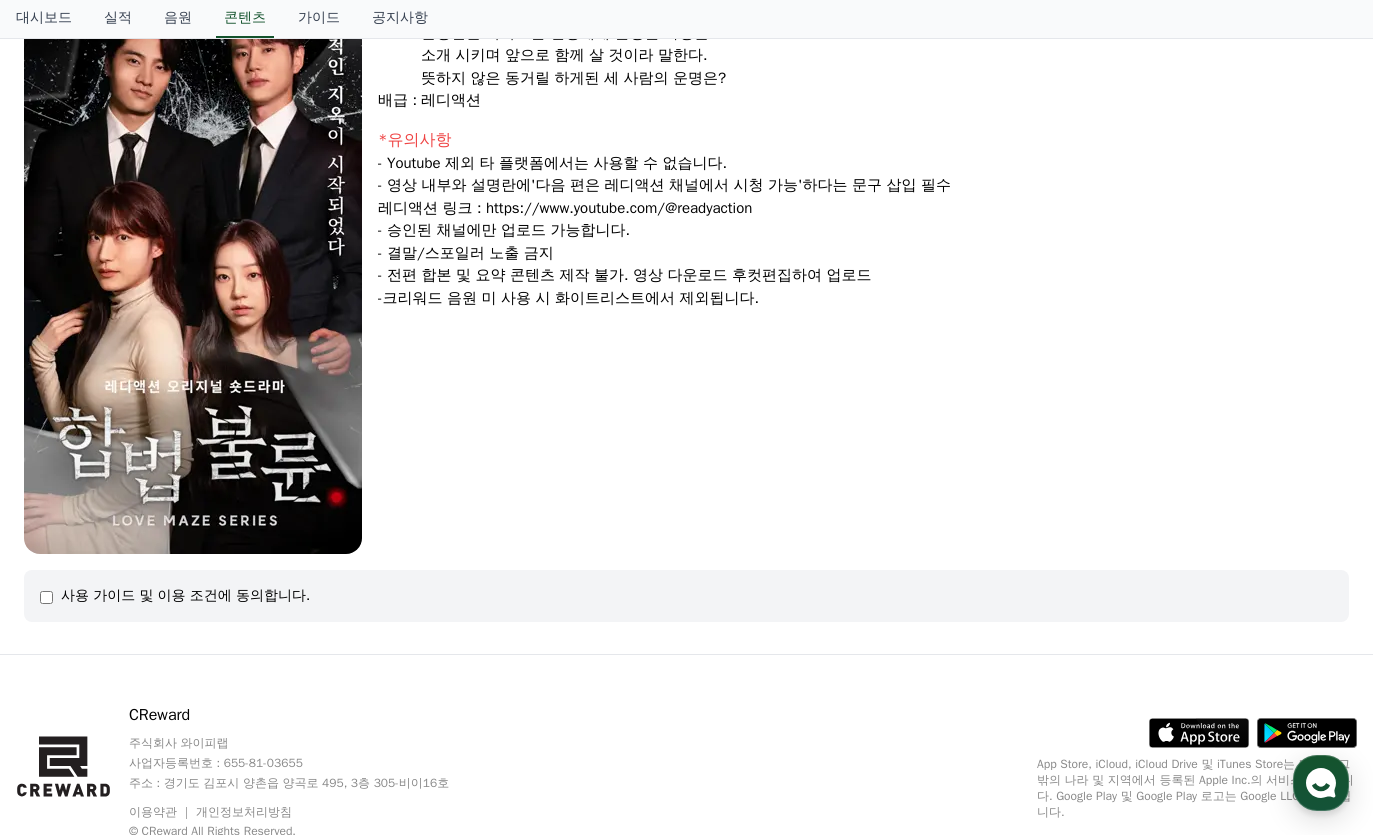 scroll, scrollTop: 300, scrollLeft: 0, axis: vertical 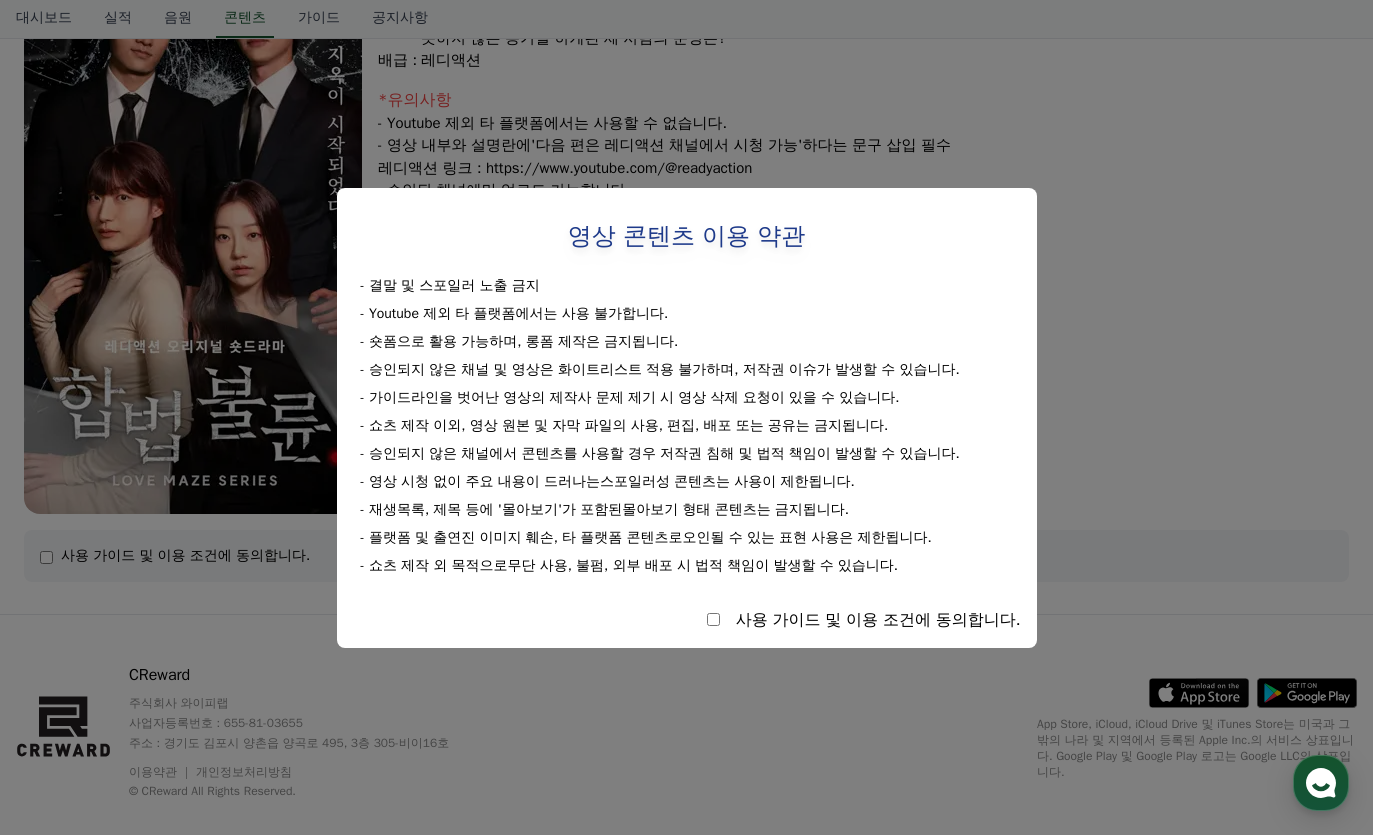 click 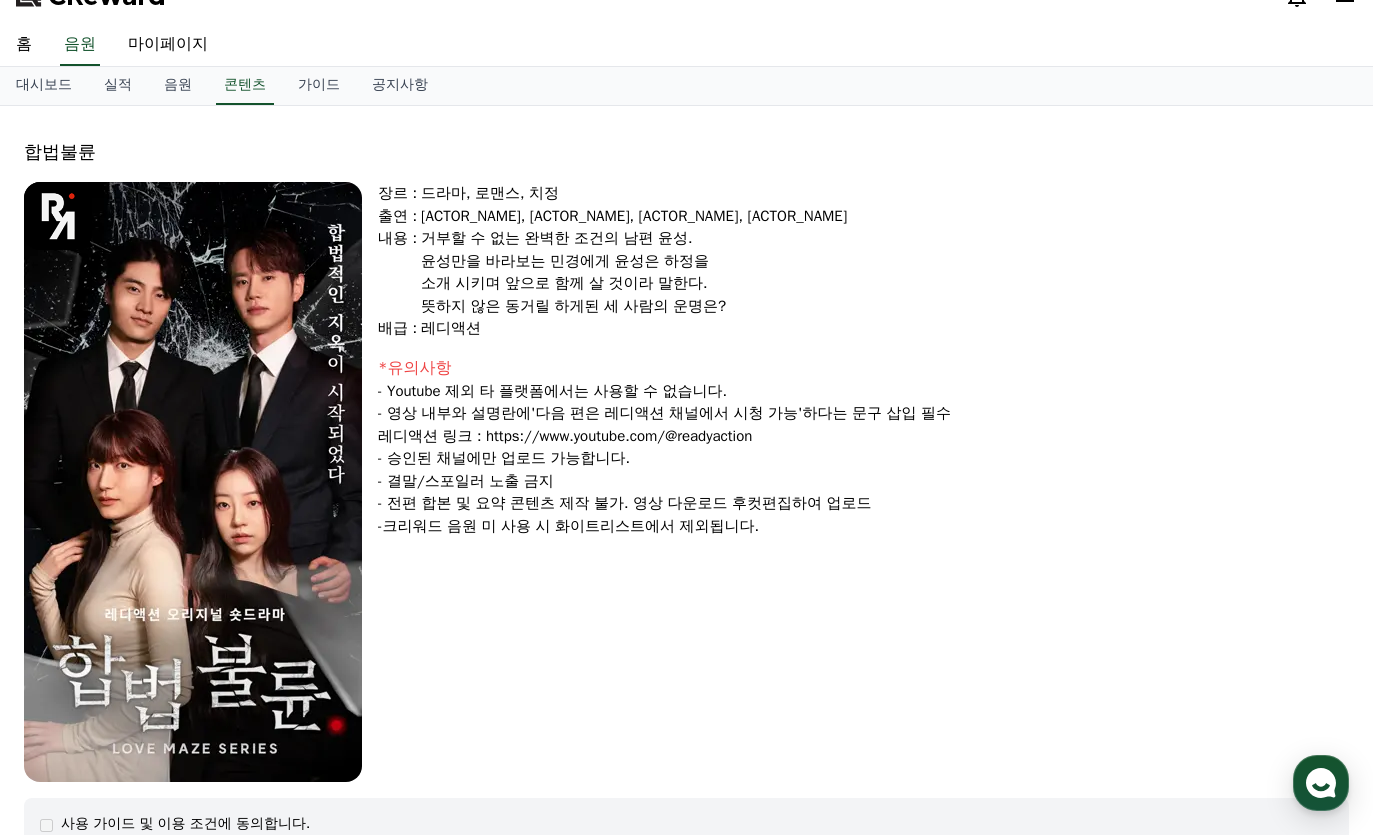 scroll, scrollTop: 0, scrollLeft: 0, axis: both 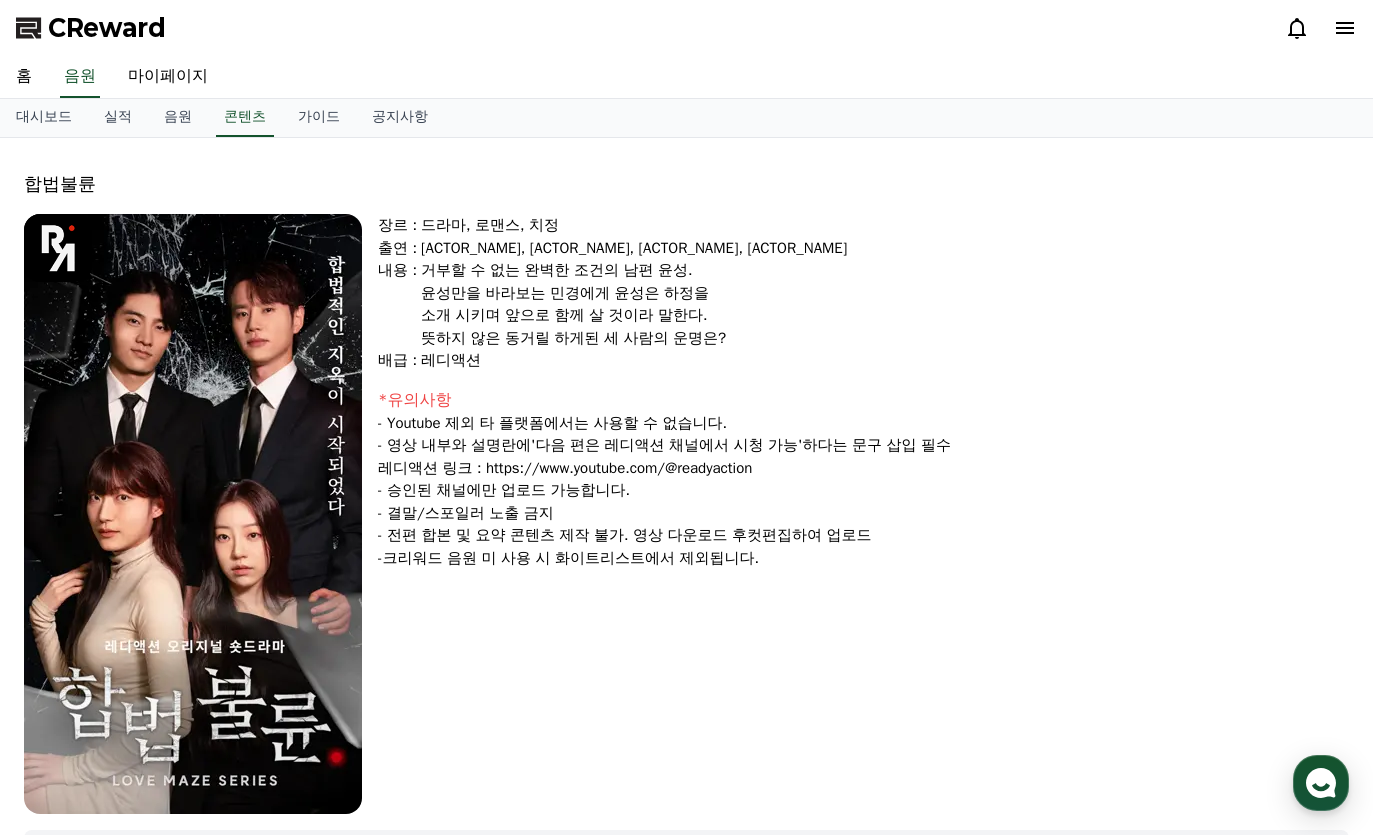 click 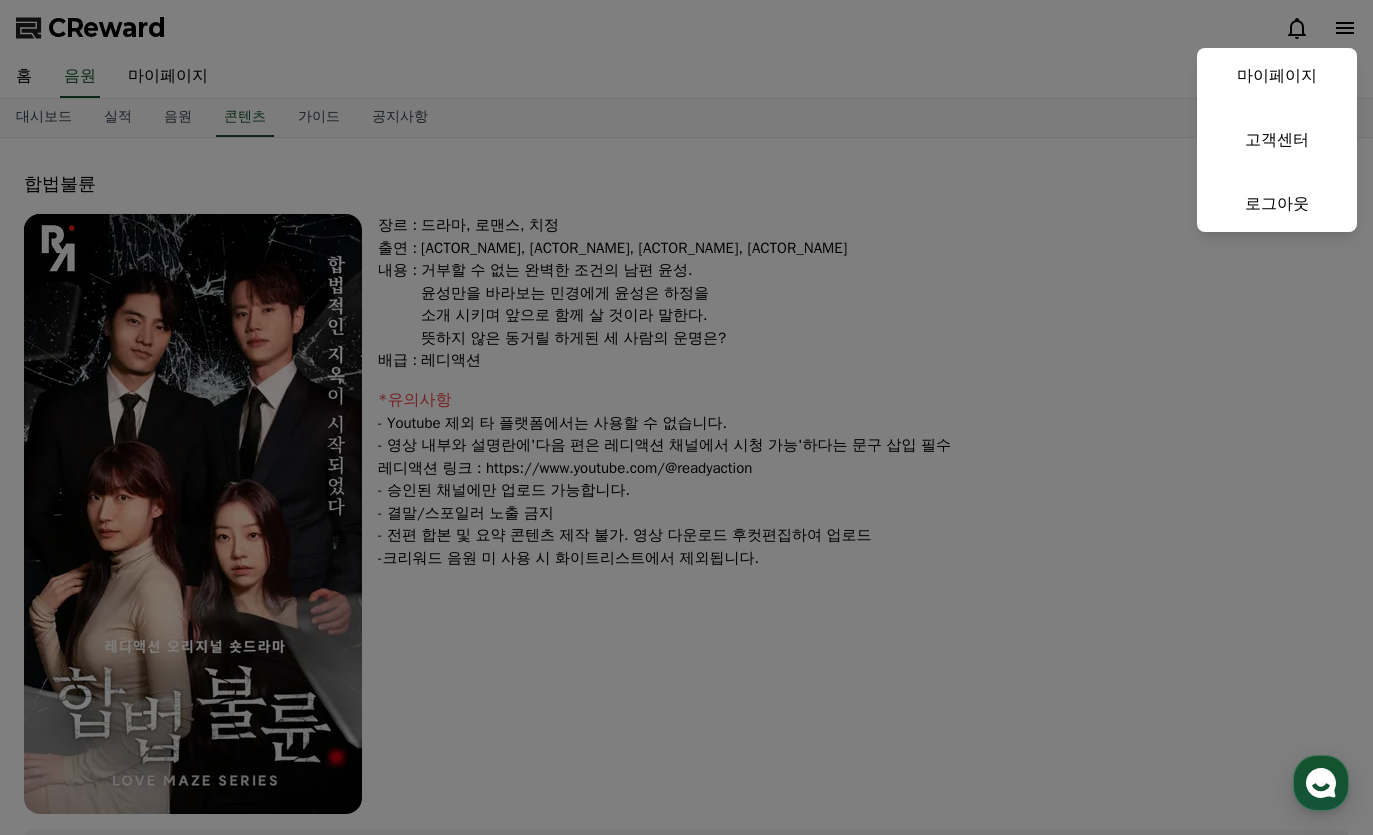 click at bounding box center [686, 417] 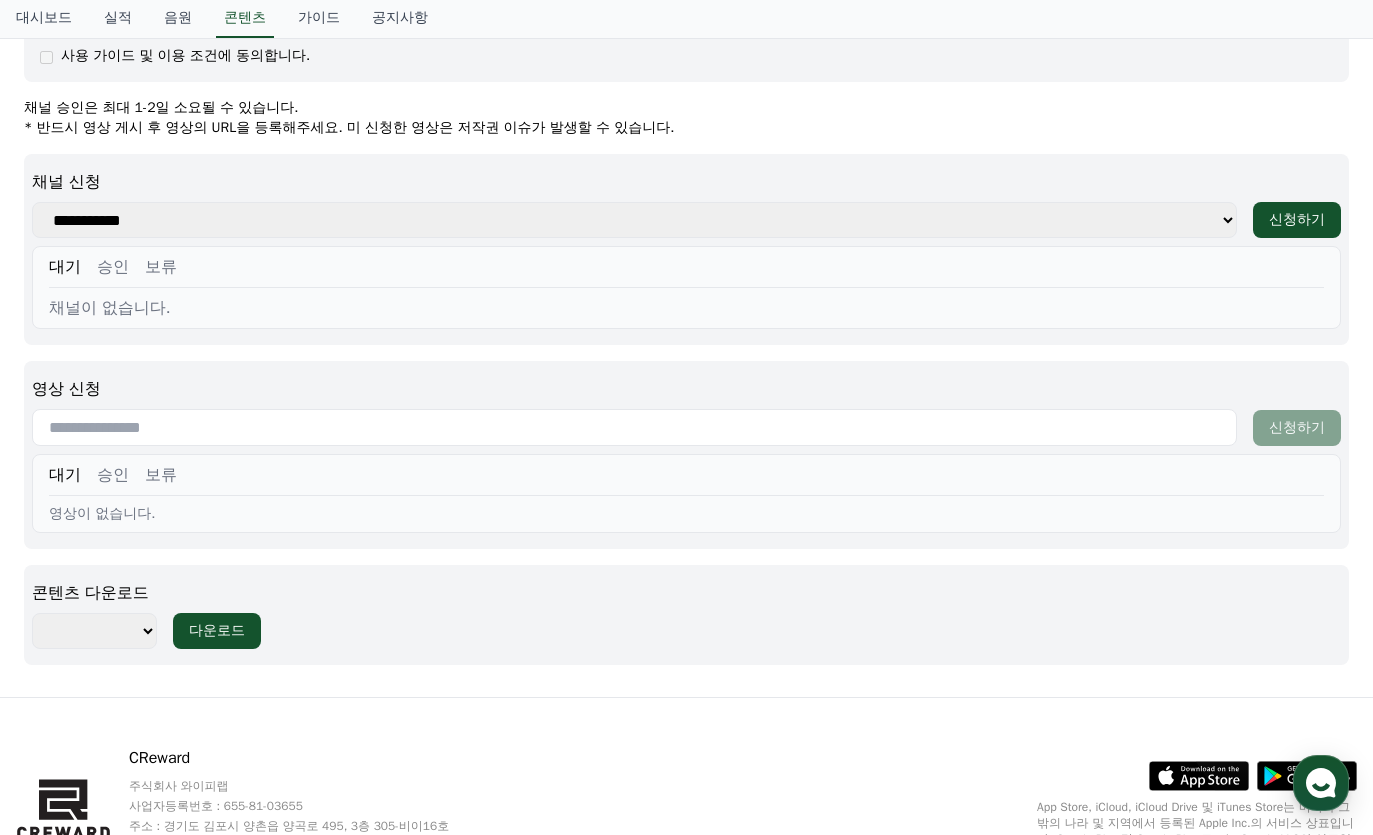 scroll, scrollTop: 911, scrollLeft: 0, axis: vertical 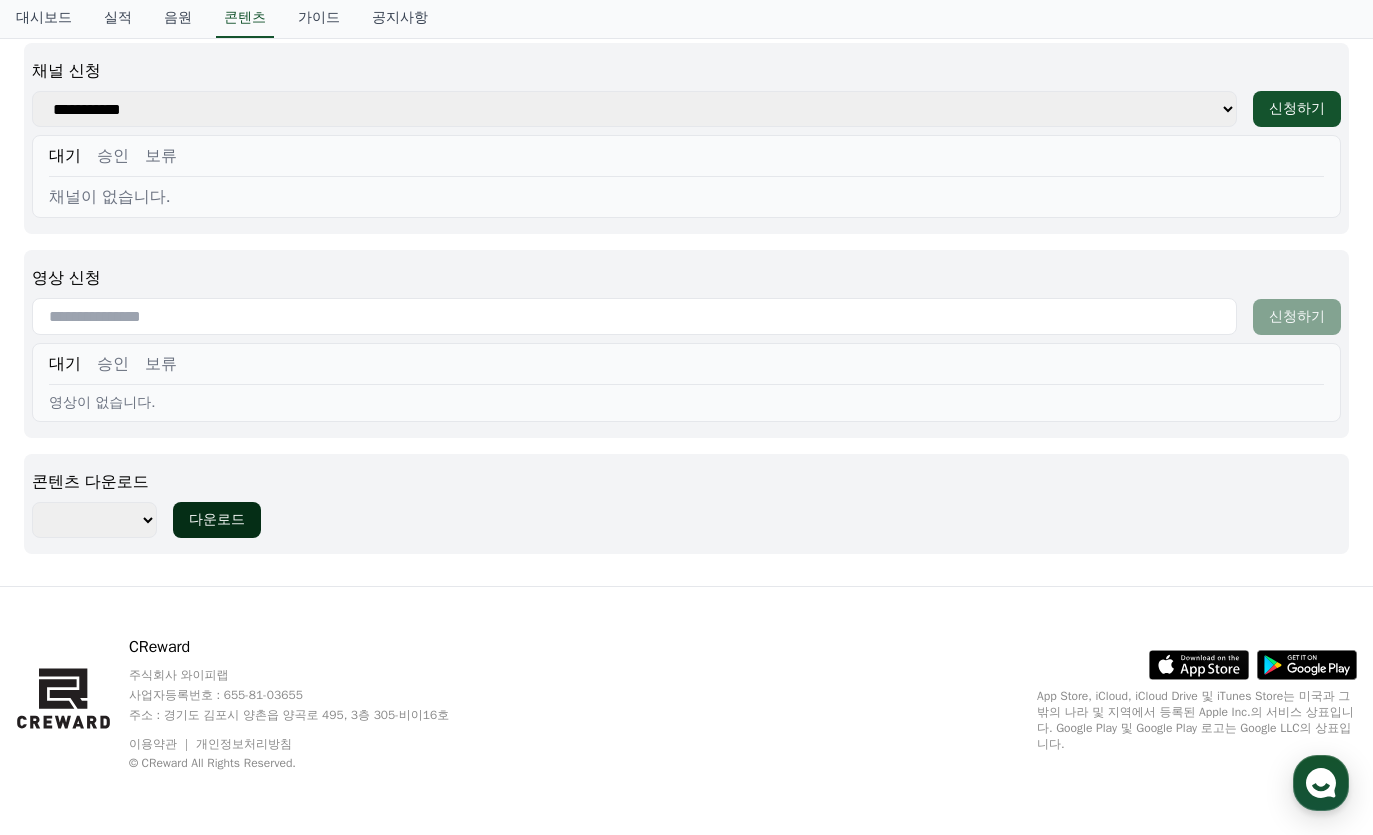 click on "다운로드" at bounding box center (217, 520) 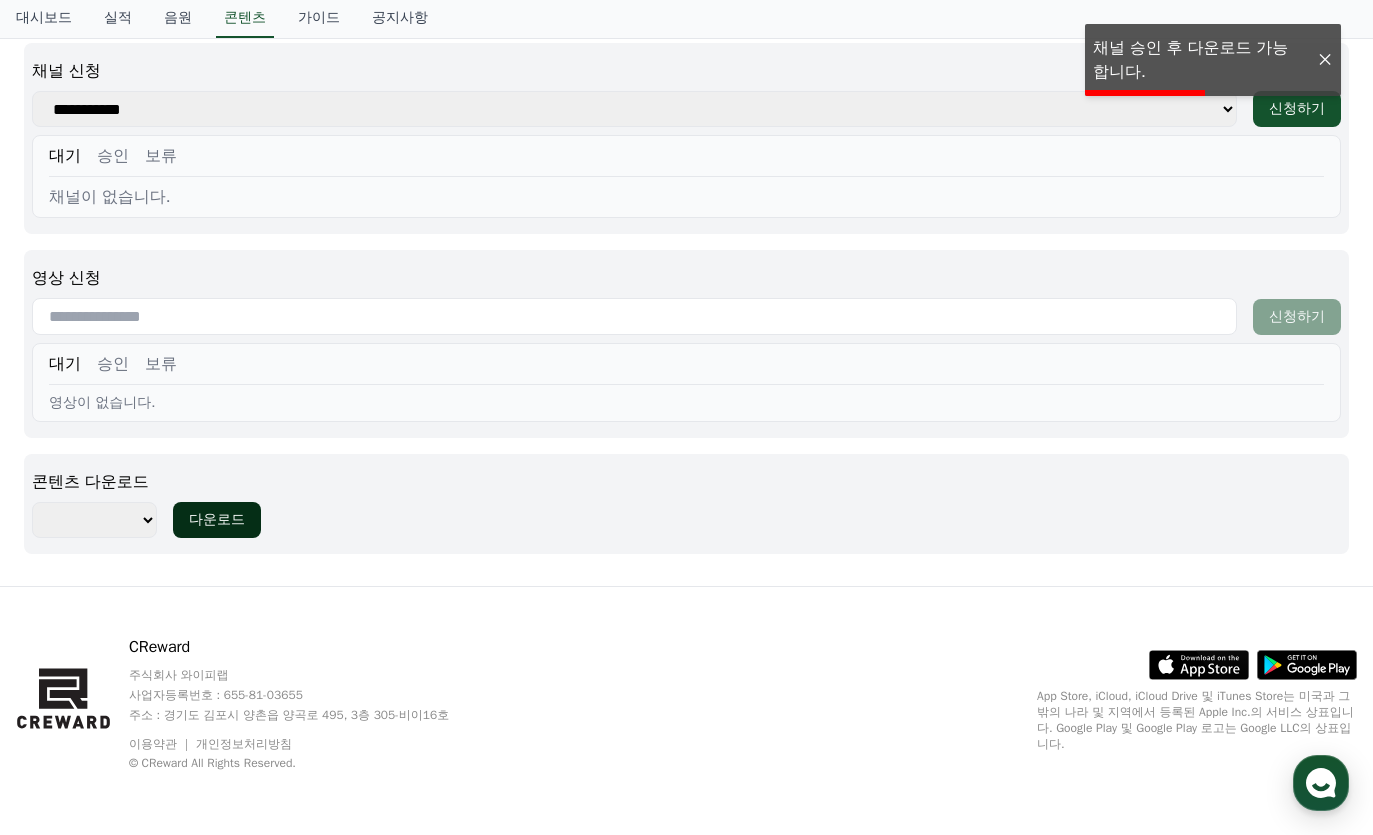 click on "다운로드" at bounding box center [217, 520] 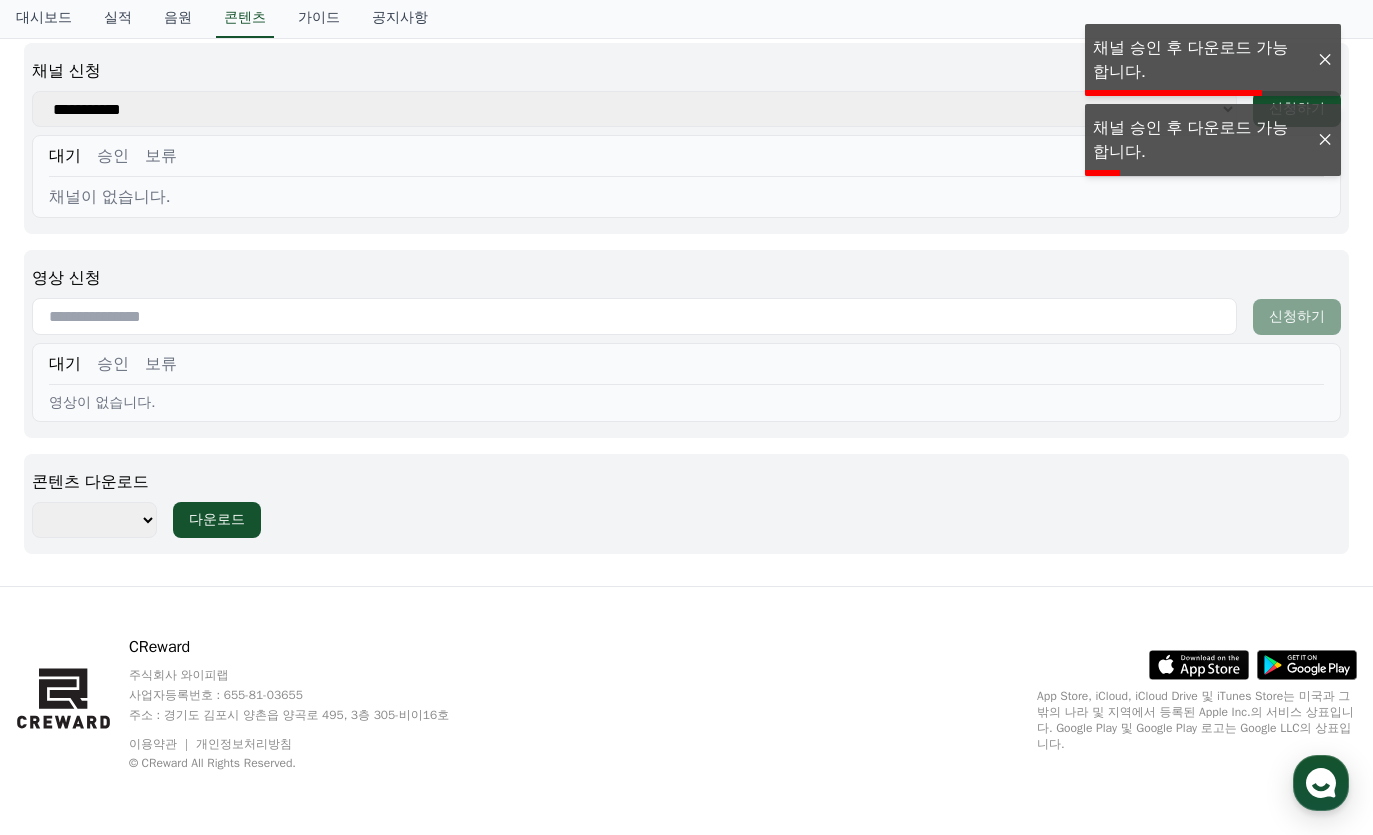 click on "******** ******** ******** ******** ******** ******** ******** ******** ******** ******** ******** ******** ******** ******** ******** ******** ******** ******** ******** ******** ******** ********" at bounding box center [94, 520] 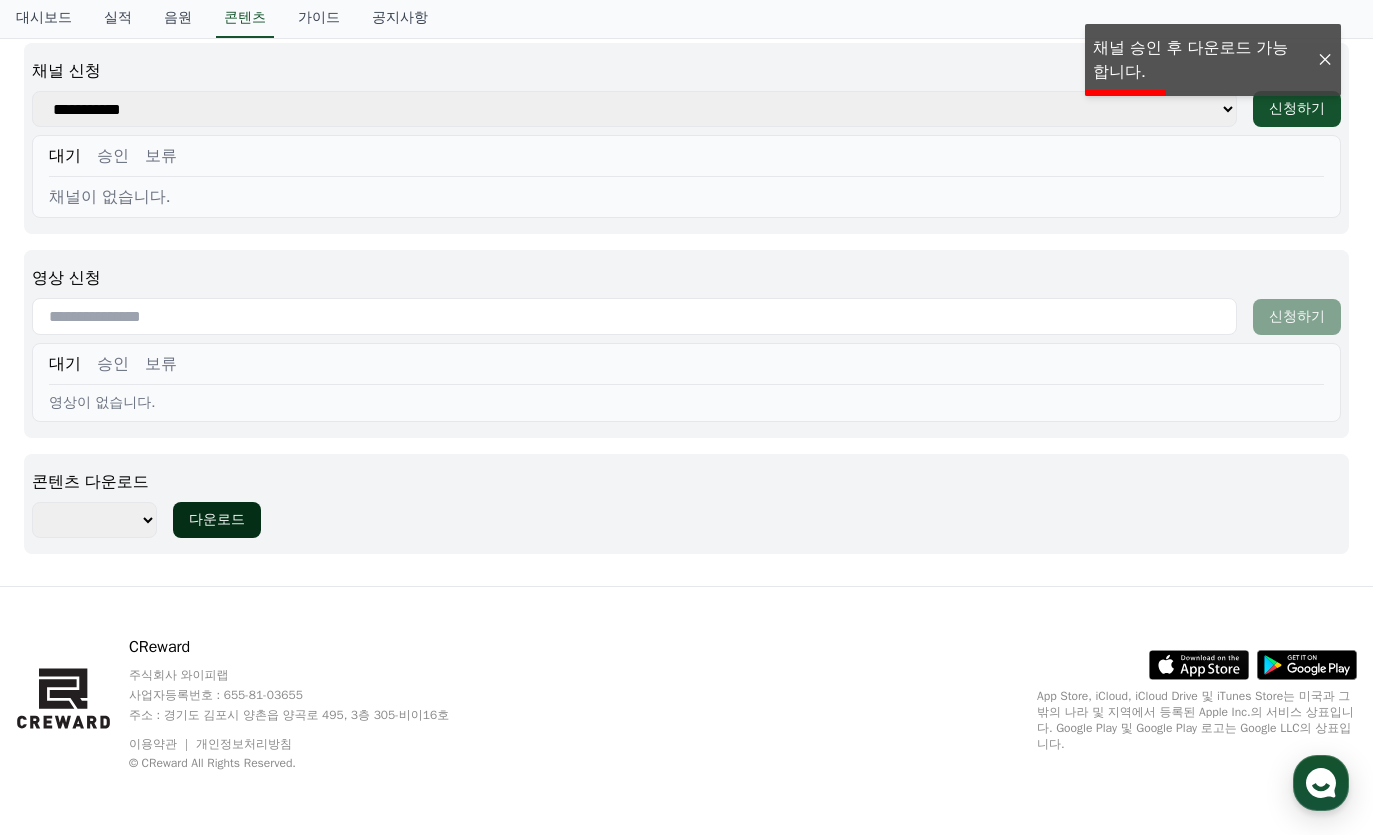 click on "다운로드" at bounding box center (217, 520) 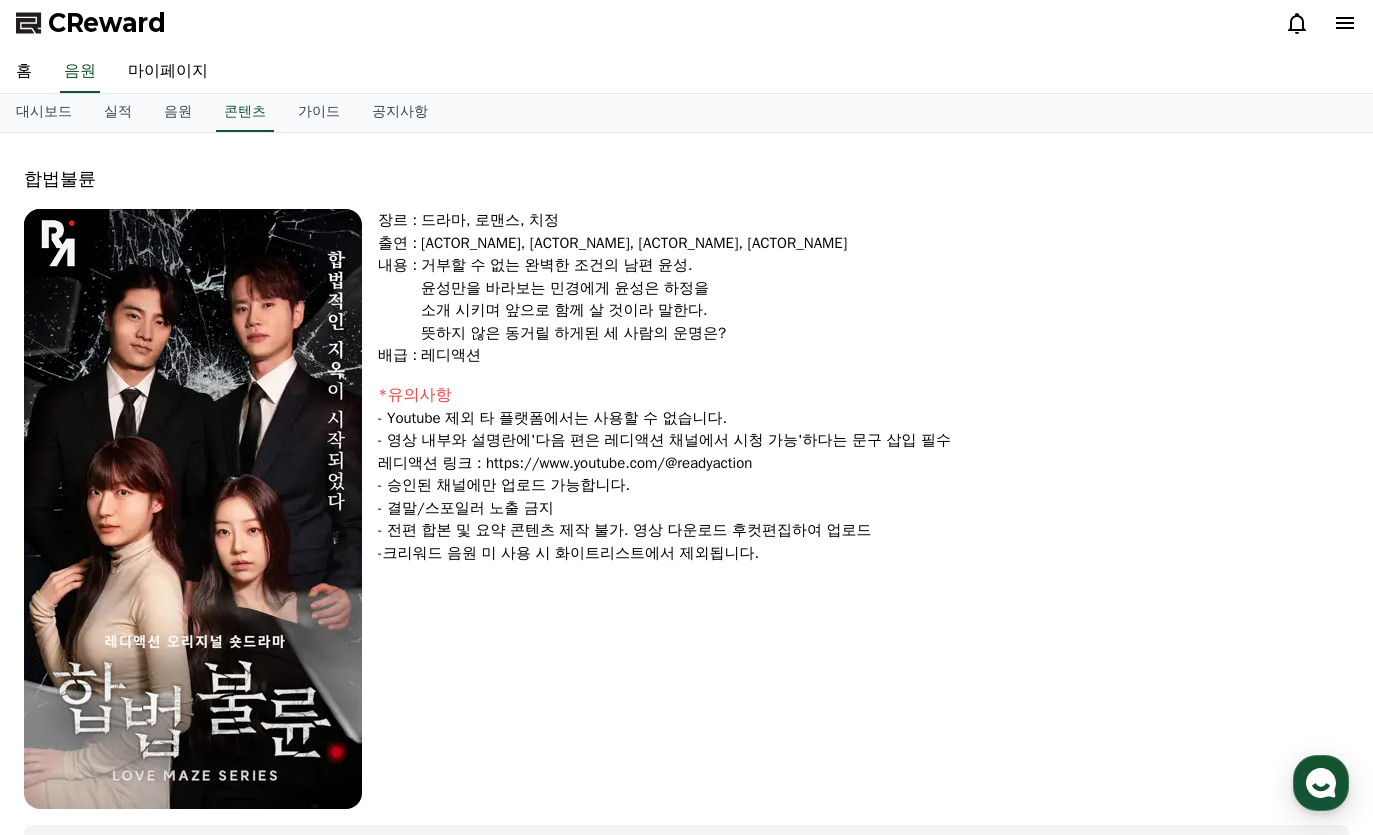 scroll, scrollTop: 0, scrollLeft: 0, axis: both 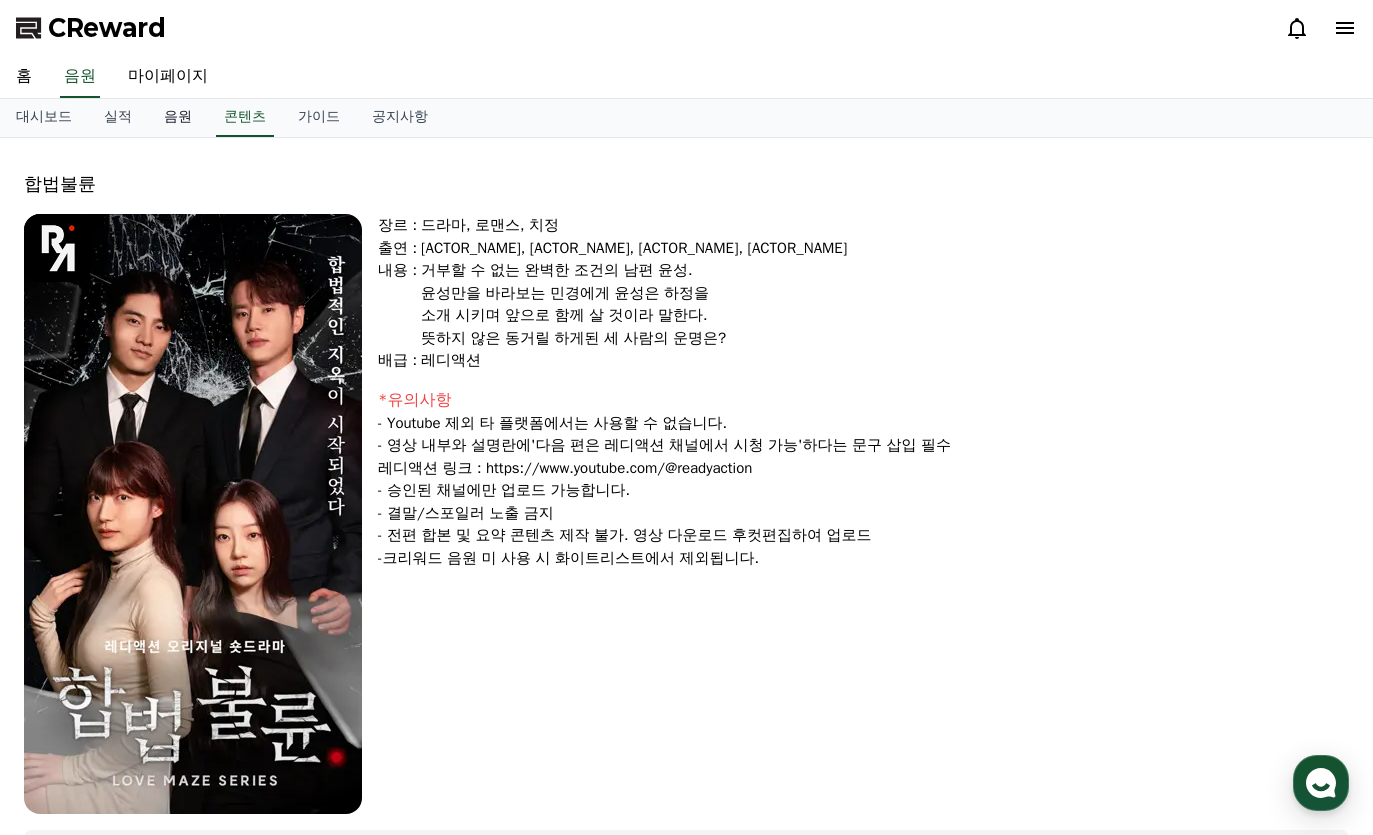 click on "음원" at bounding box center (178, 118) 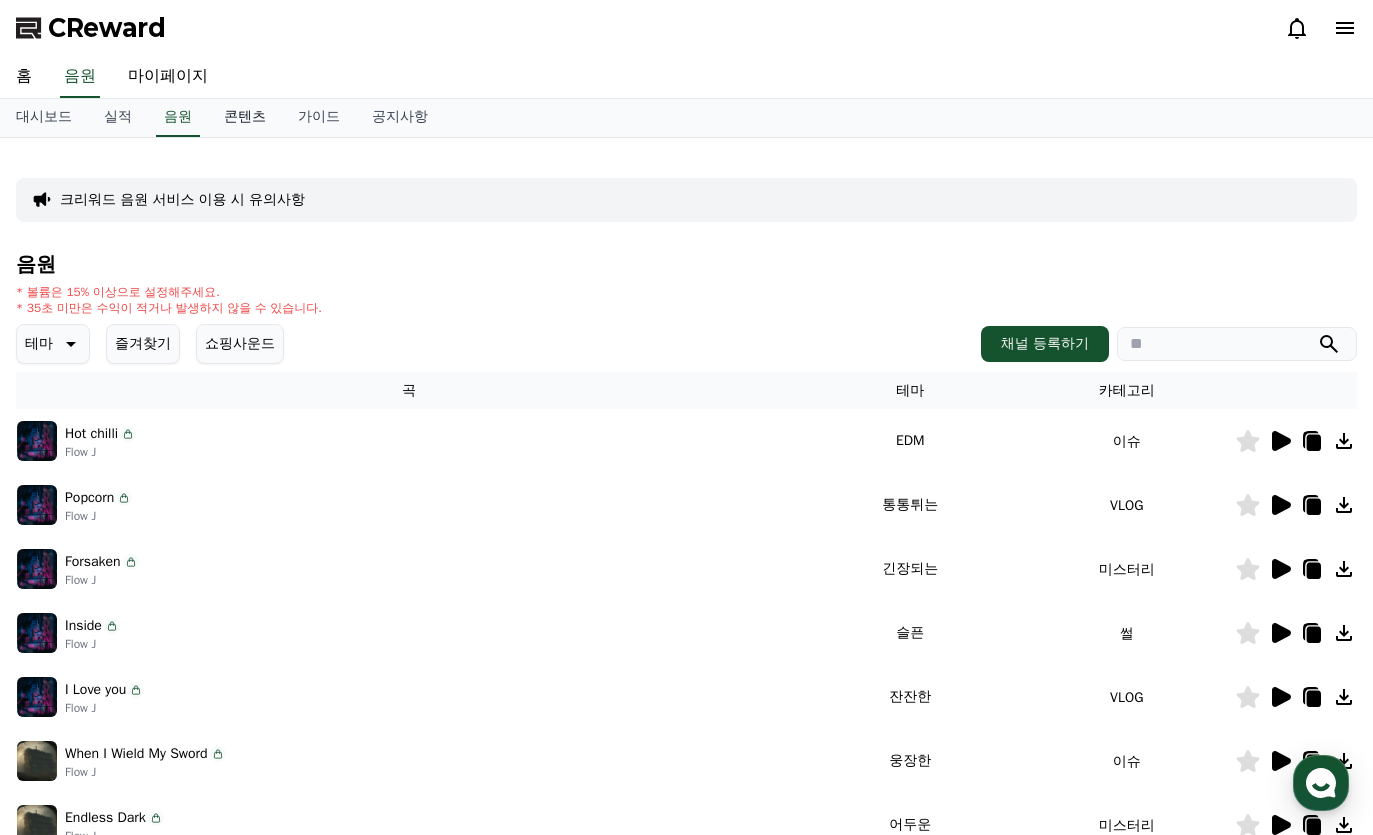 click on "콘텐츠" at bounding box center (245, 118) 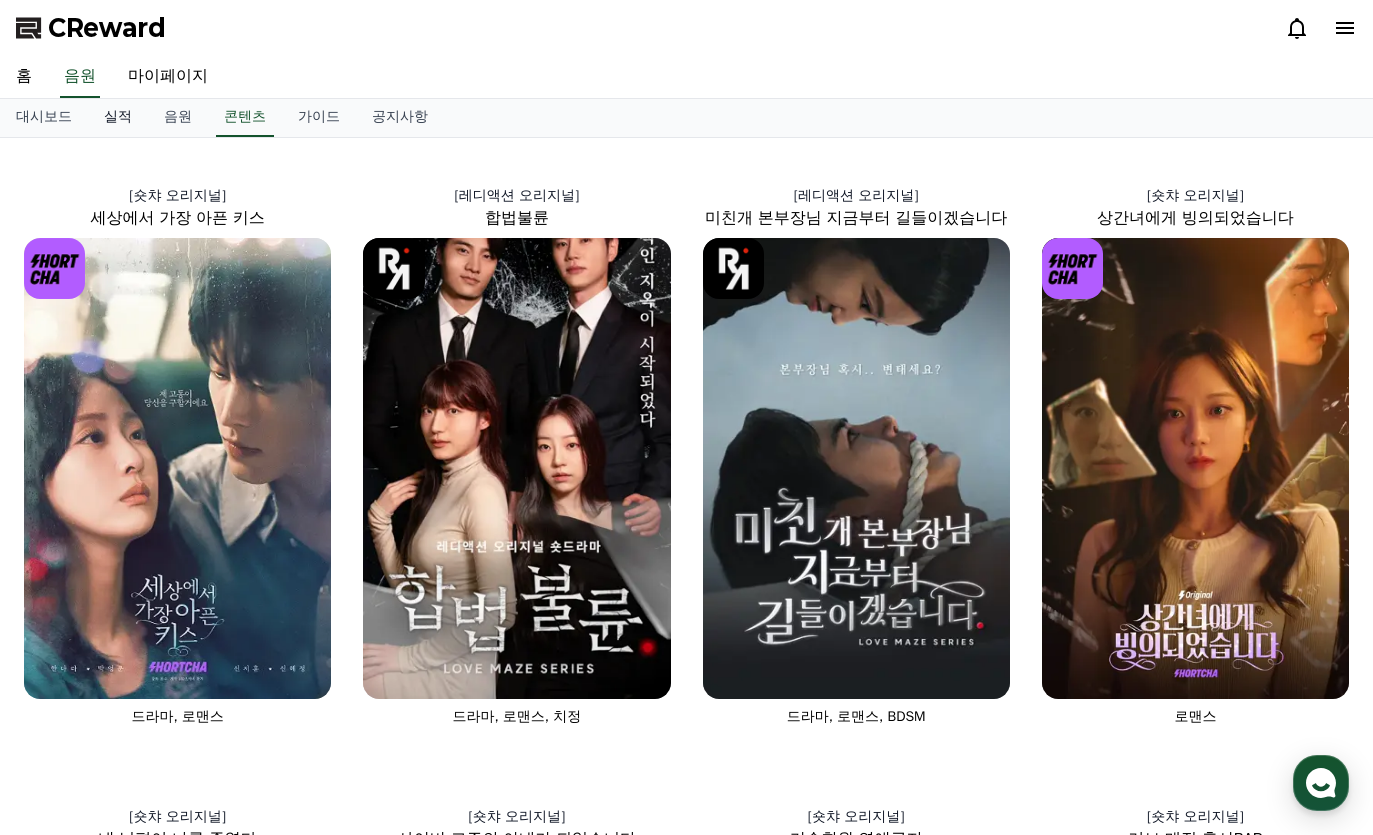 click on "실적" at bounding box center (118, 118) 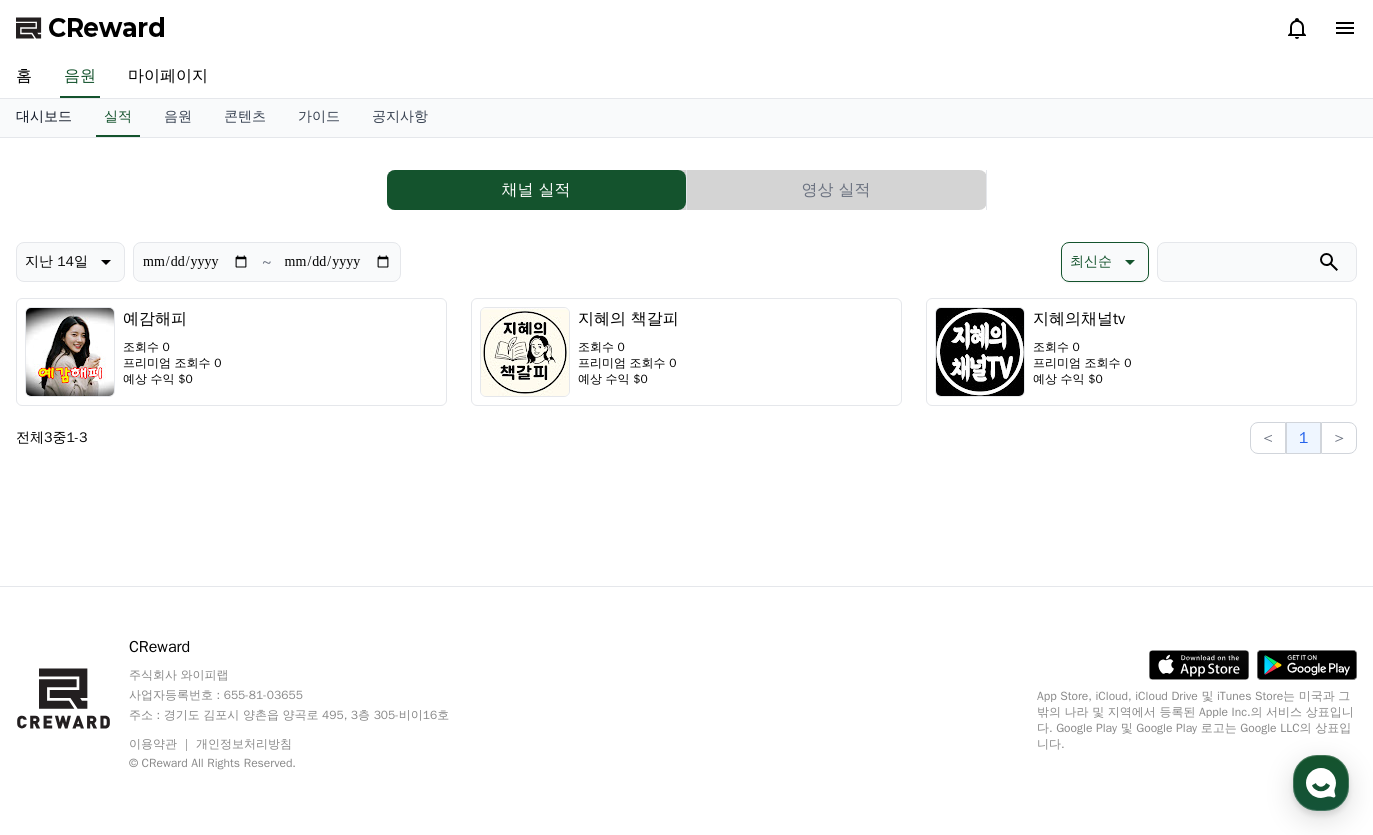click on "대시보드" at bounding box center (44, 118) 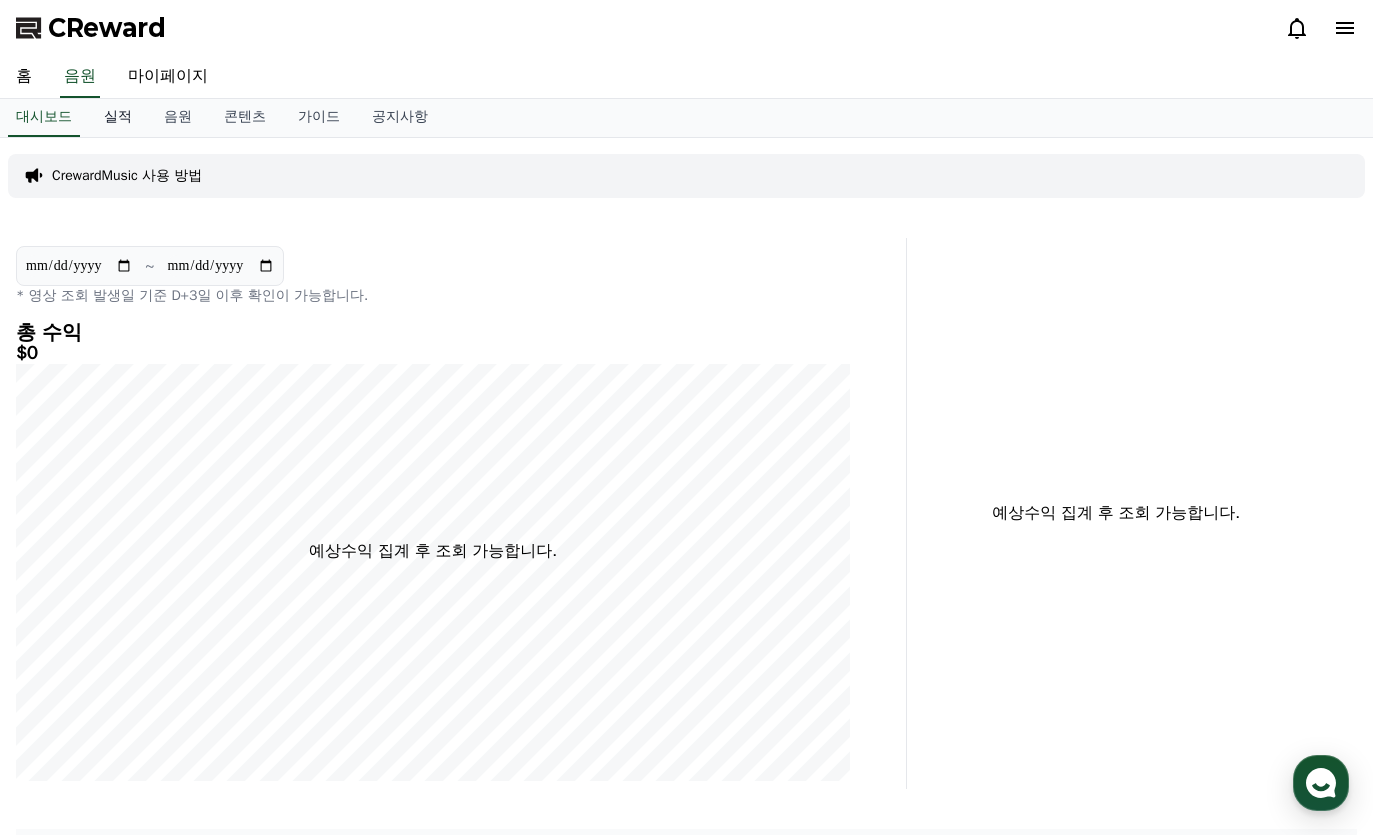 click on "실적" at bounding box center (118, 118) 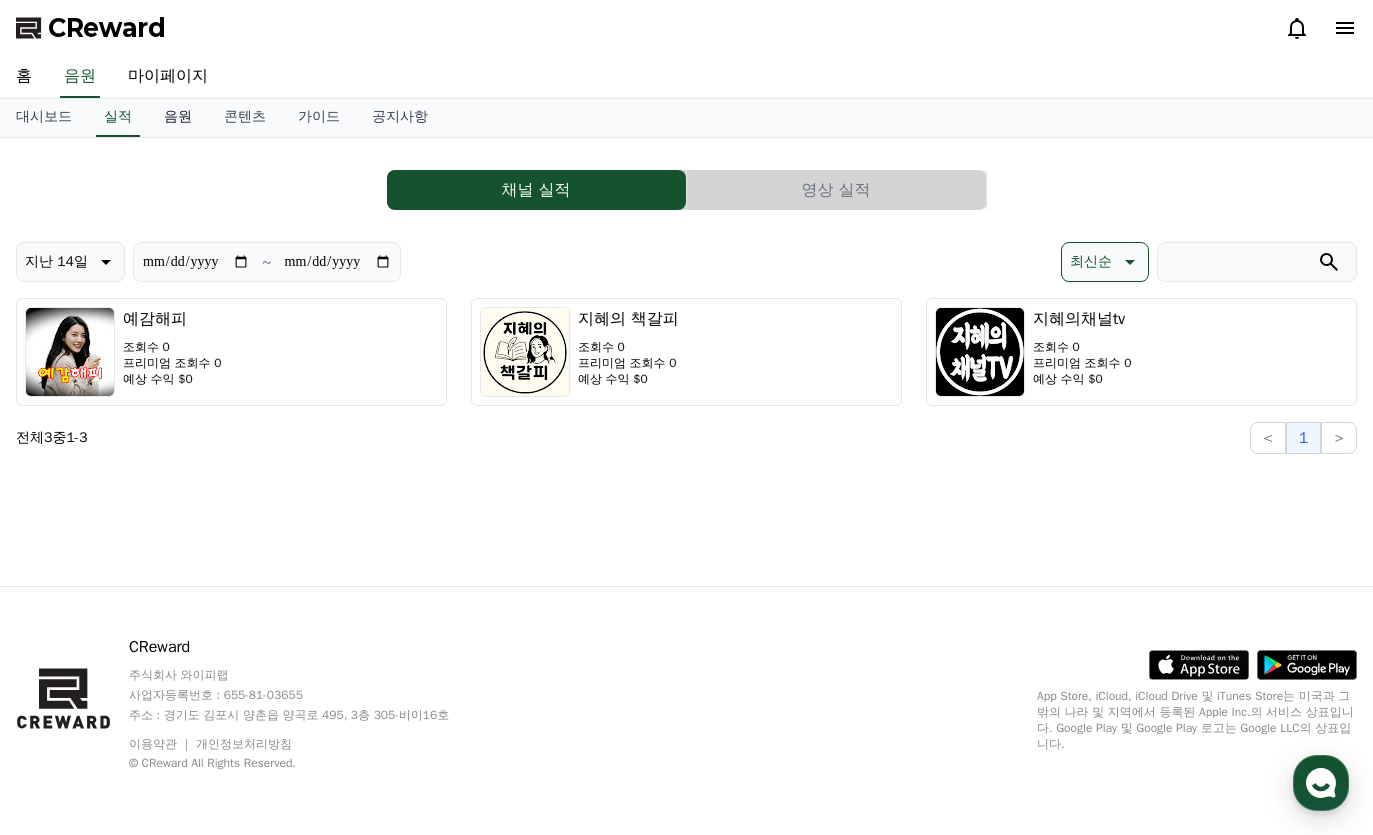 click on "음원" at bounding box center [178, 118] 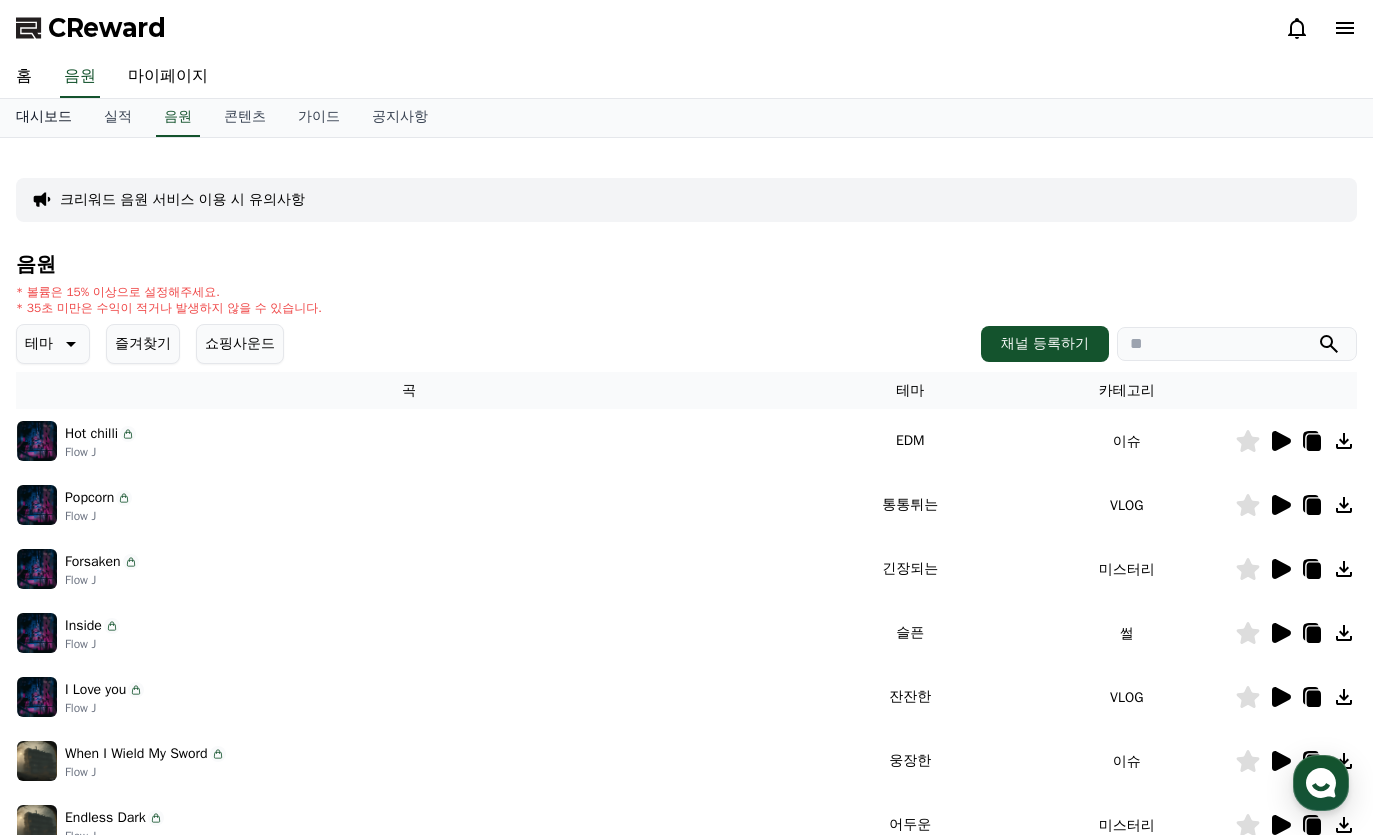 click on "대시보드" at bounding box center [44, 118] 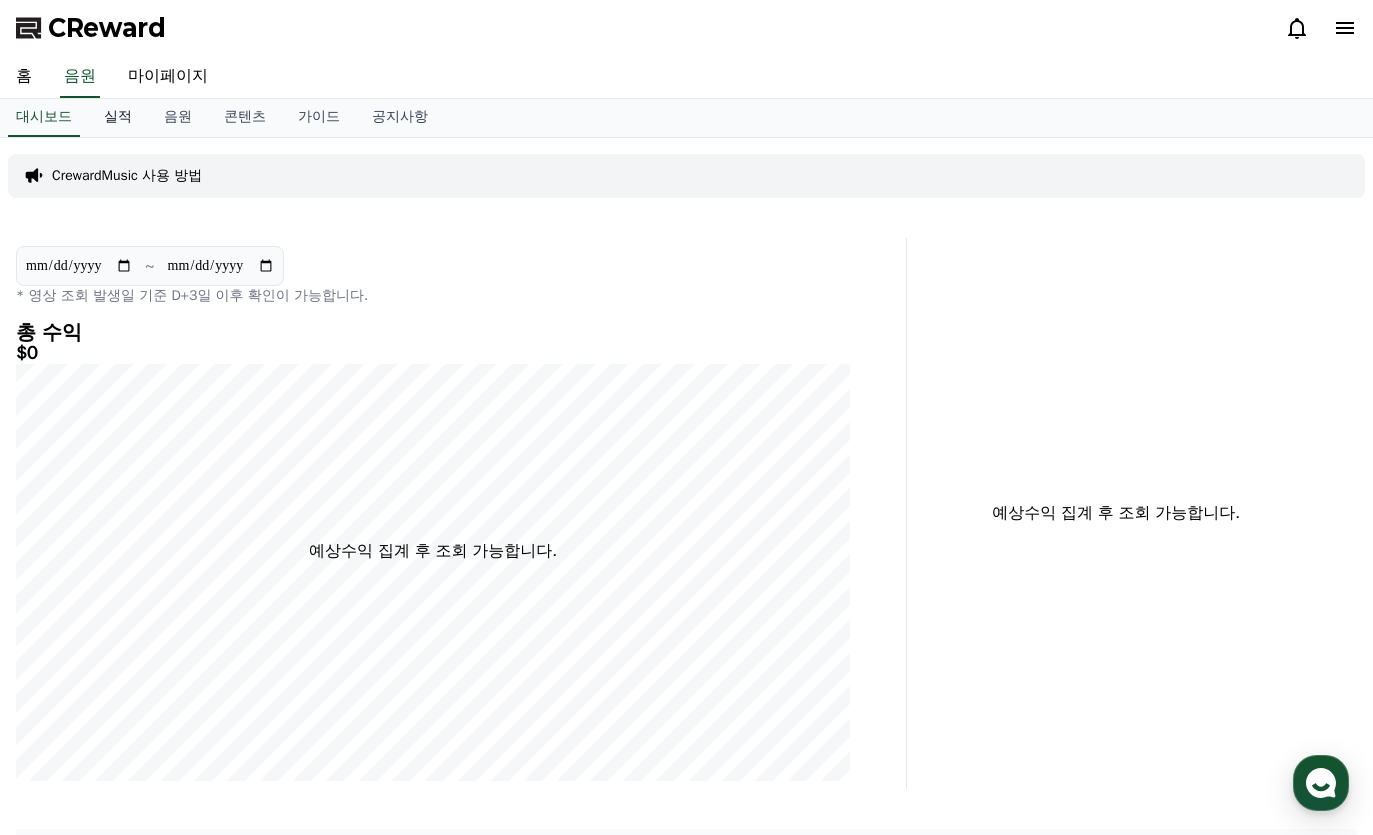 click on "실적" at bounding box center [118, 118] 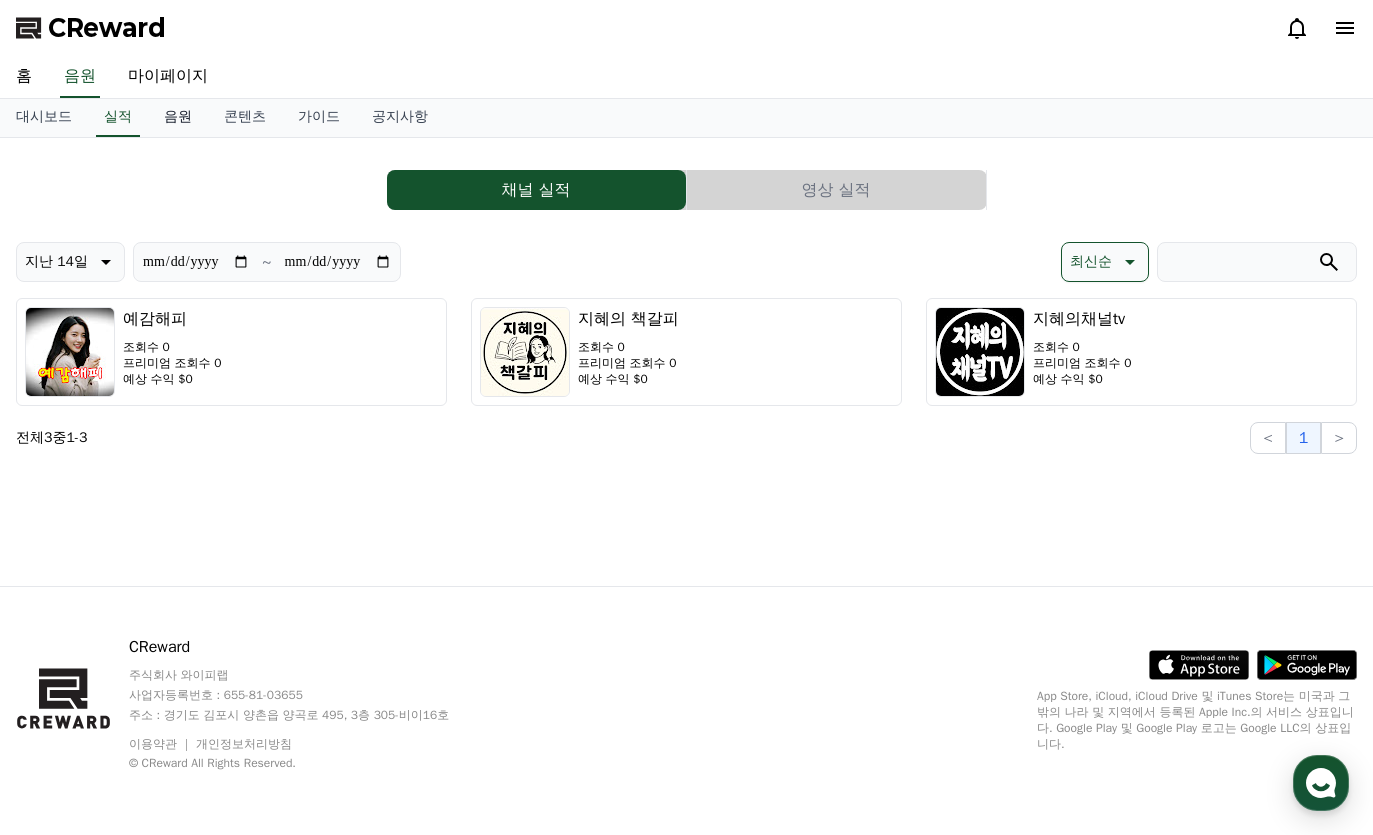 click on "음원" at bounding box center [178, 118] 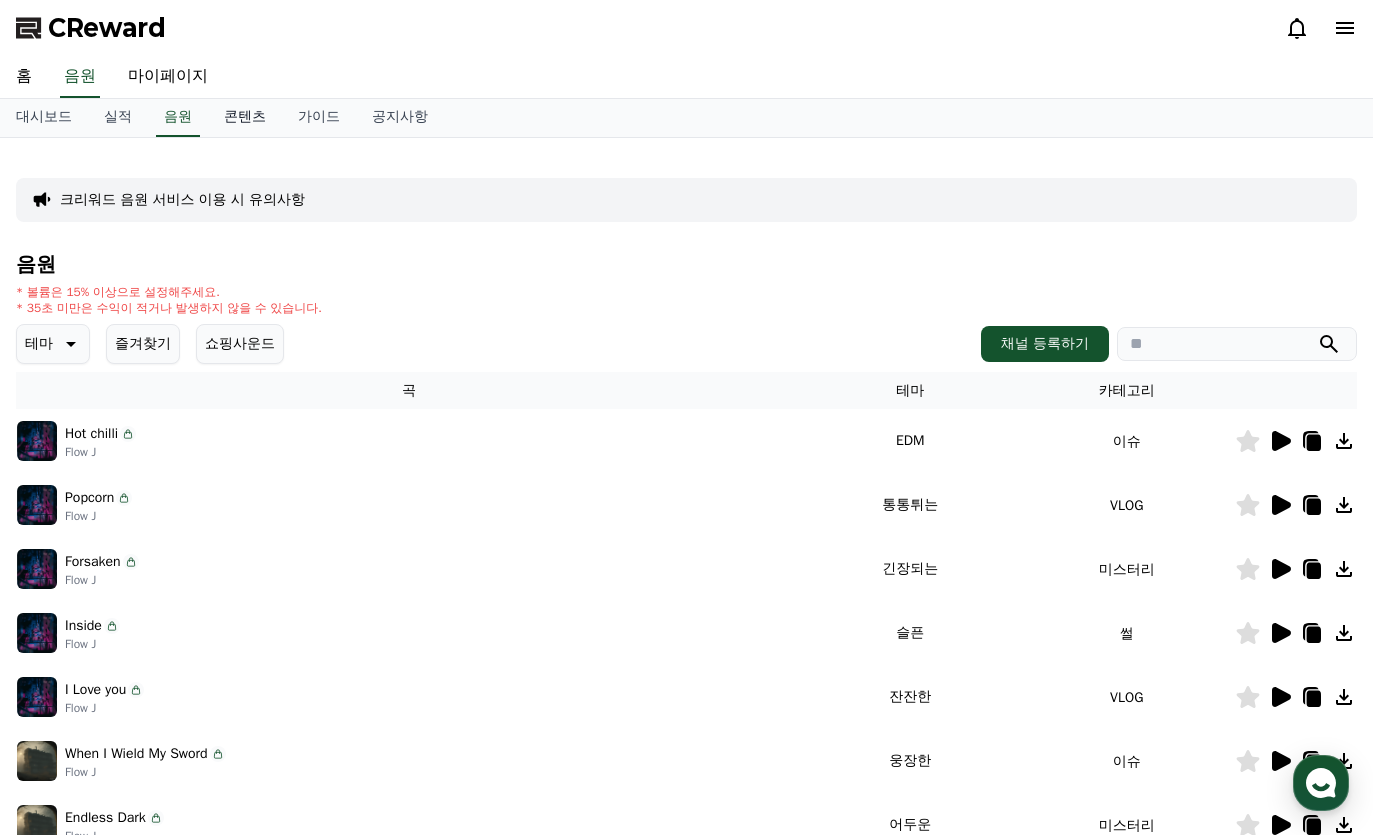 click on "콘텐츠" at bounding box center [245, 118] 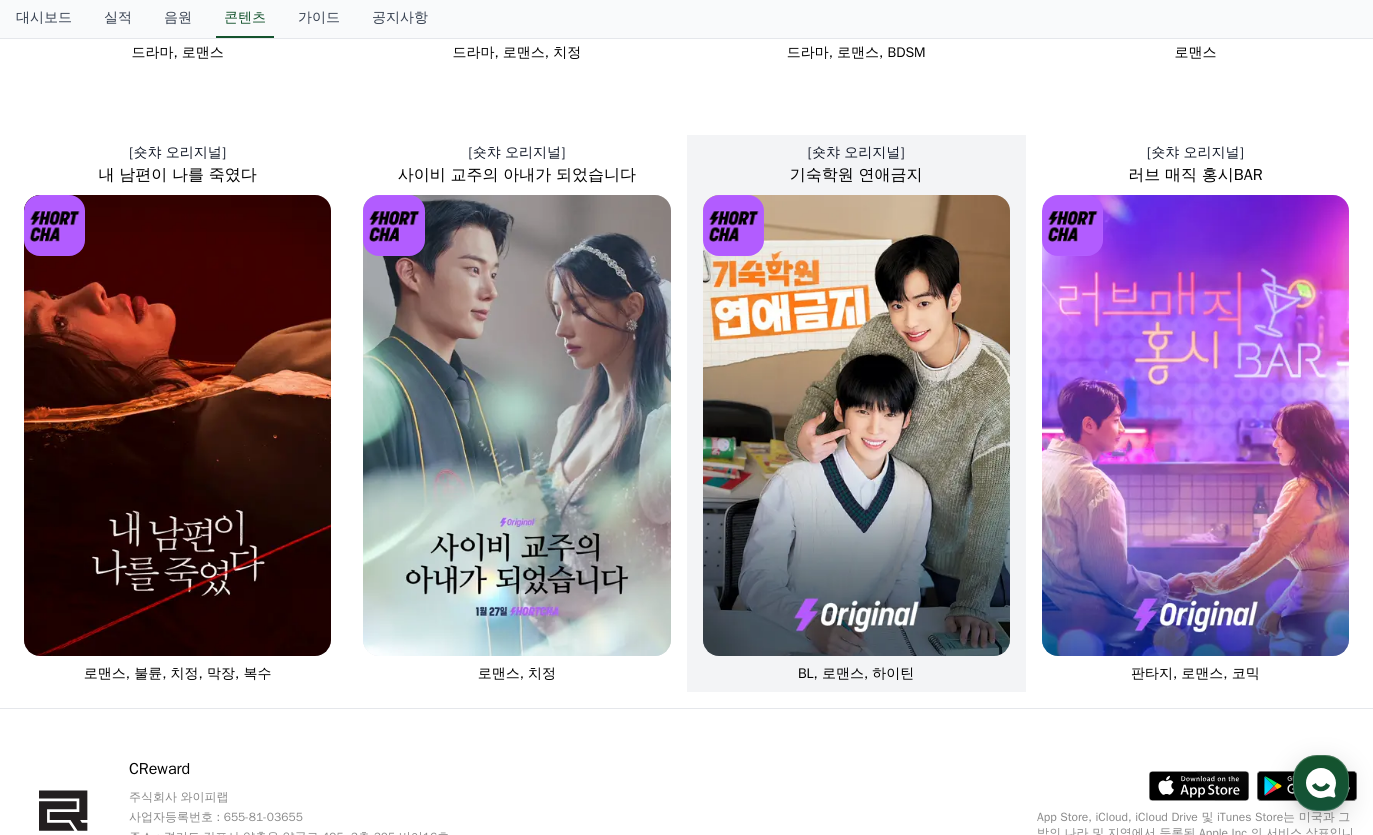 scroll, scrollTop: 700, scrollLeft: 0, axis: vertical 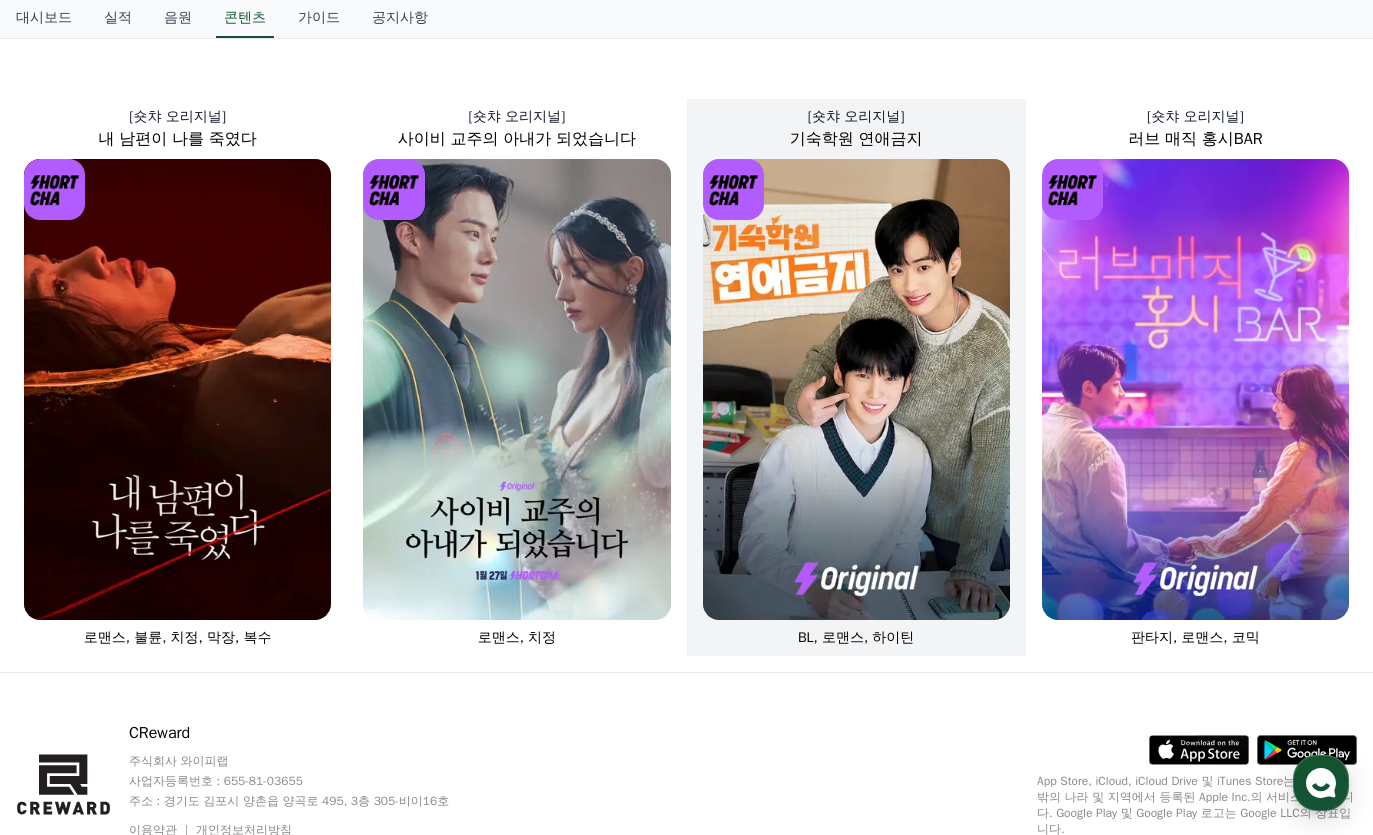 click at bounding box center [856, 389] 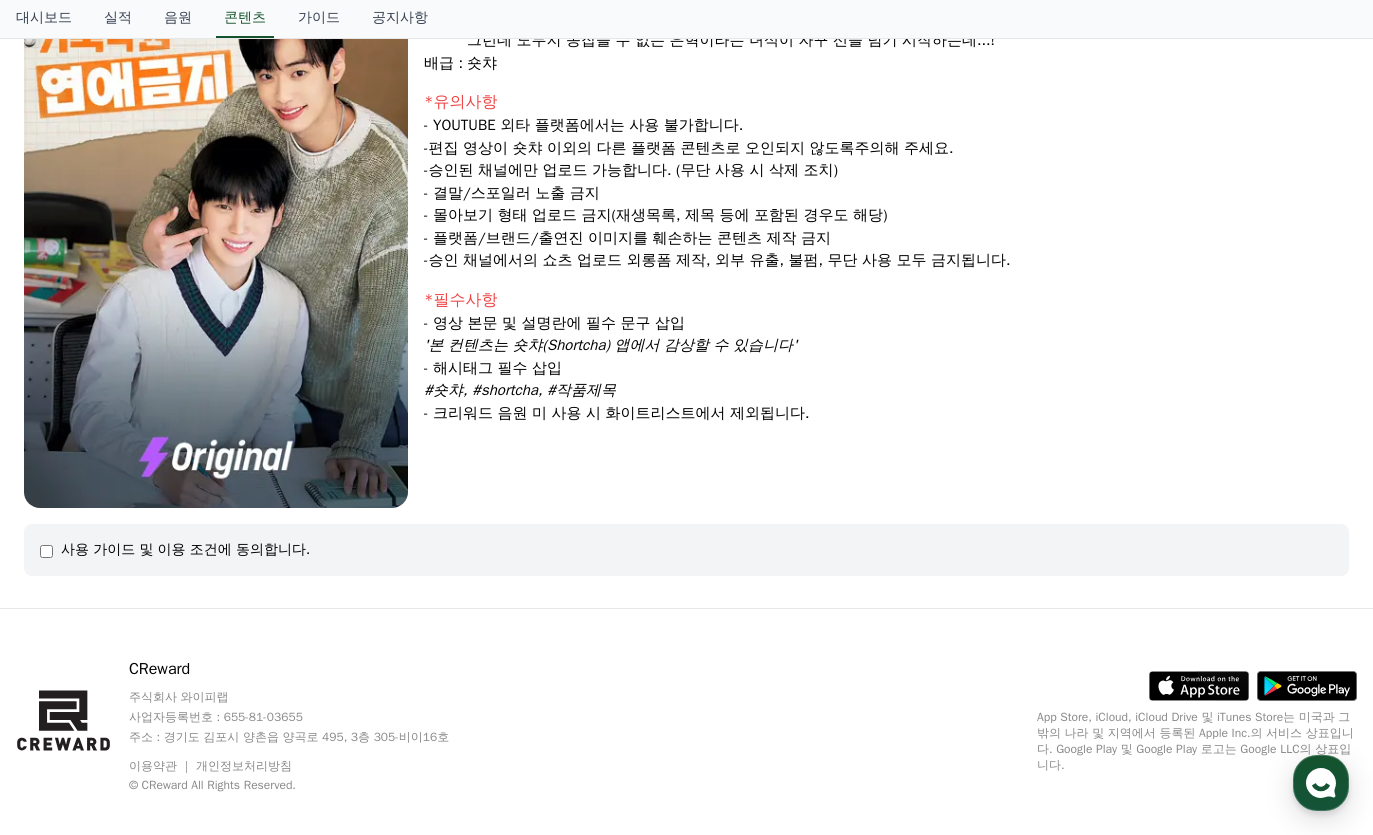 scroll, scrollTop: 297, scrollLeft: 0, axis: vertical 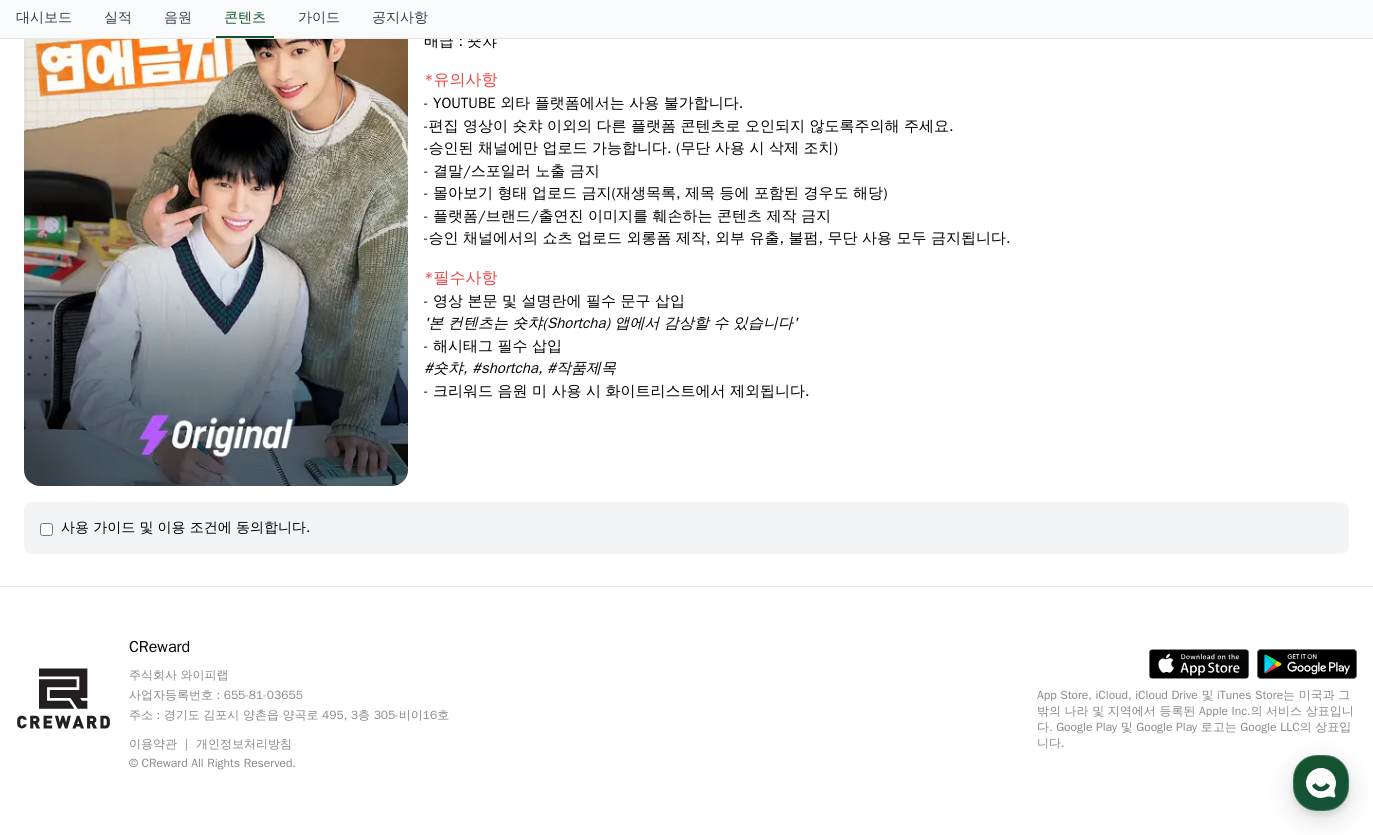 click on "사용 가이드 및 이용 조건에 동의합니다." at bounding box center (686, 528) 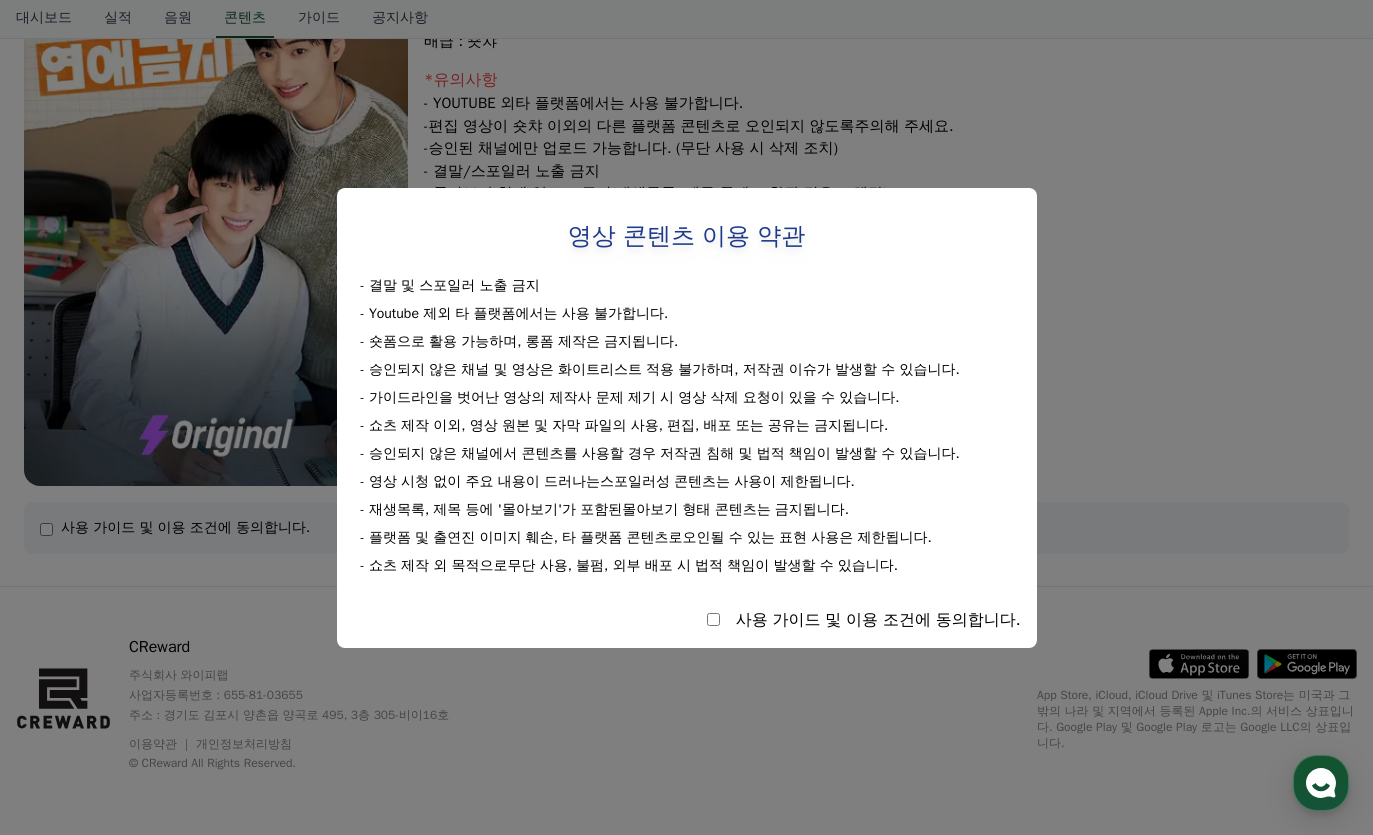 select 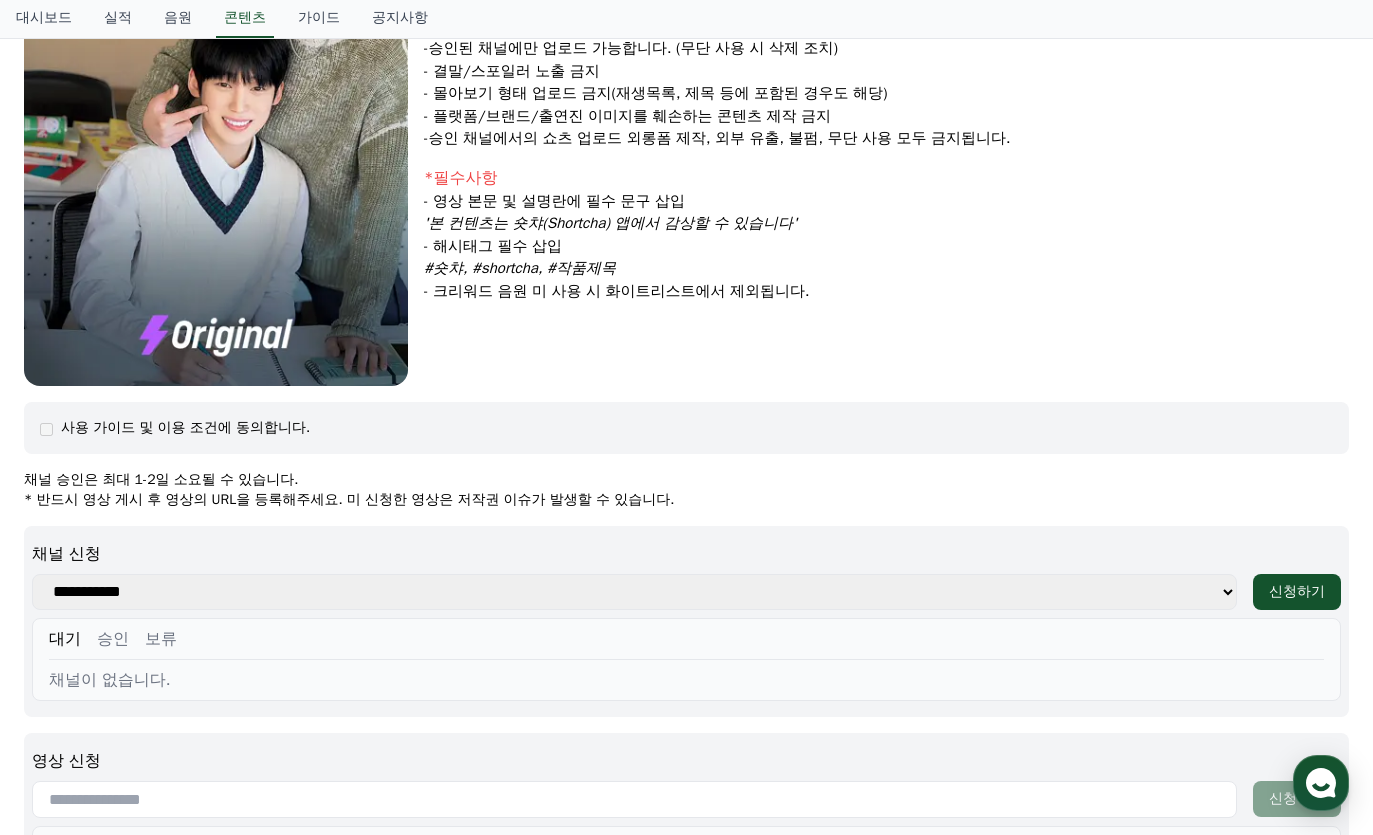 scroll, scrollTop: 497, scrollLeft: 0, axis: vertical 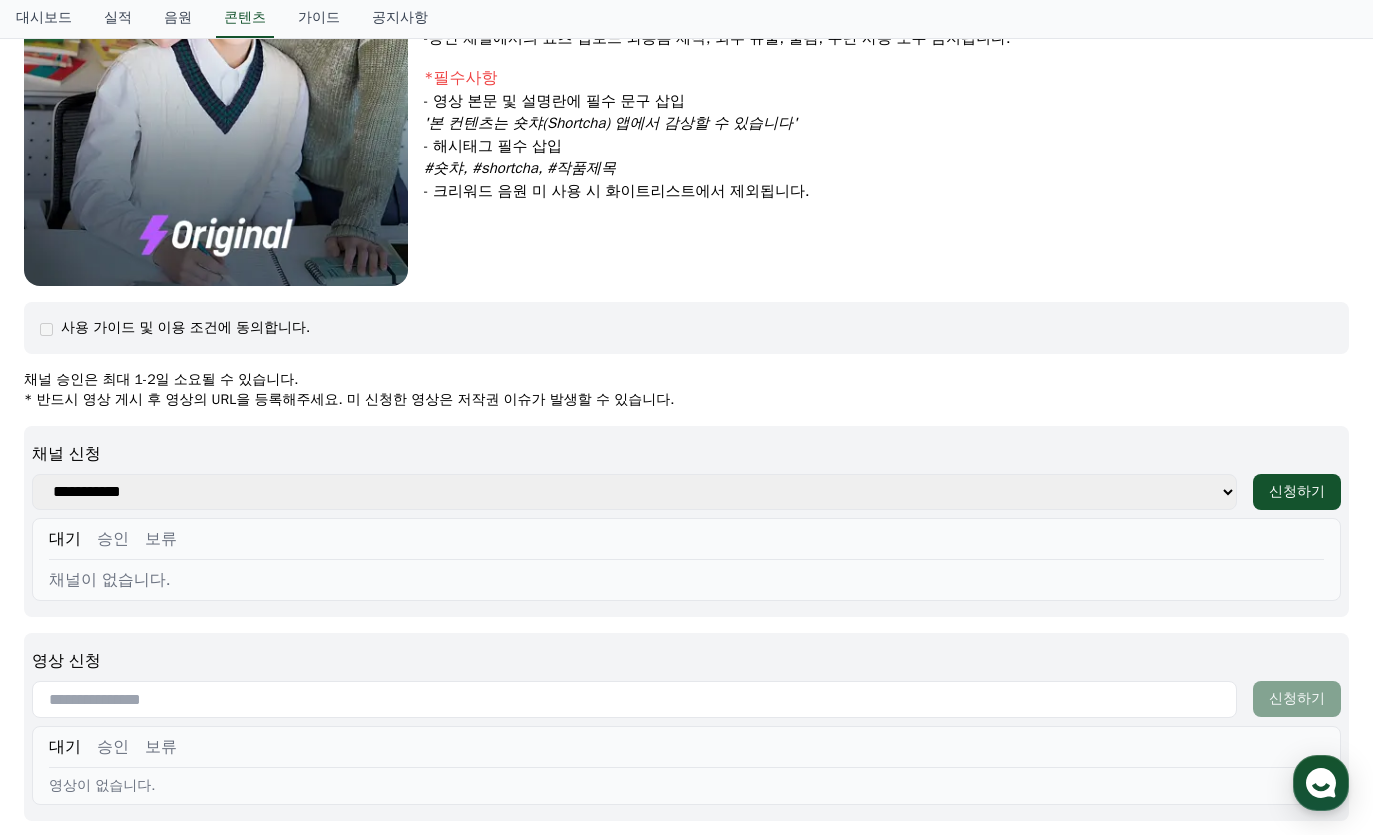 click on "**********" at bounding box center [634, 492] 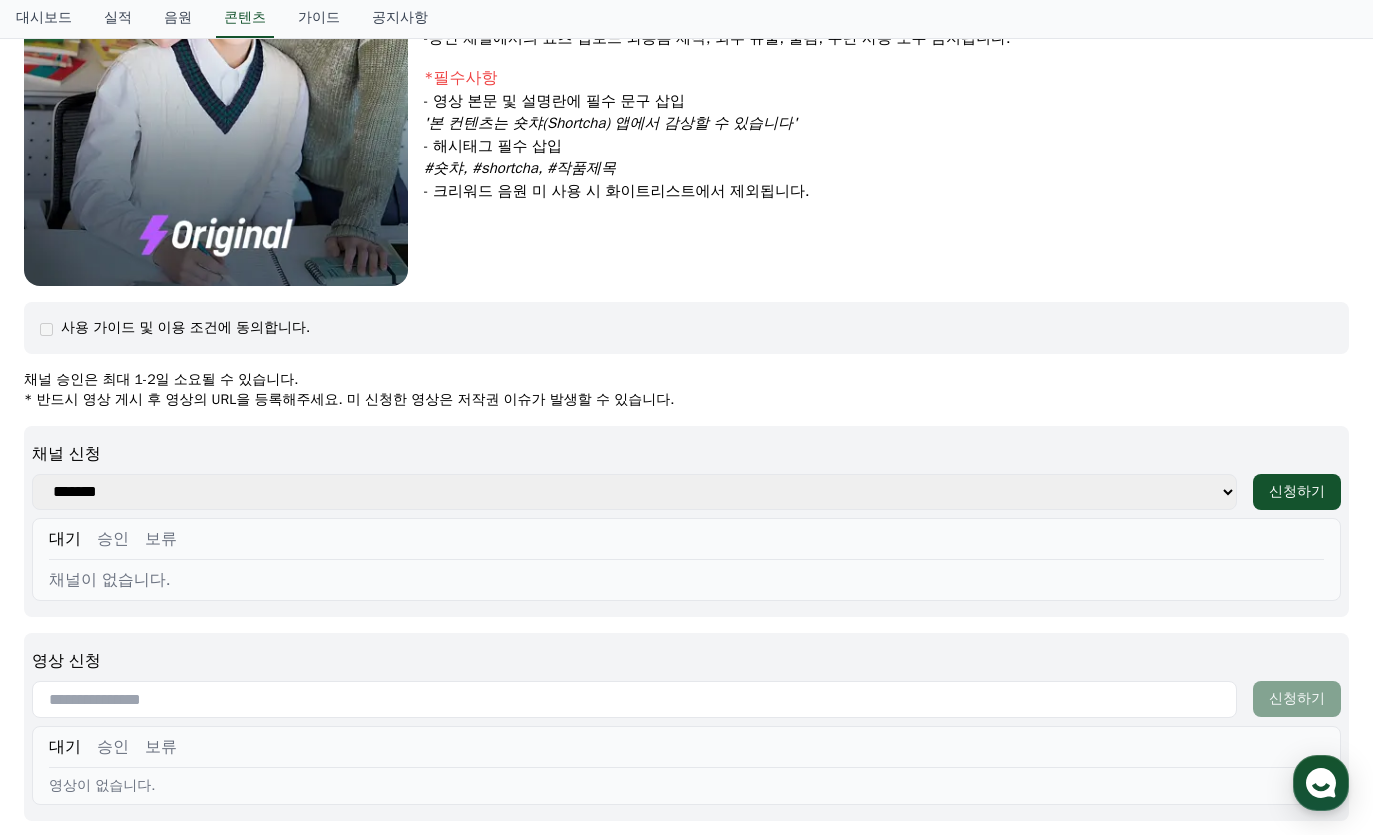click on "**********" at bounding box center (634, 492) 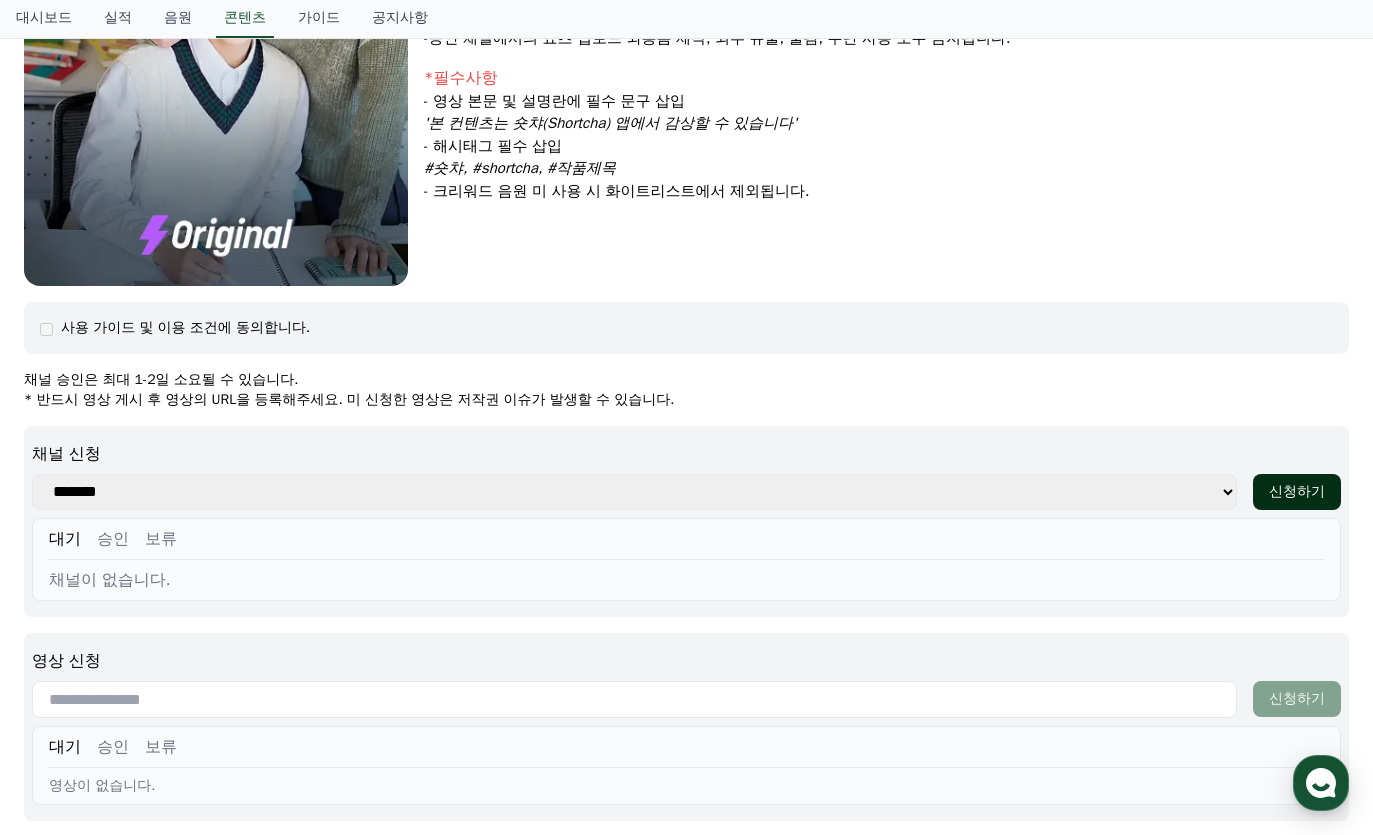 click on "신청하기" at bounding box center (1297, 492) 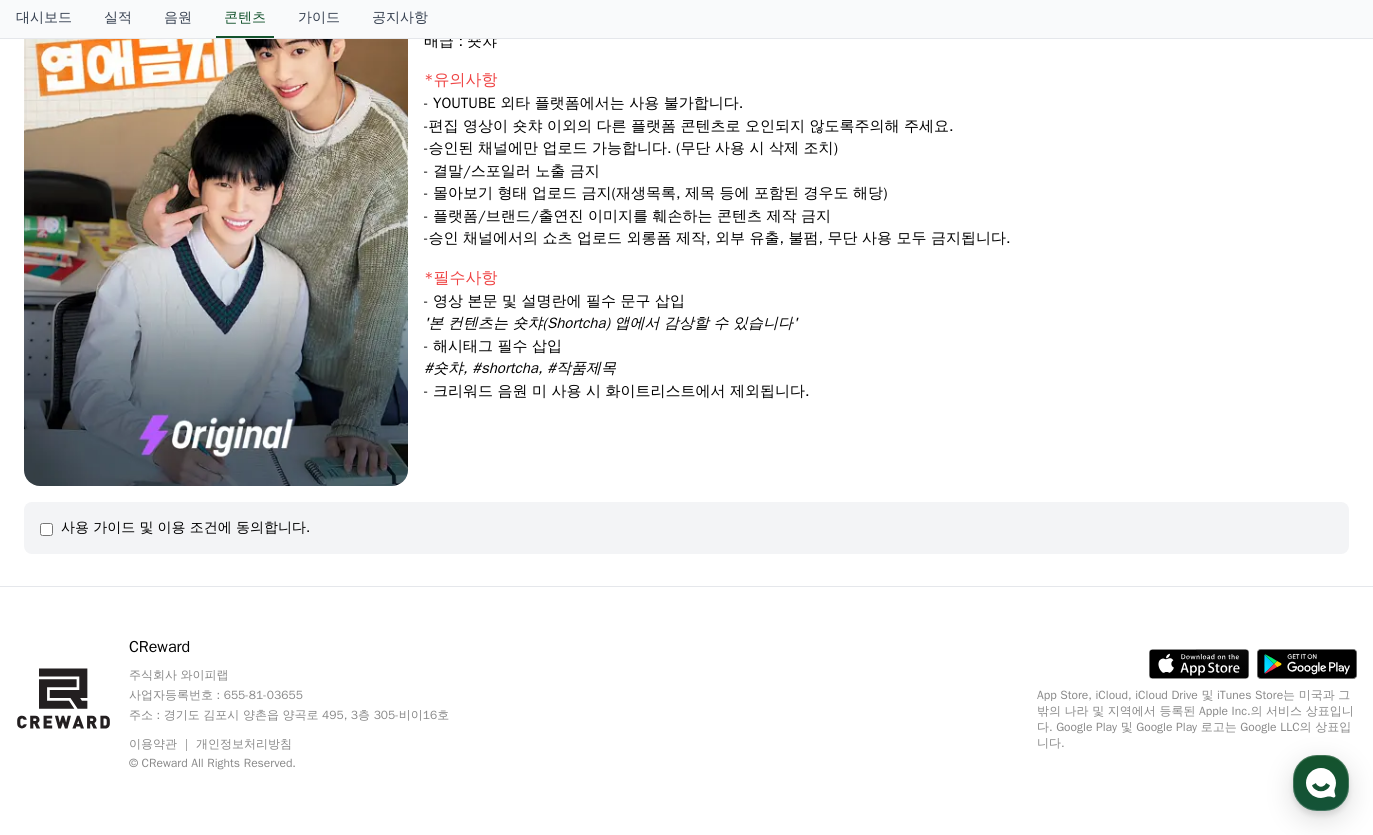 scroll, scrollTop: 0, scrollLeft: 0, axis: both 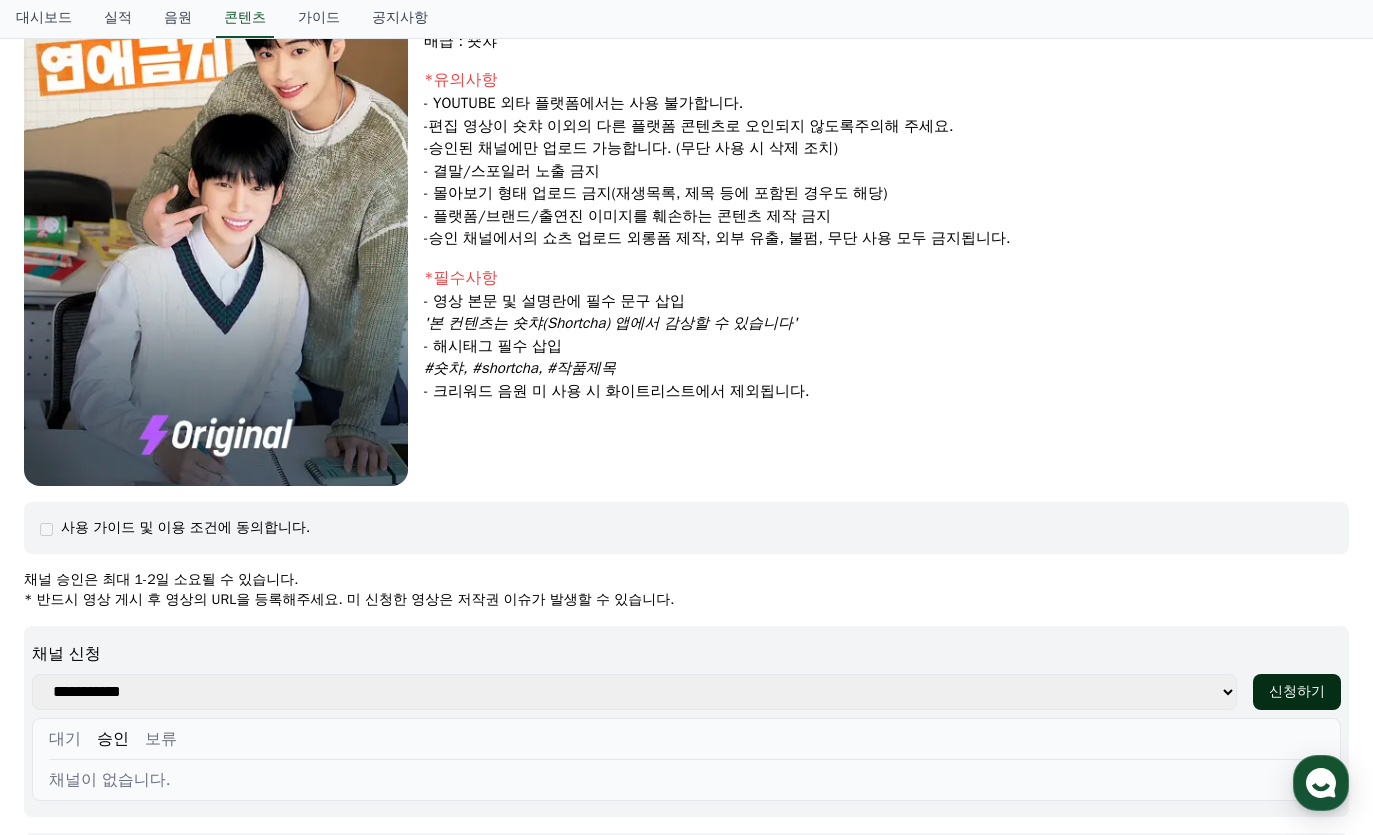 click on "신청하기" at bounding box center (1297, 692) 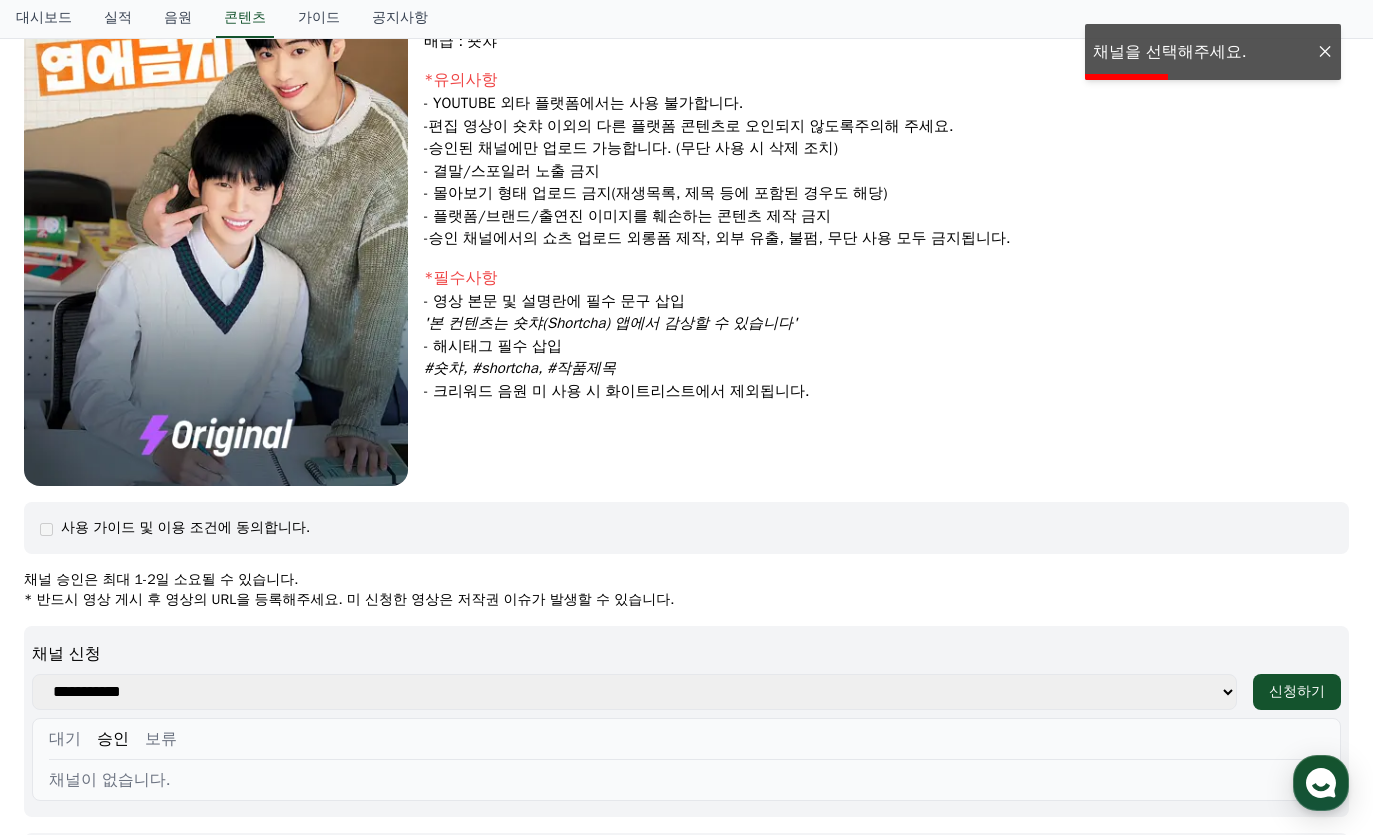 click on "**********" at bounding box center [634, 692] 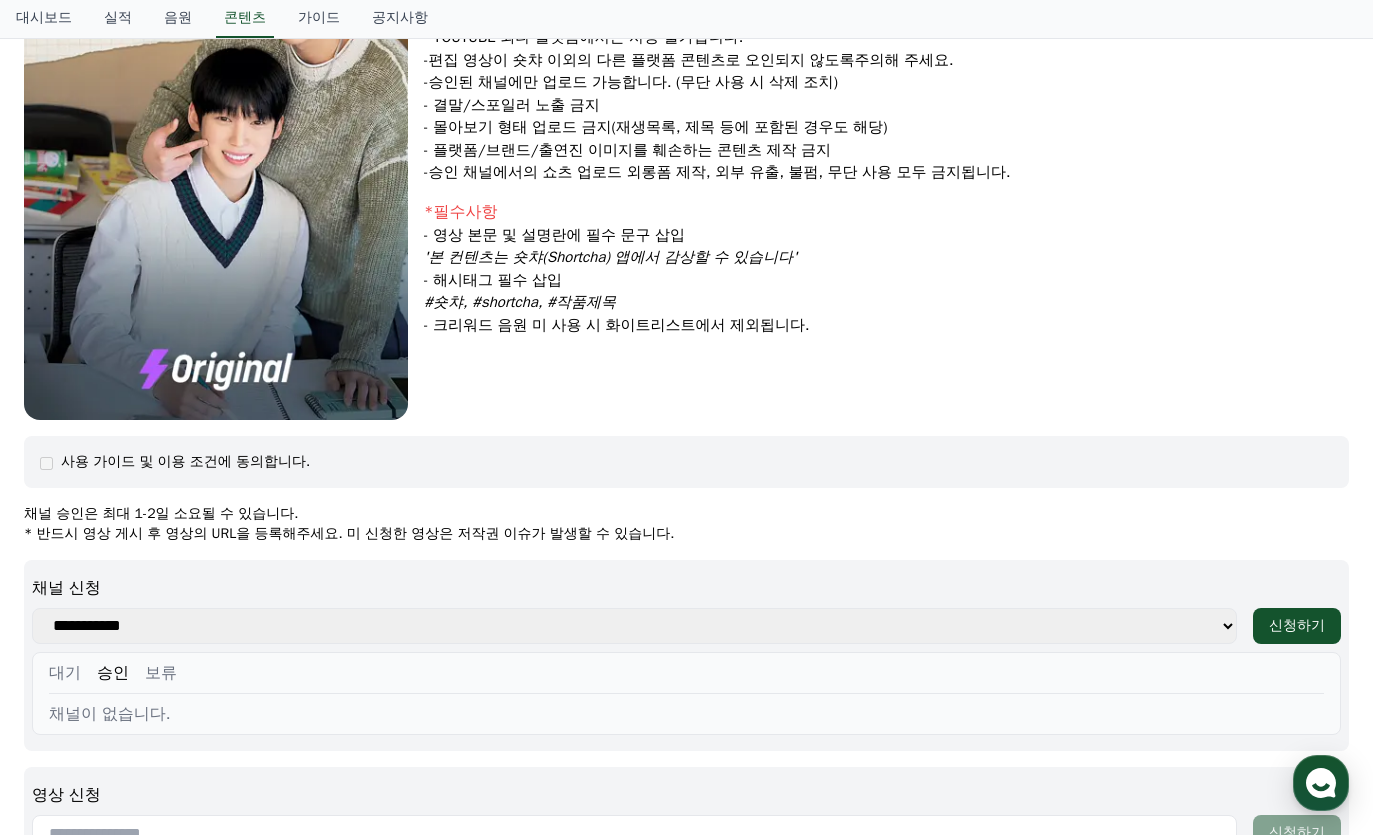 scroll, scrollTop: 397, scrollLeft: 0, axis: vertical 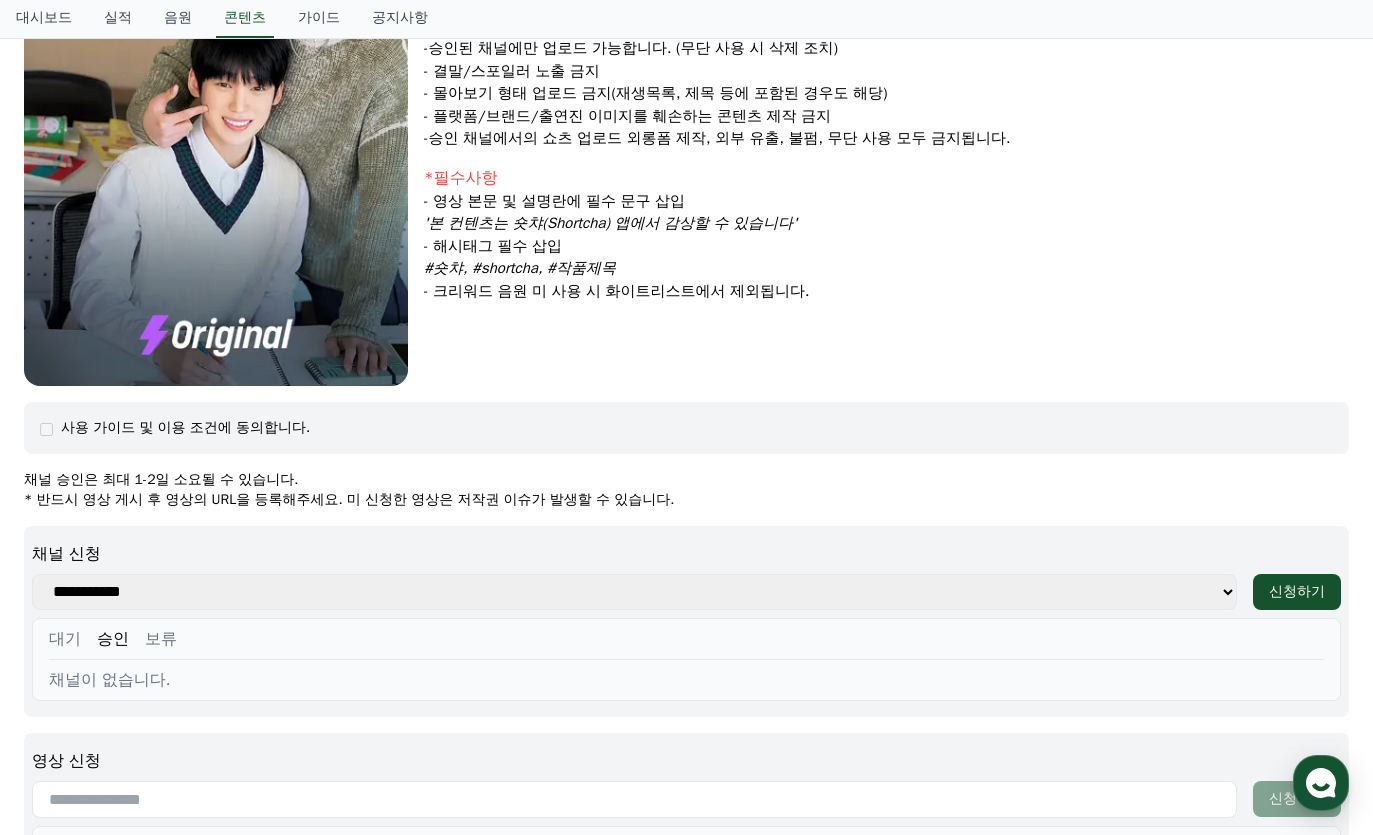 click on "**********" at bounding box center [634, 592] 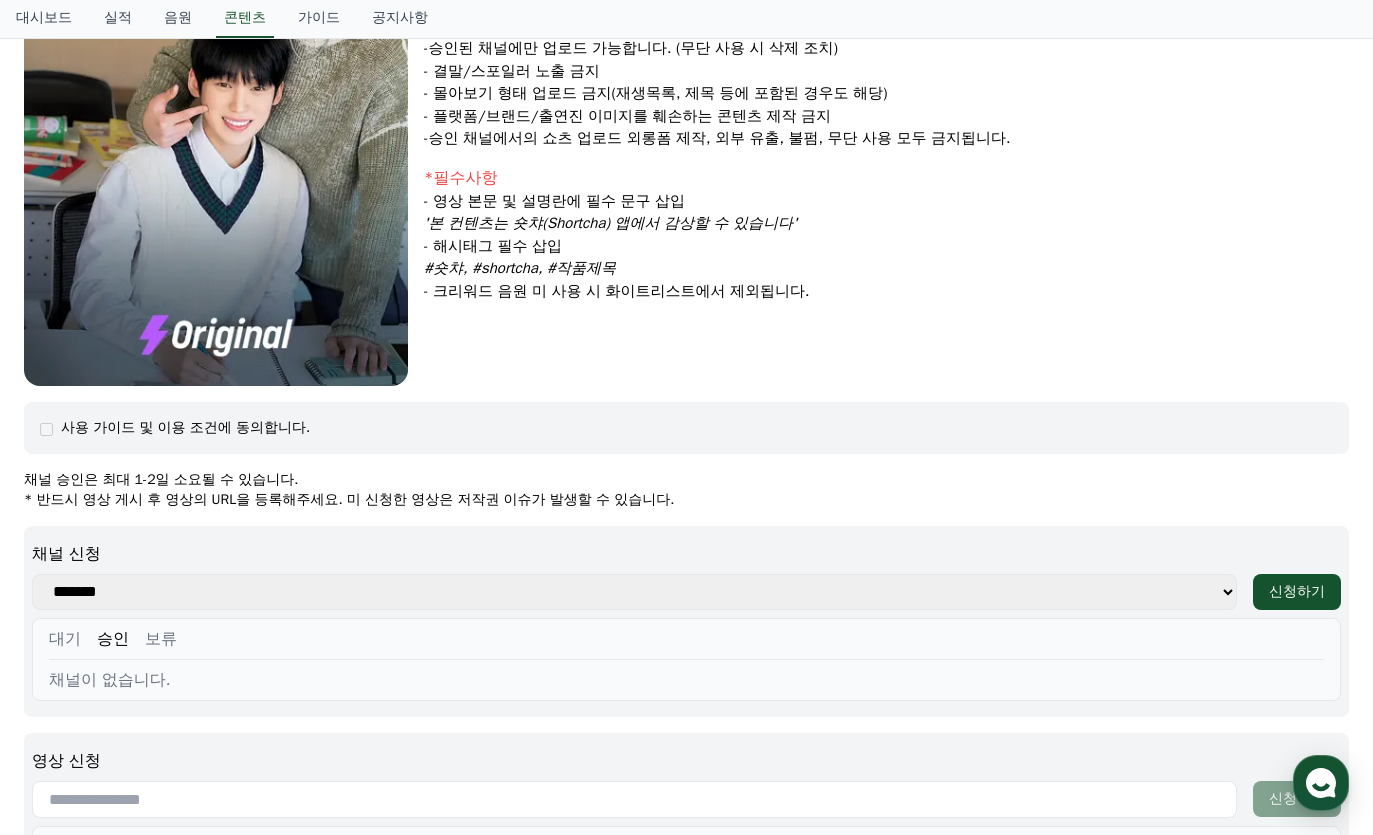 click on "**********" at bounding box center [634, 592] 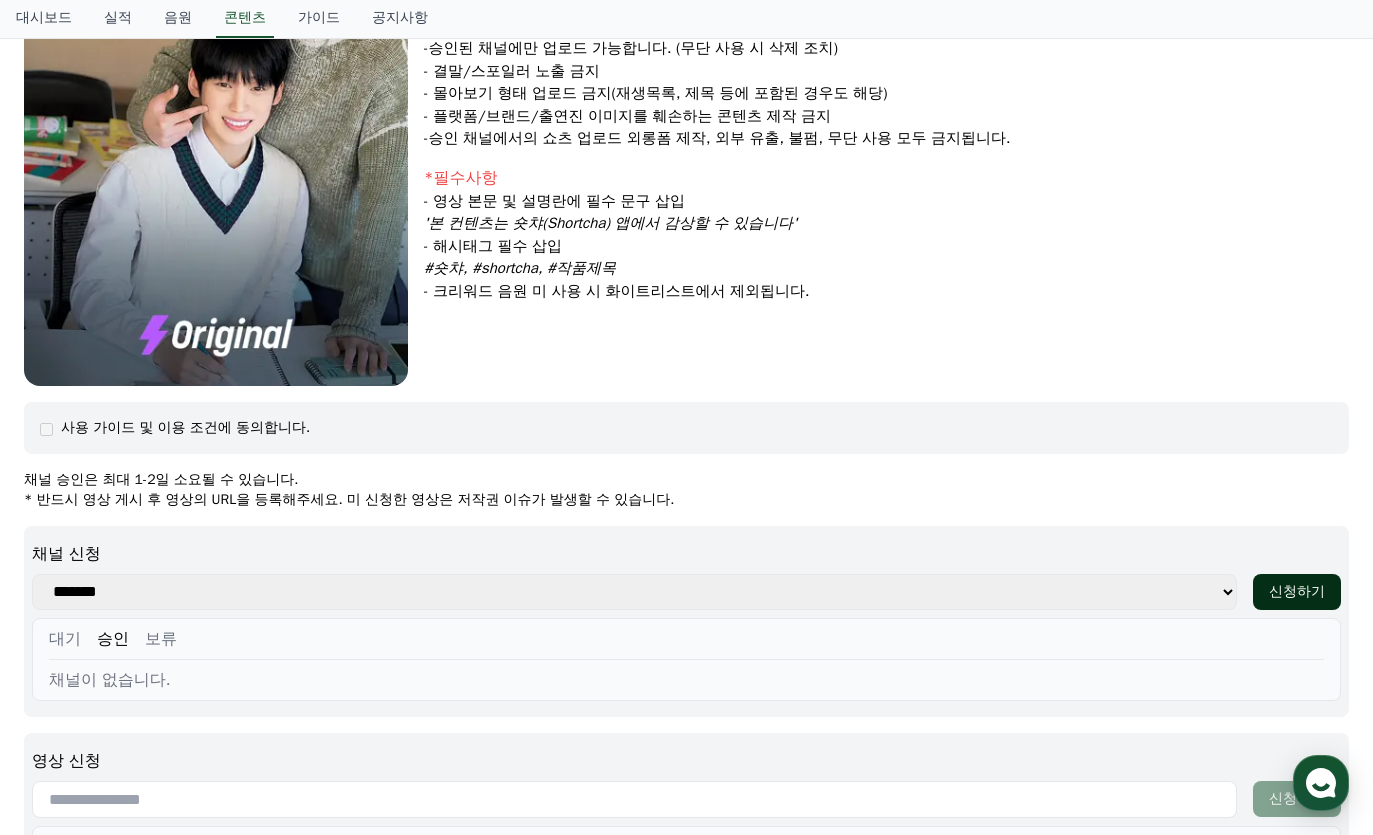 click on "신청하기" at bounding box center (1297, 592) 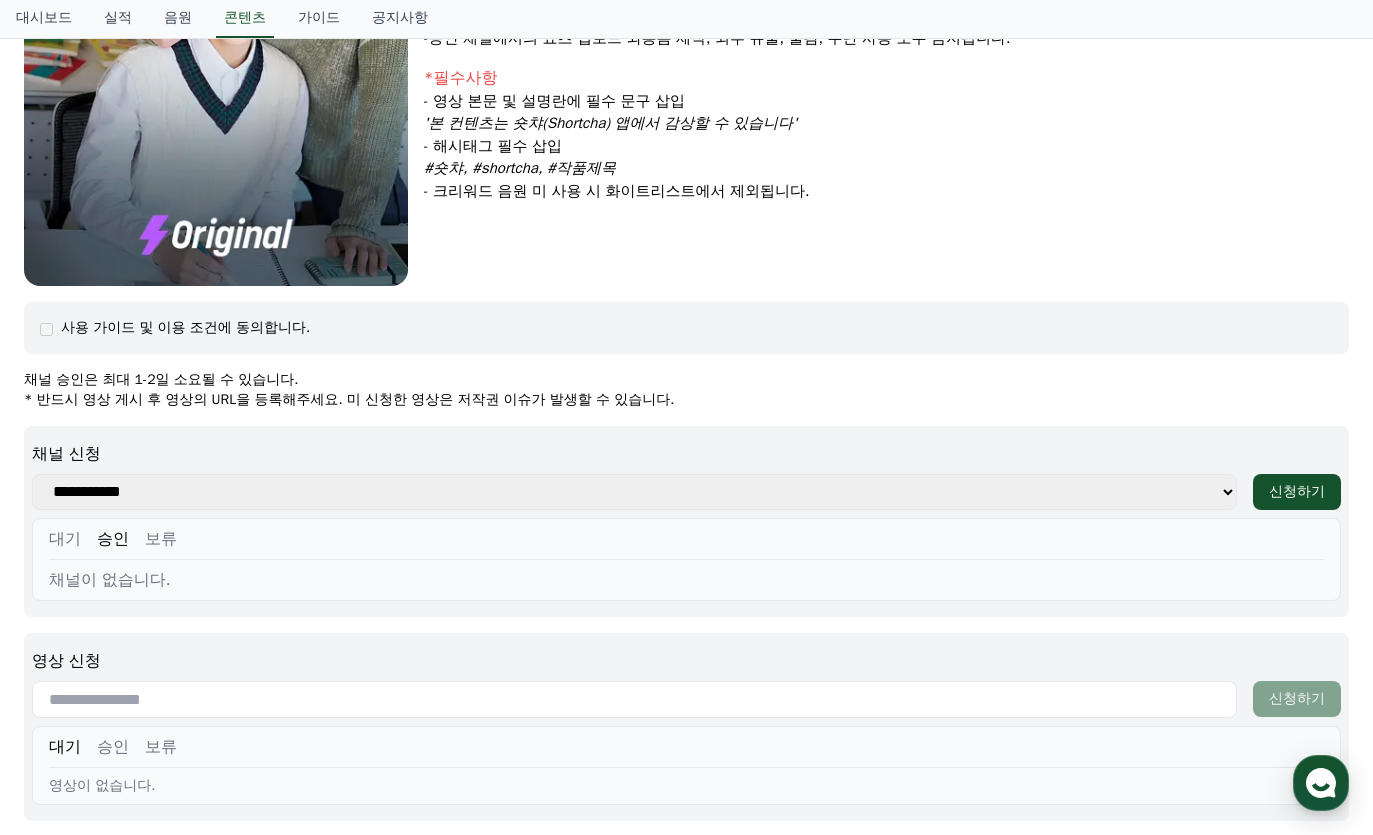 scroll, scrollTop: 697, scrollLeft: 0, axis: vertical 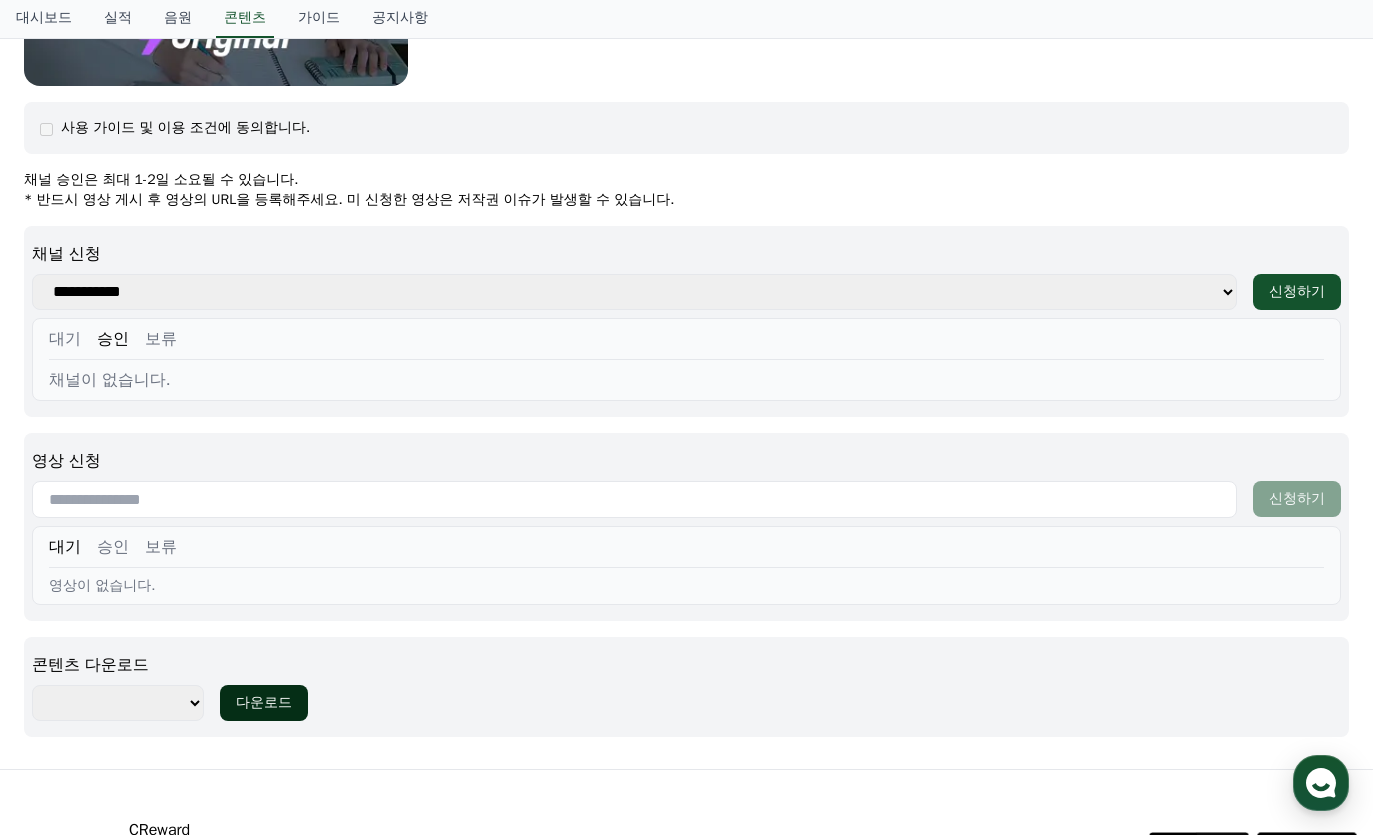 click on "다운로드" at bounding box center [264, 703] 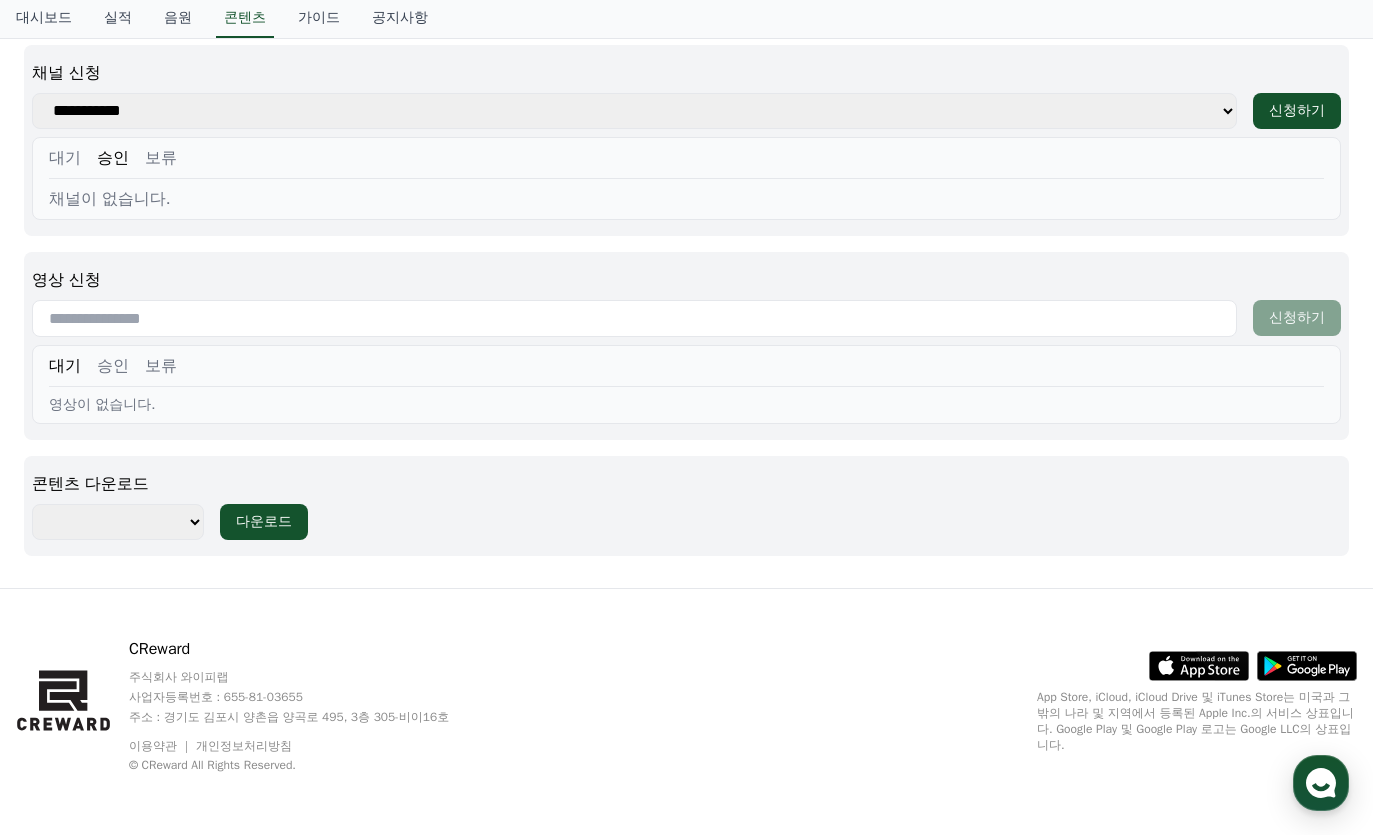 scroll, scrollTop: 880, scrollLeft: 0, axis: vertical 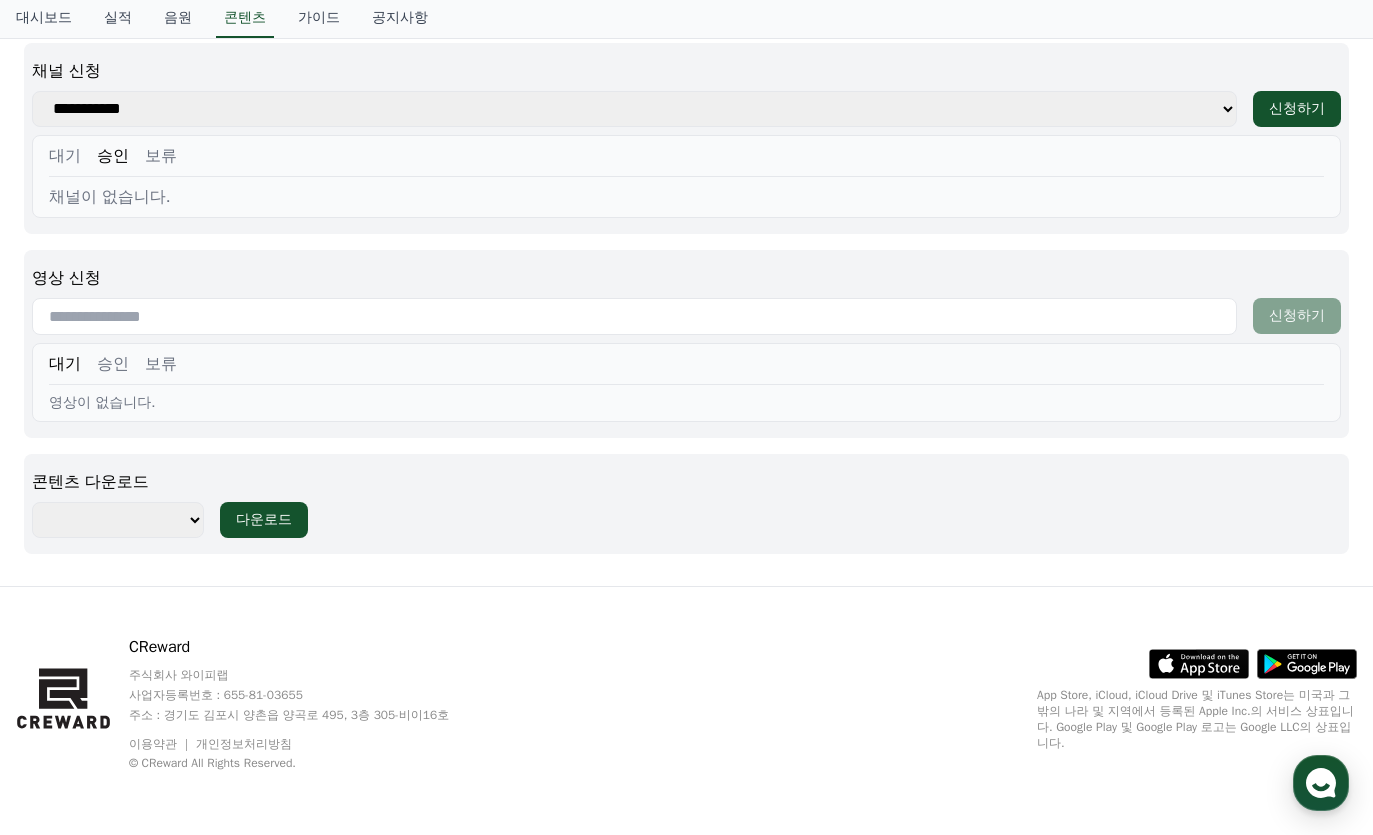 click on "*********" at bounding box center (118, 520) 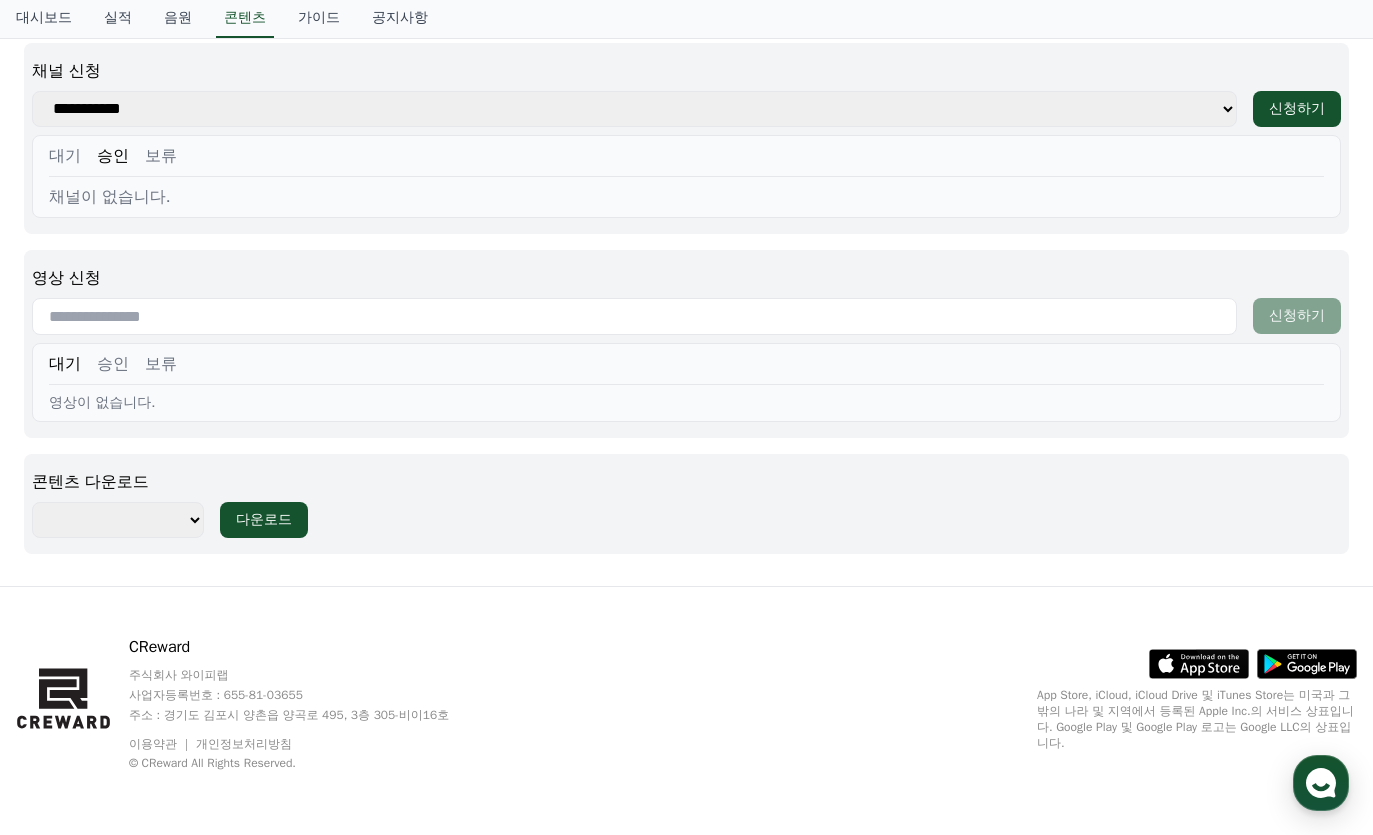 select on "**********" 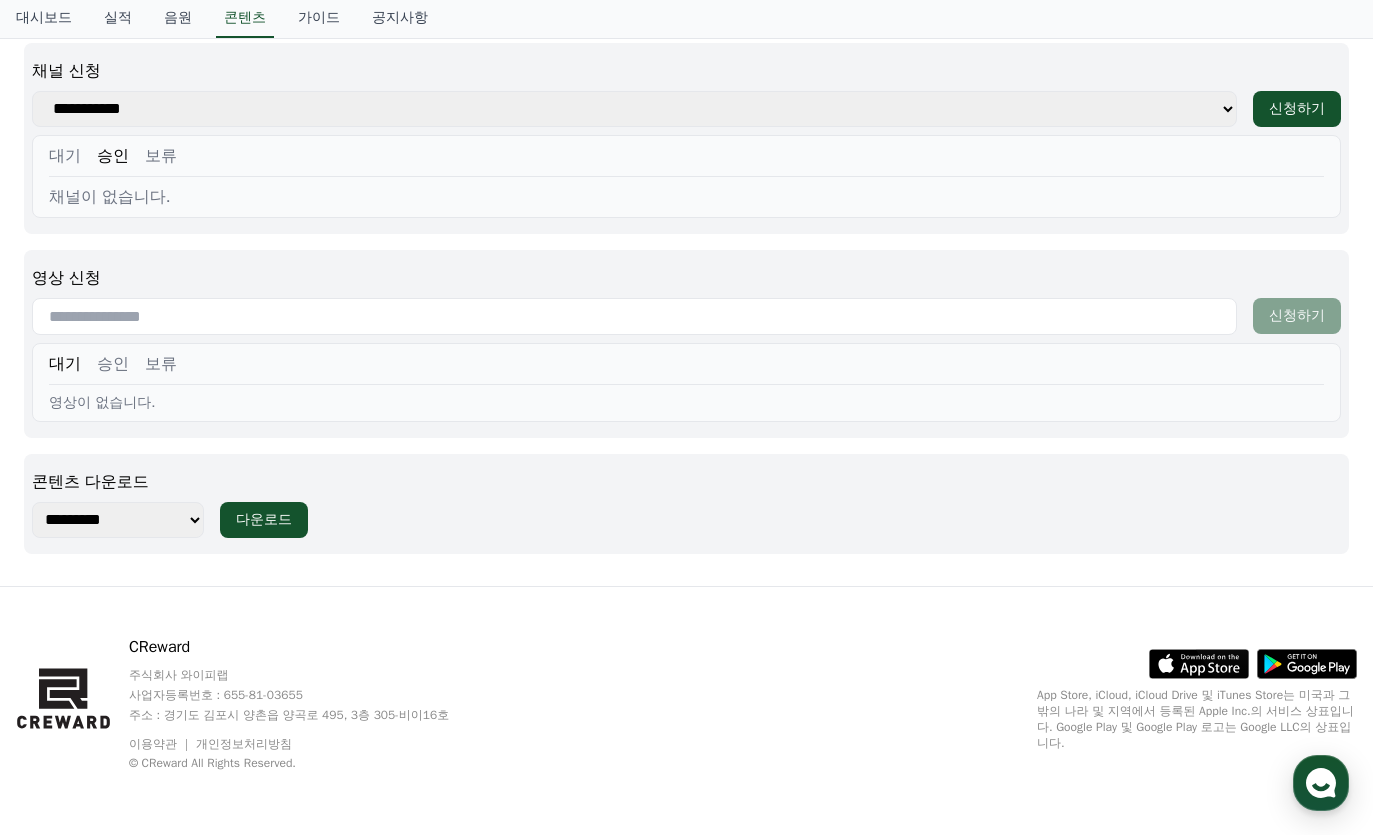 click on "*********" at bounding box center [118, 520] 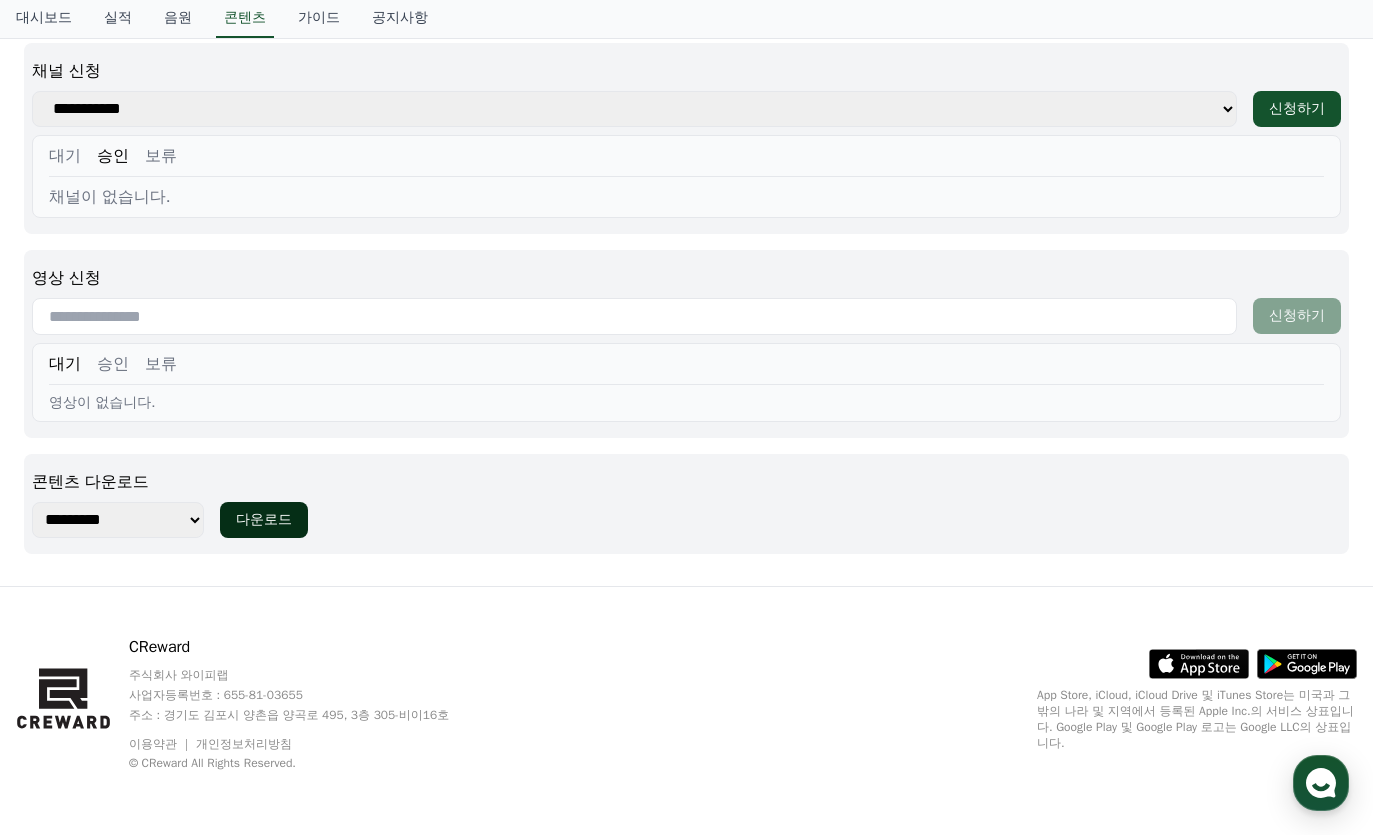 click on "다운로드" at bounding box center (264, 520) 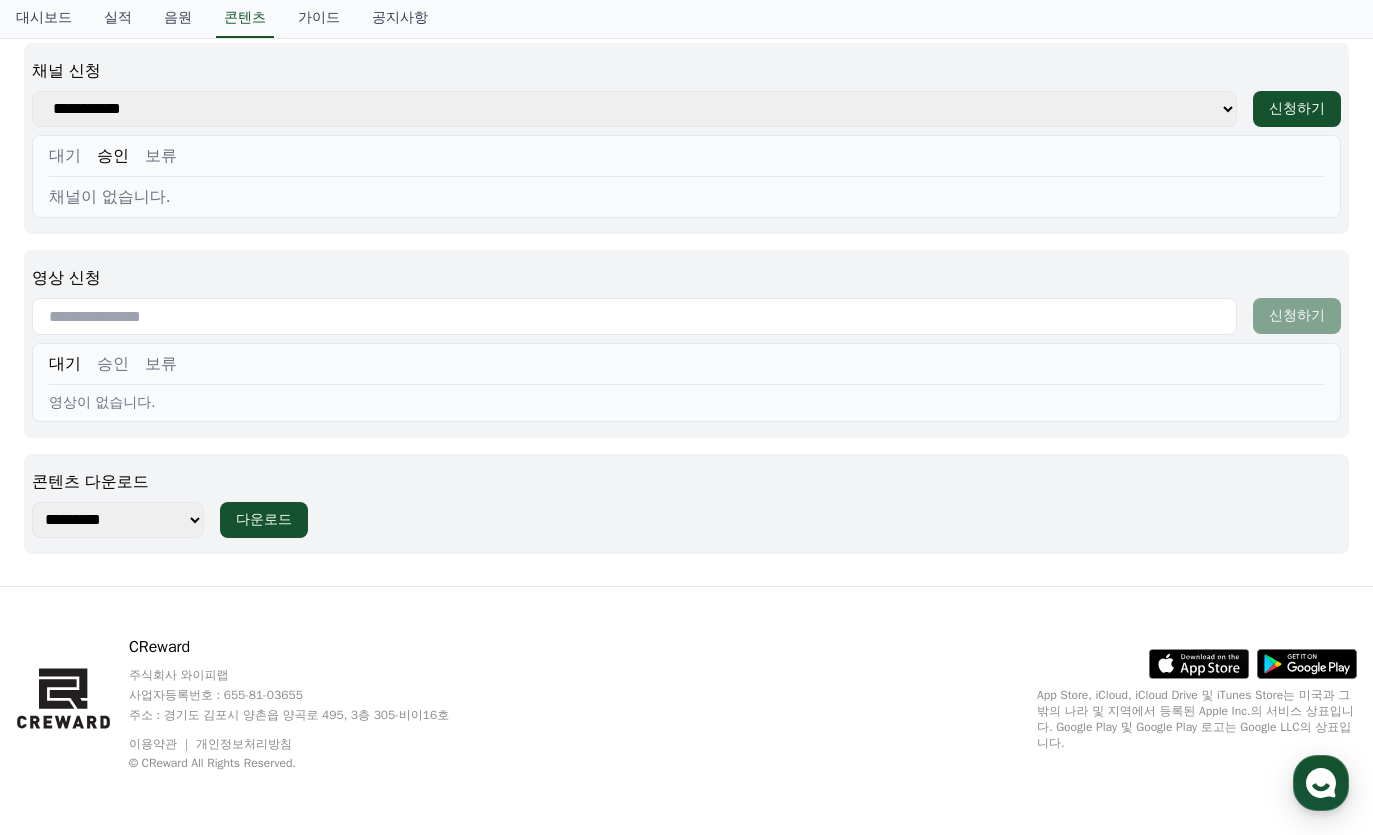 click on "**********" at bounding box center (634, 109) 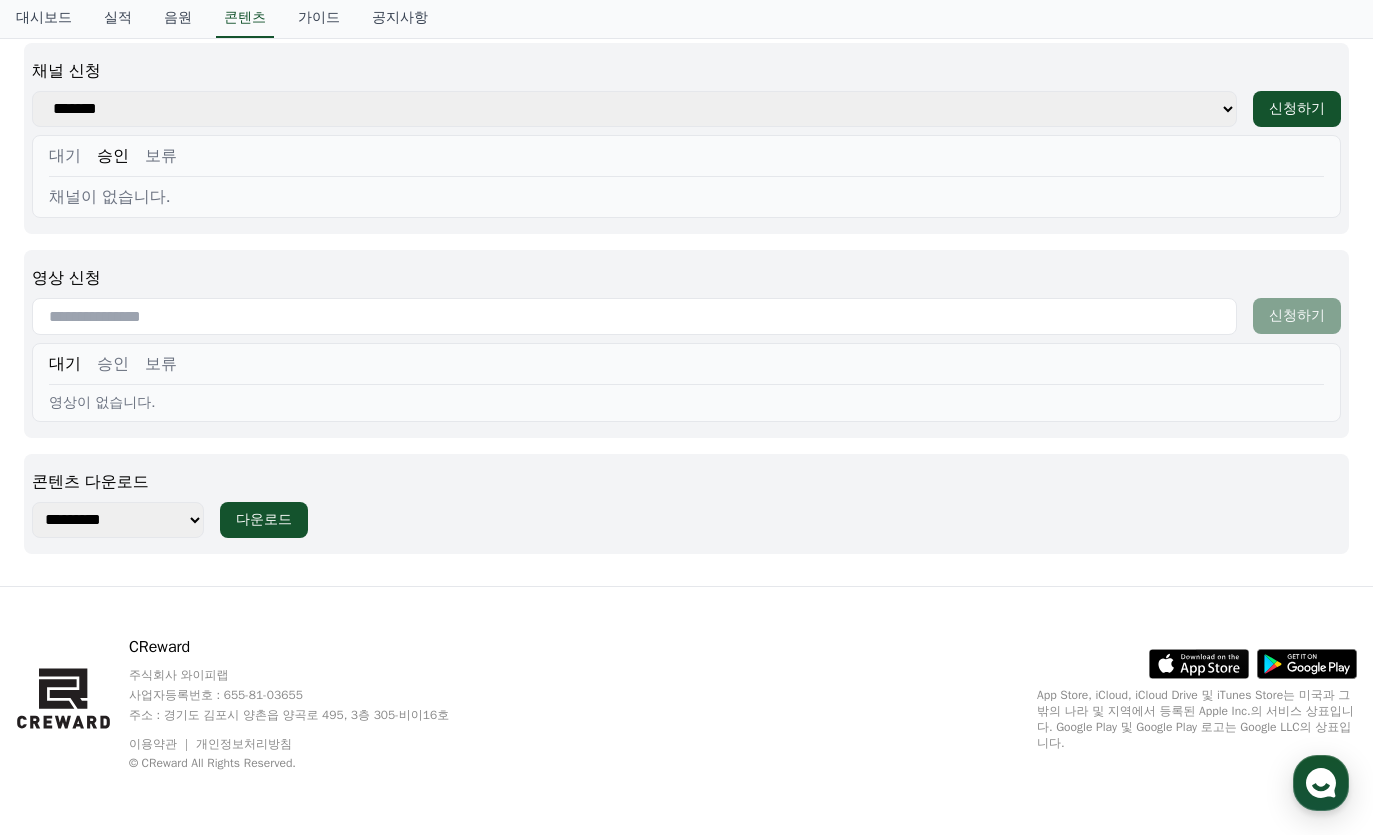 click on "**********" at bounding box center [634, 109] 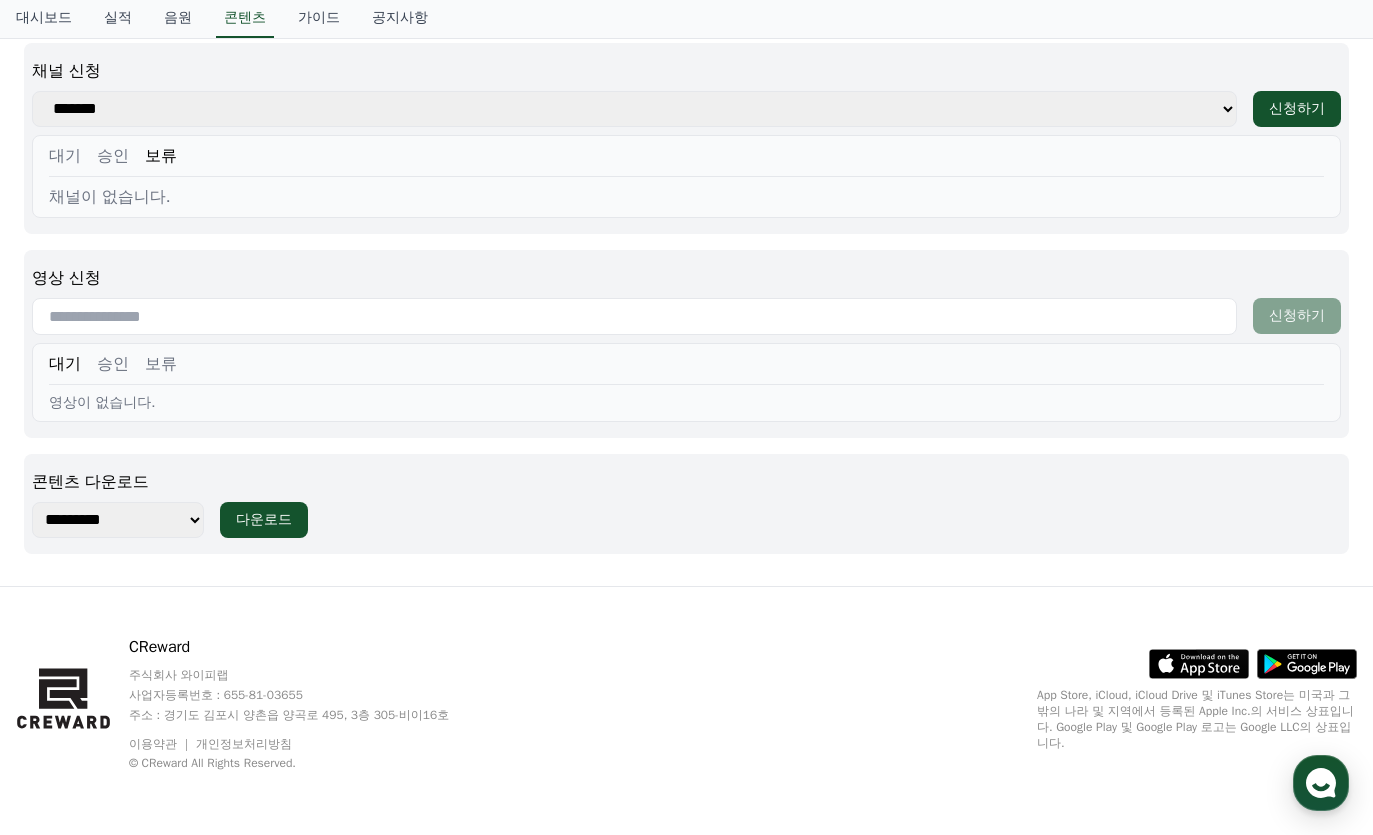 click on "승인" at bounding box center (113, 156) 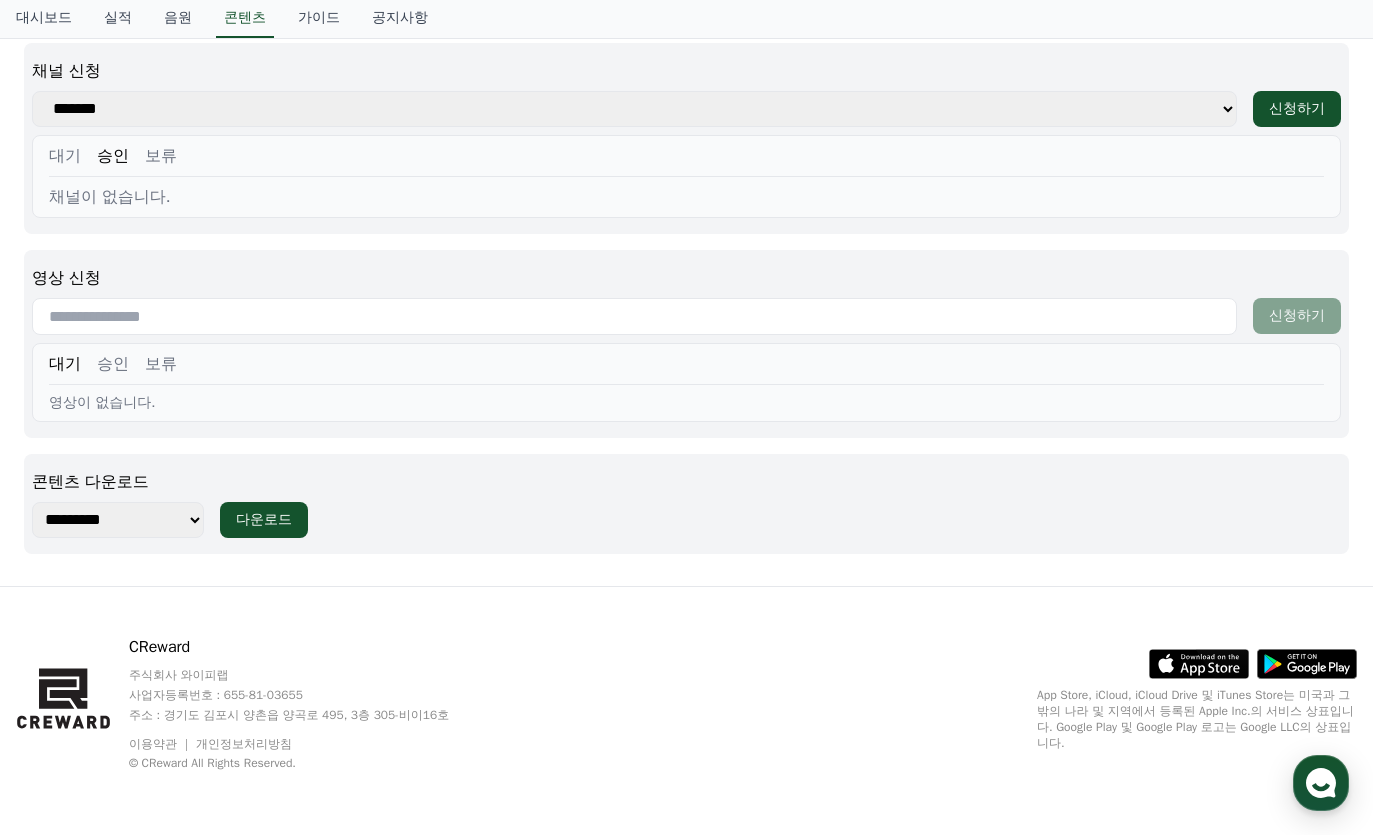 click on "대기" at bounding box center [65, 156] 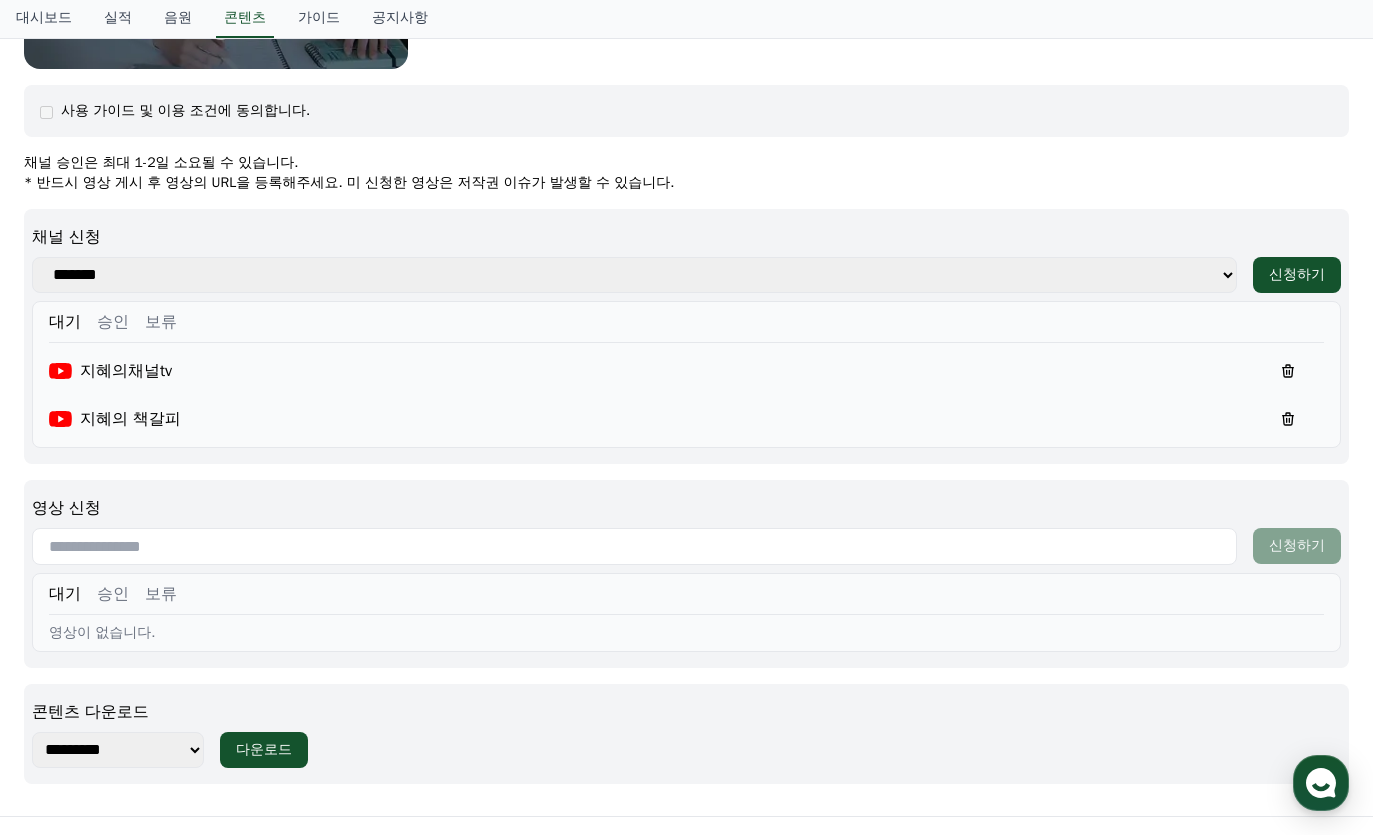 scroll, scrollTop: 680, scrollLeft: 0, axis: vertical 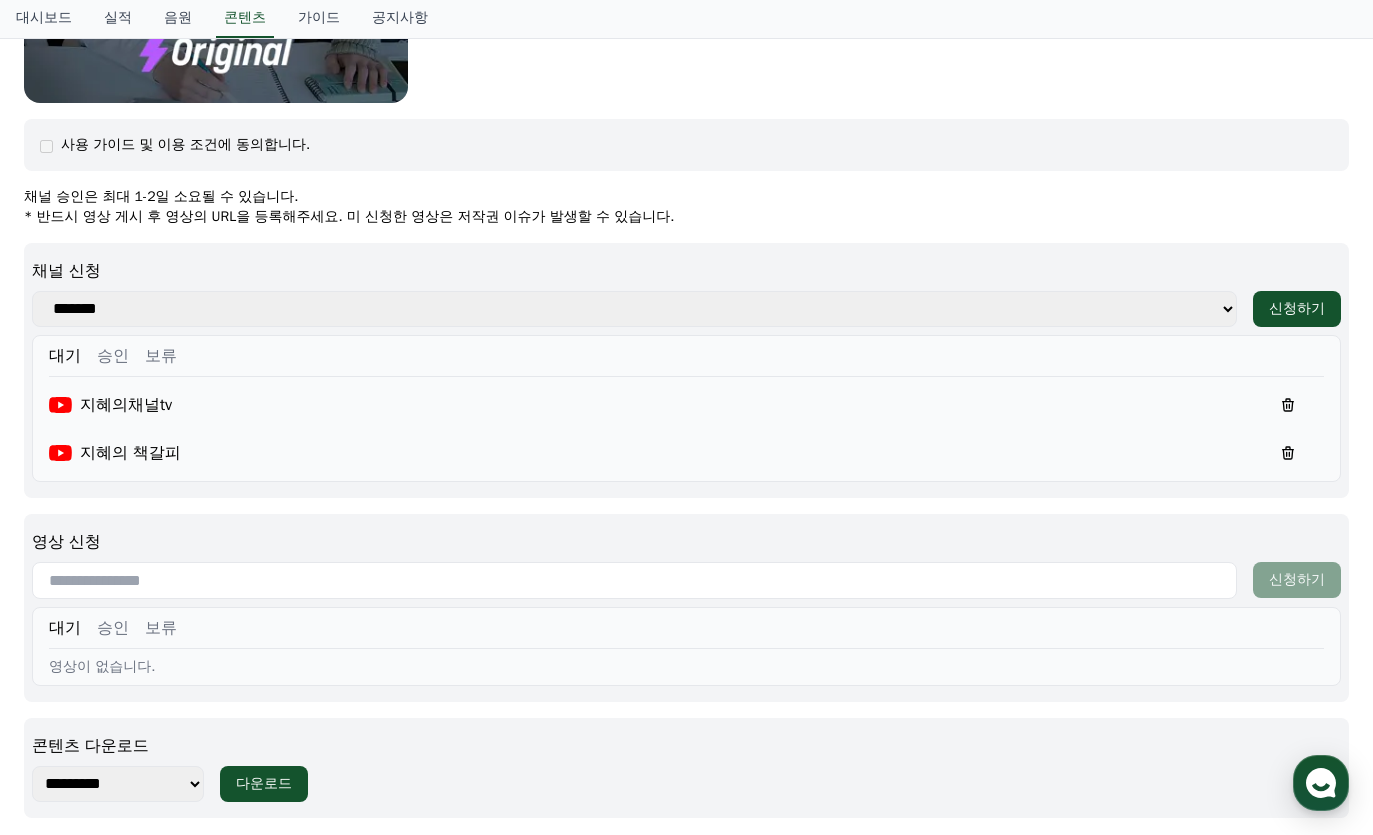 click on "**********" at bounding box center [634, 309] 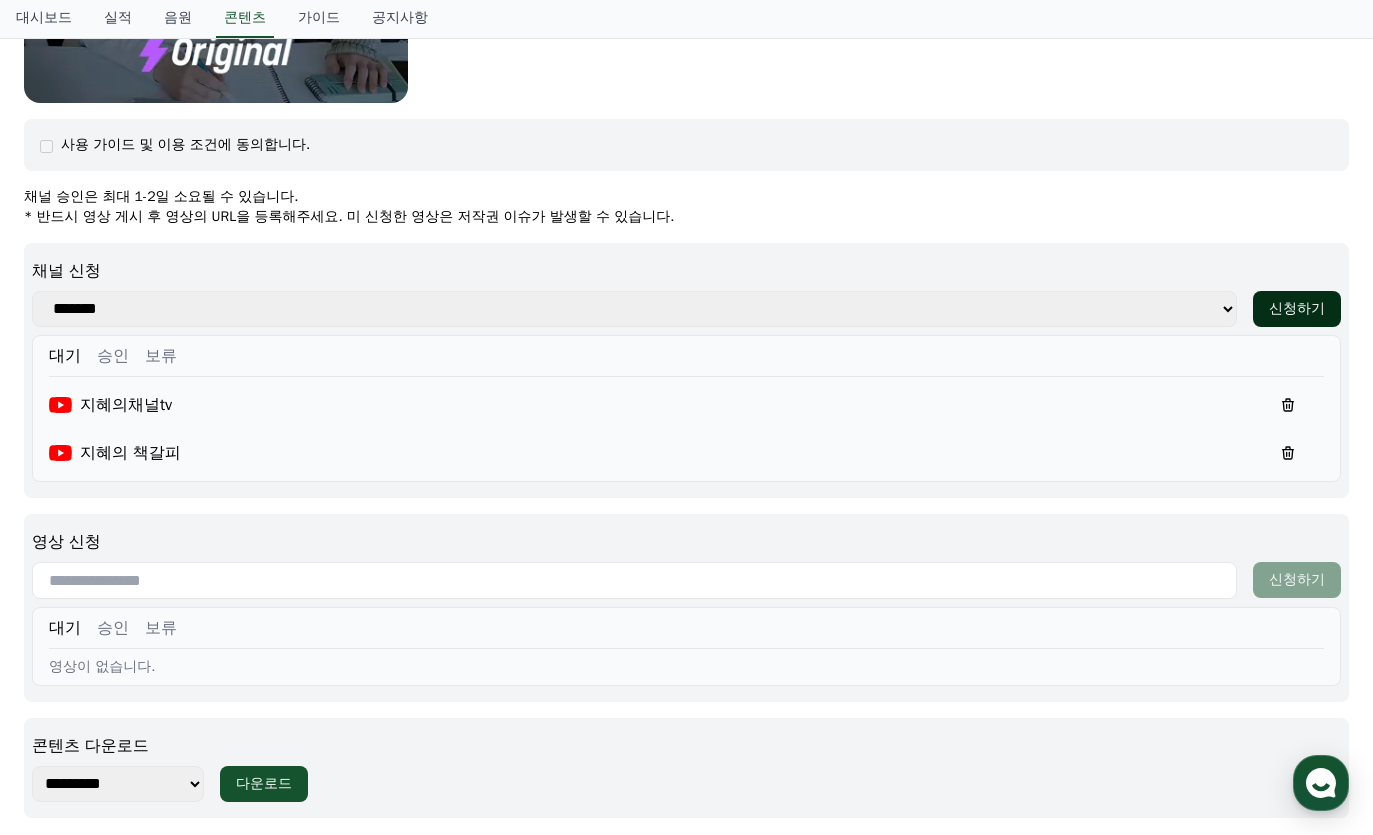 click on "신청하기" at bounding box center (1297, 309) 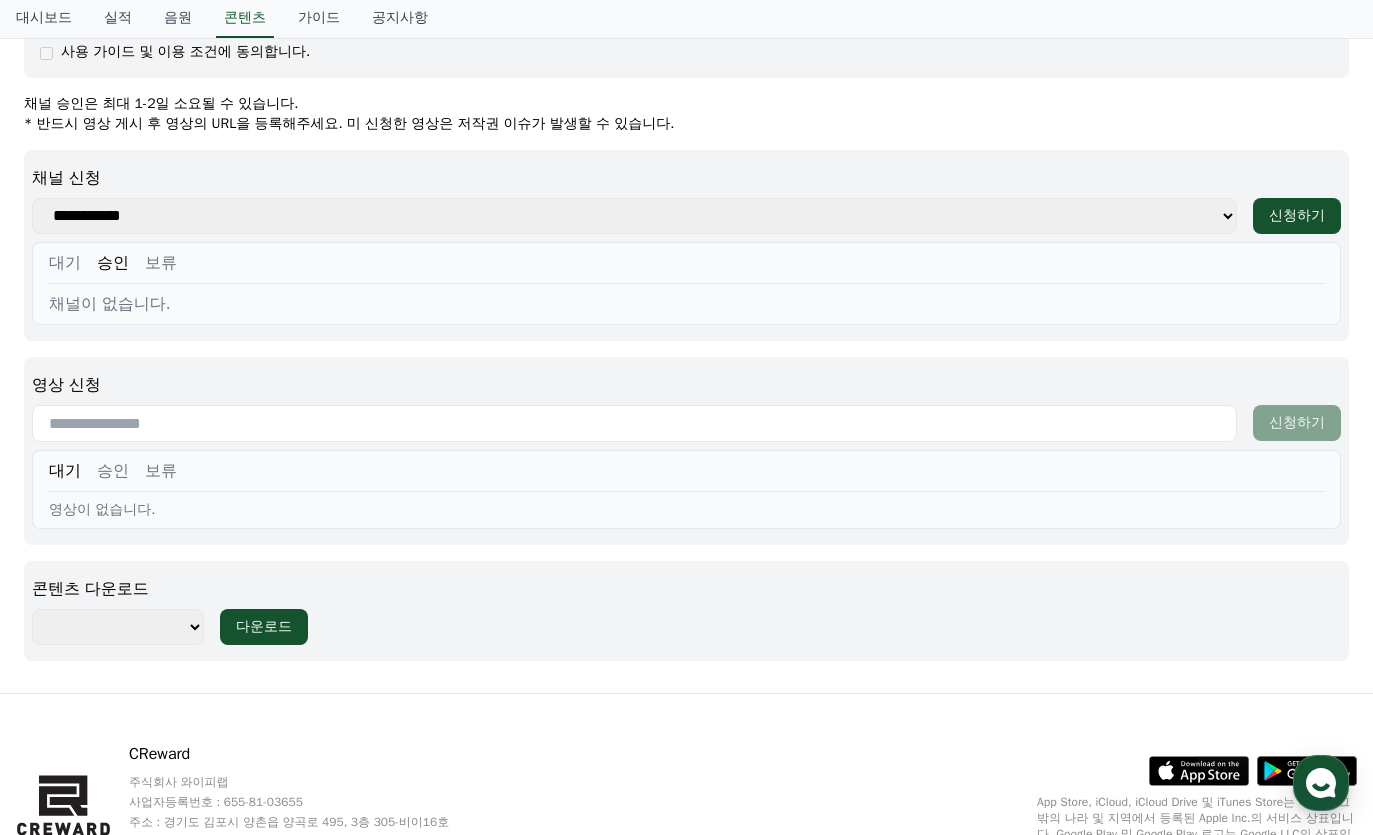 scroll, scrollTop: 797, scrollLeft: 0, axis: vertical 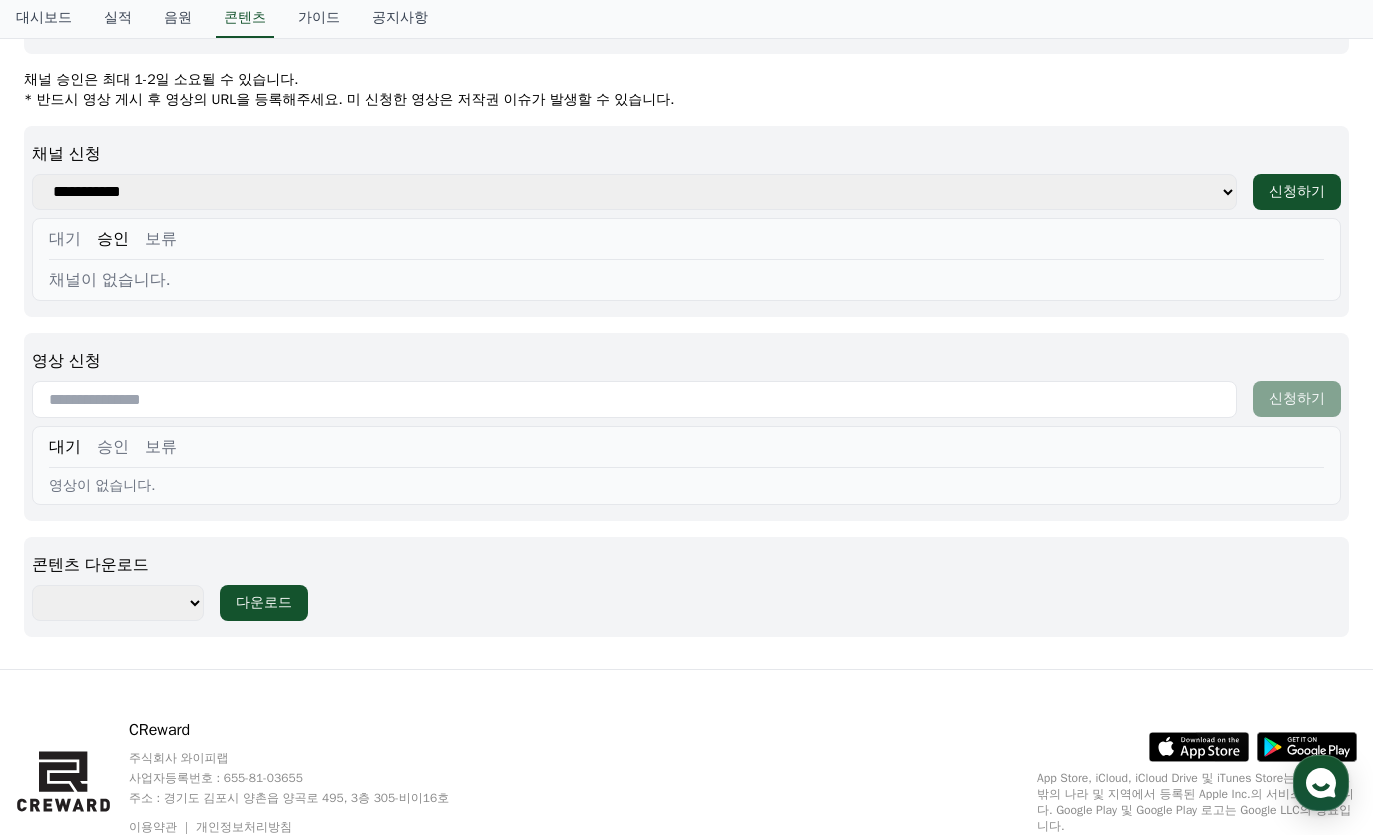click at bounding box center [634, 399] 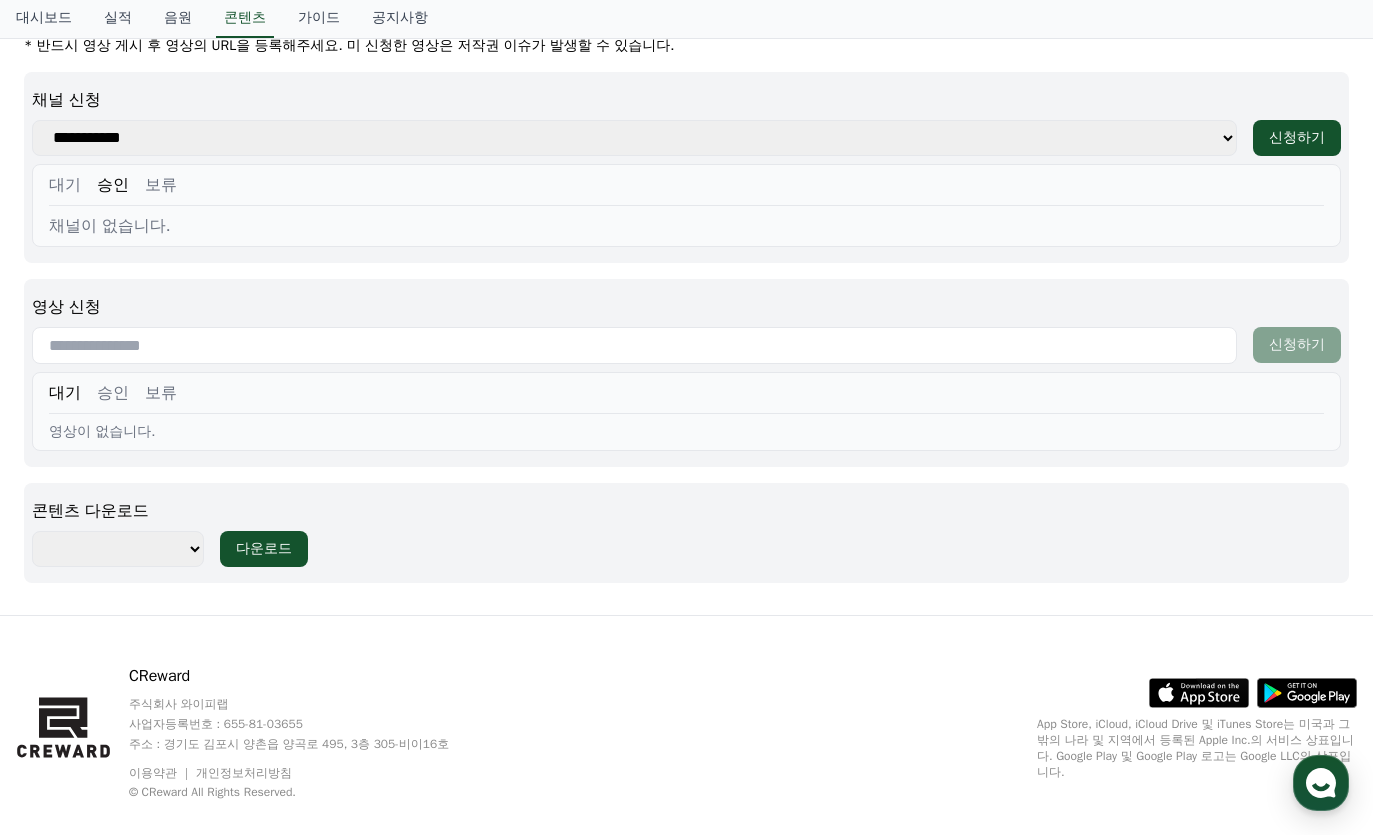 scroll, scrollTop: 880, scrollLeft: 0, axis: vertical 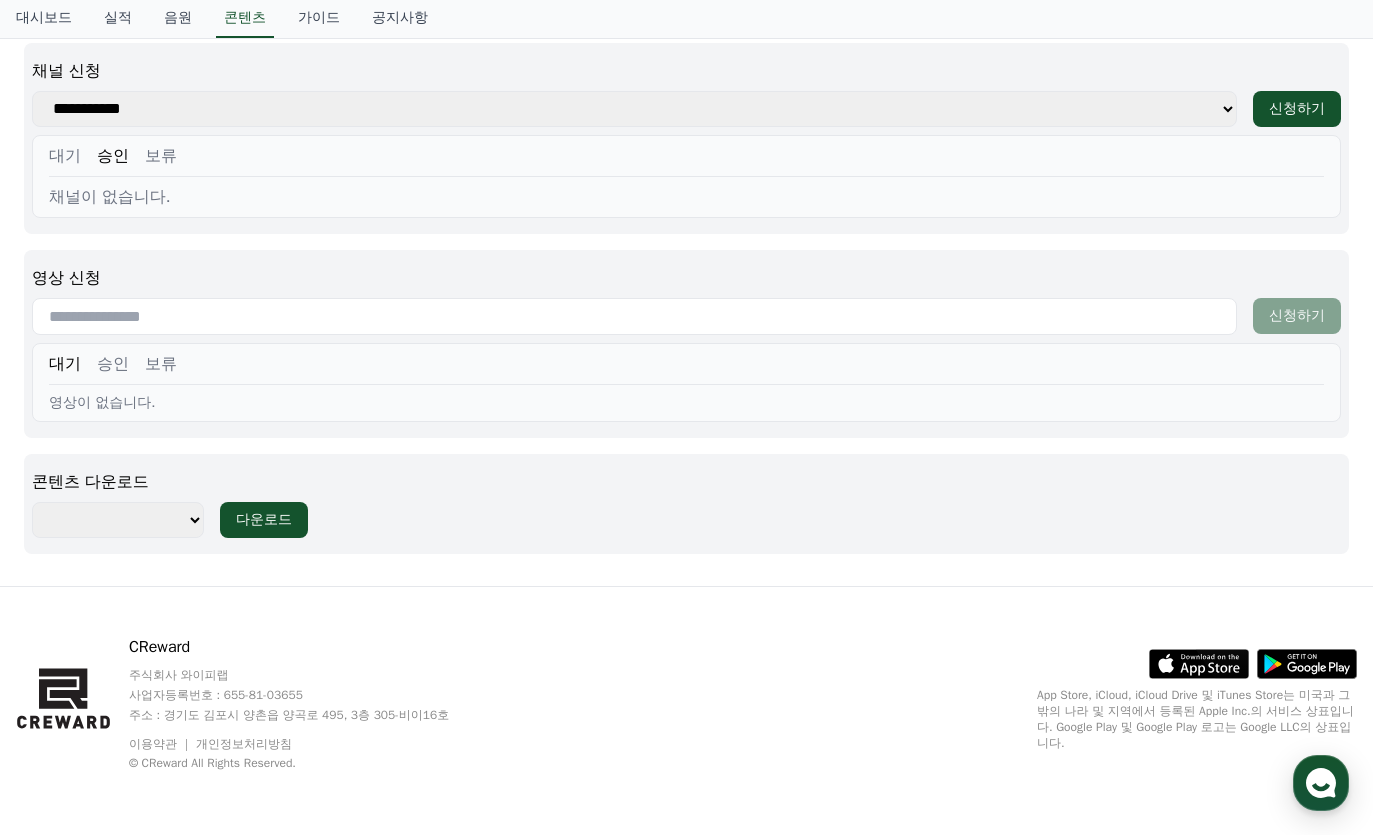 click on "*********" at bounding box center (118, 520) 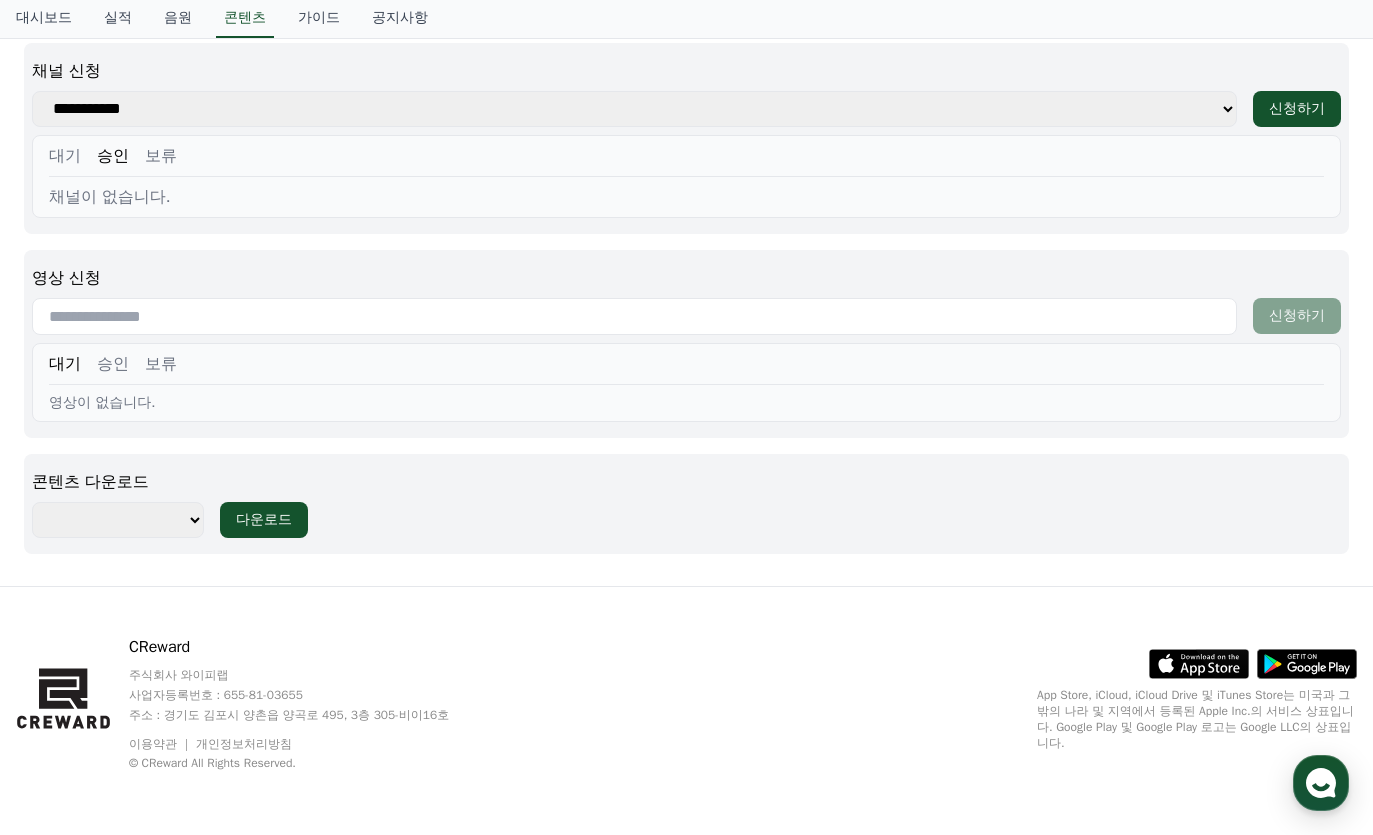 select on "**********" 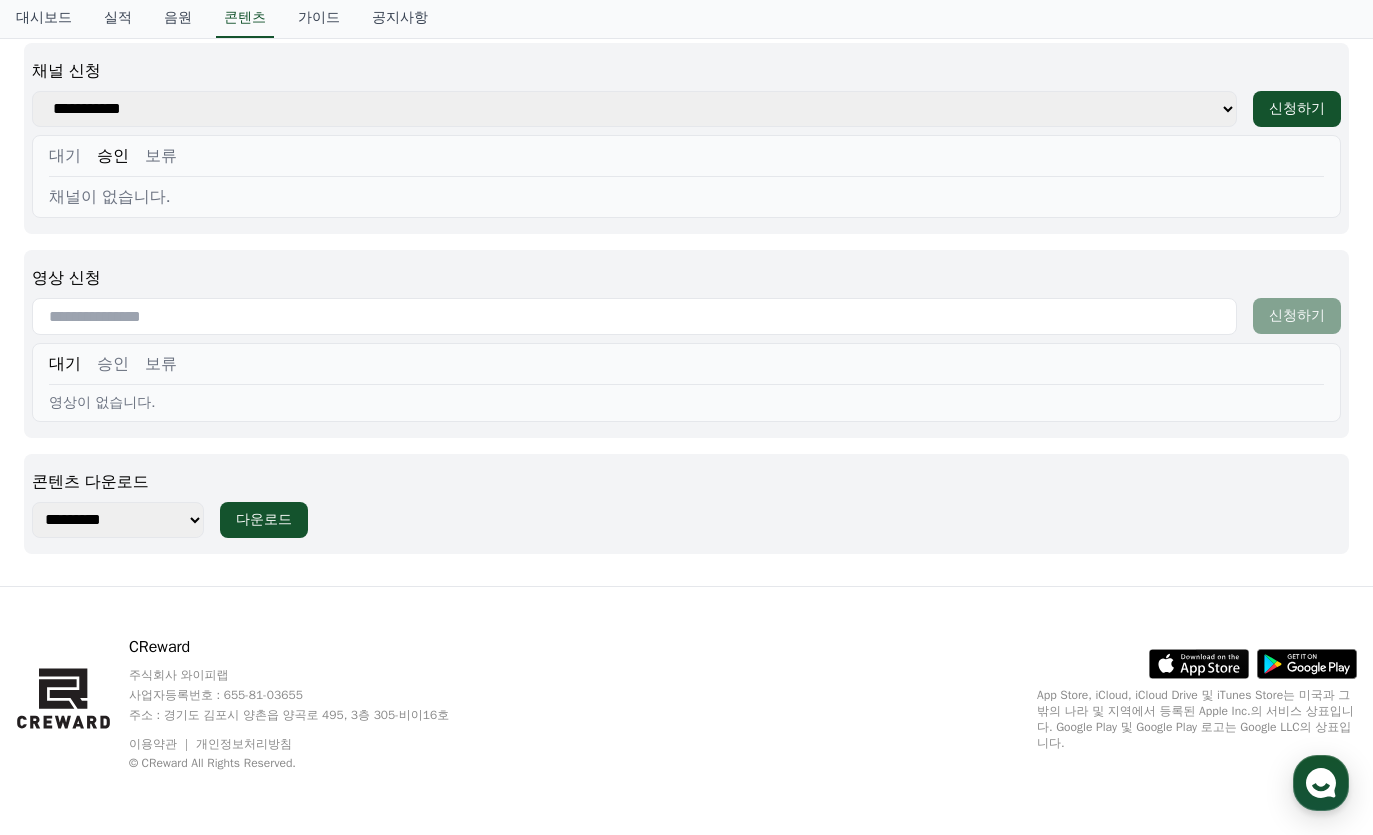 click on "*********" at bounding box center (118, 520) 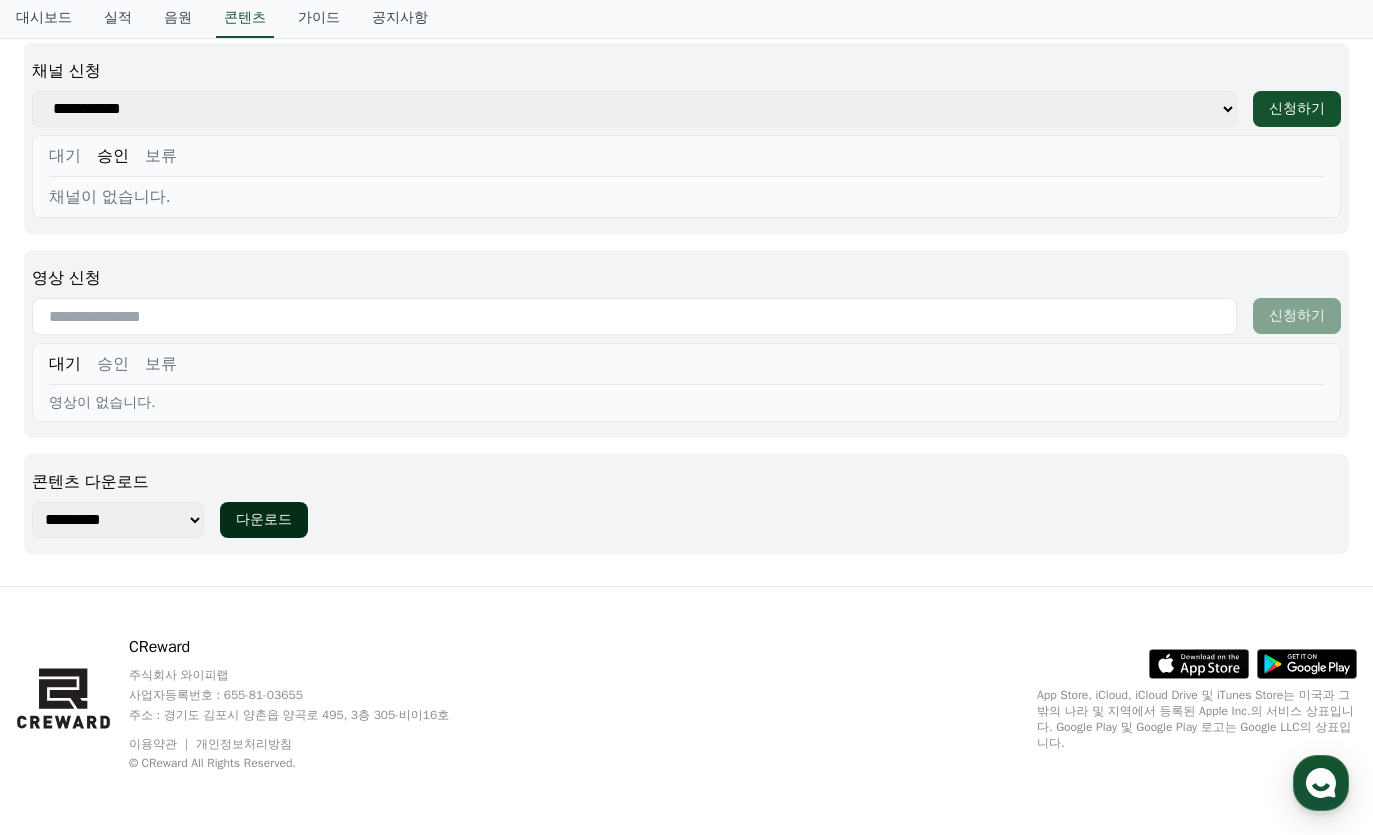 click on "다운로드" at bounding box center (264, 520) 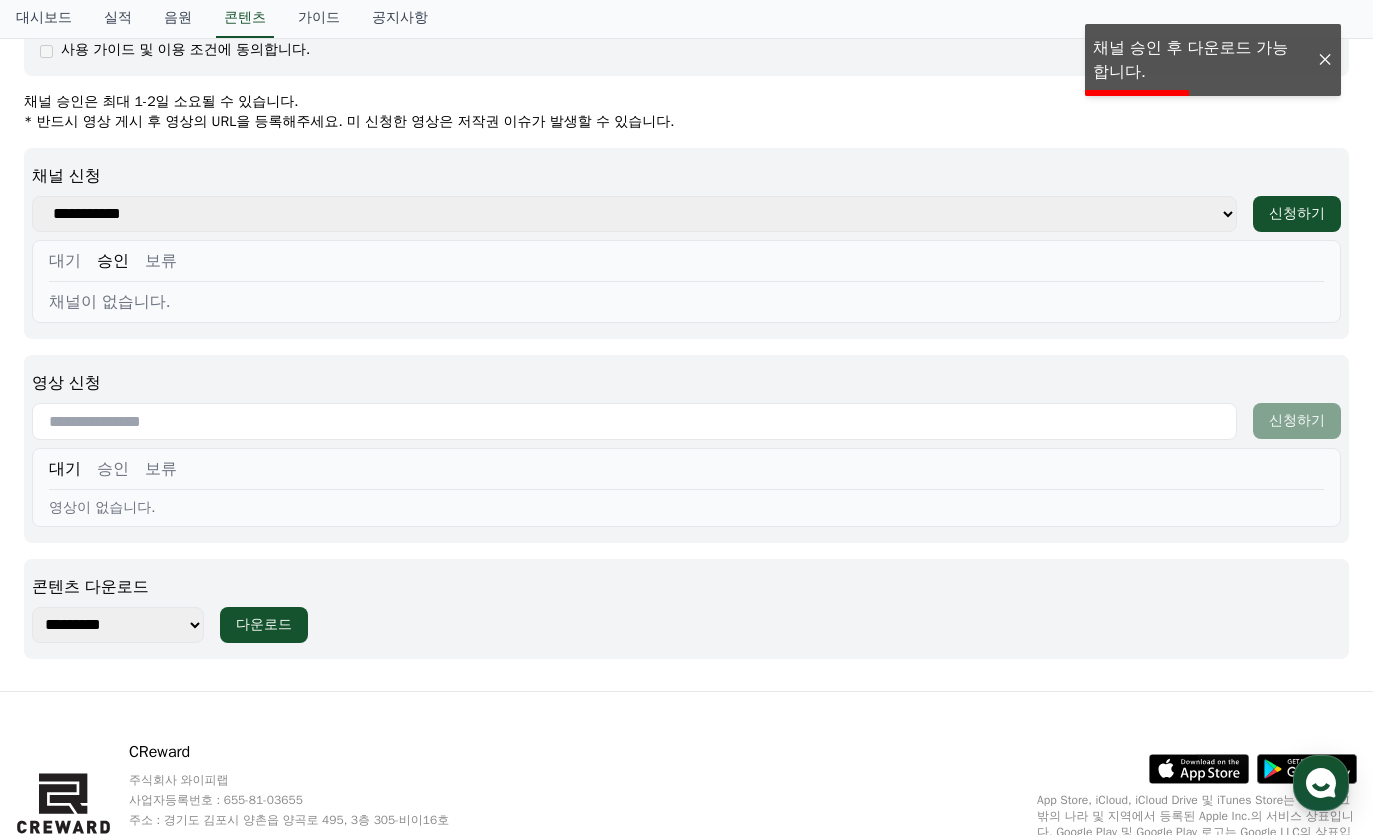 scroll, scrollTop: 680, scrollLeft: 0, axis: vertical 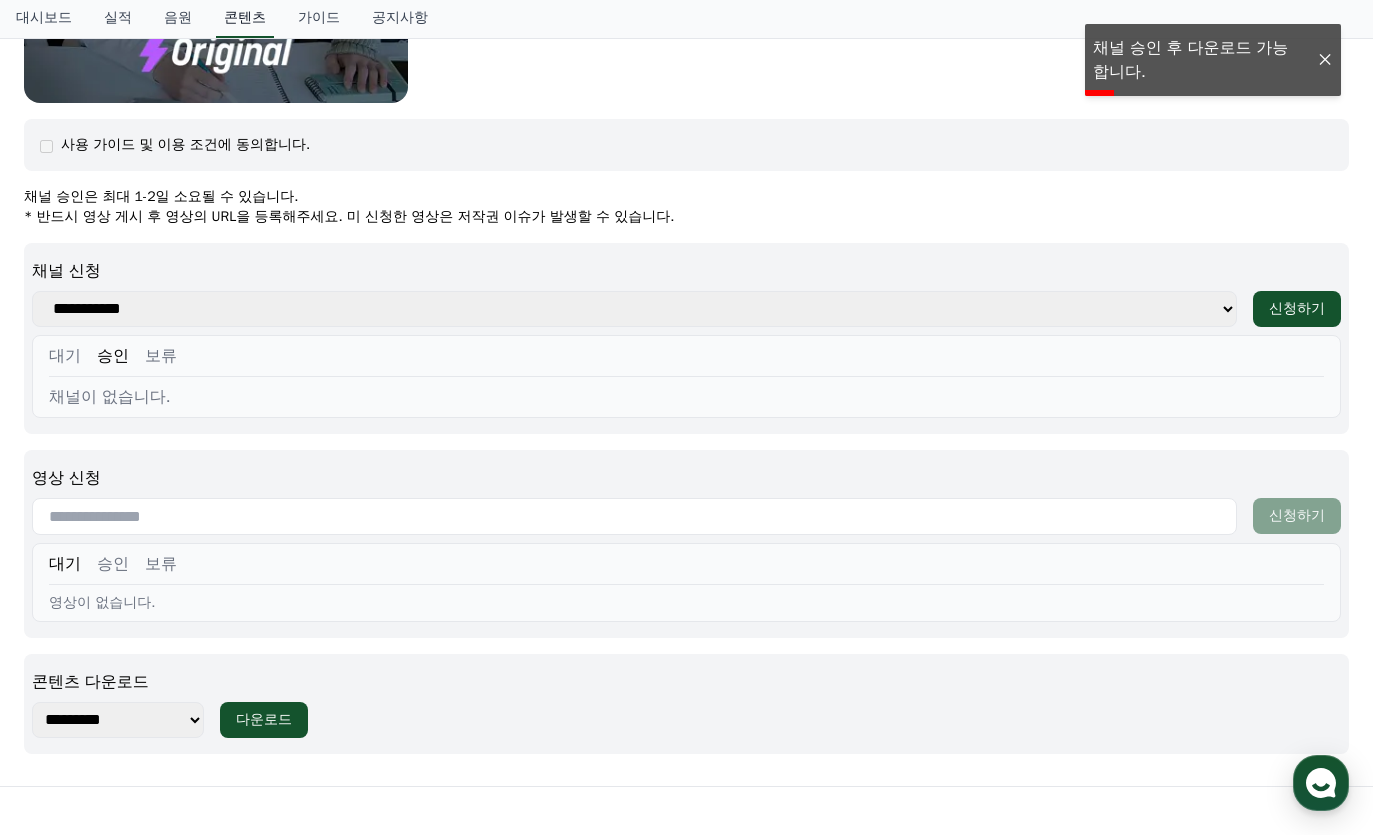 click on "콘텐츠" at bounding box center [245, 19] 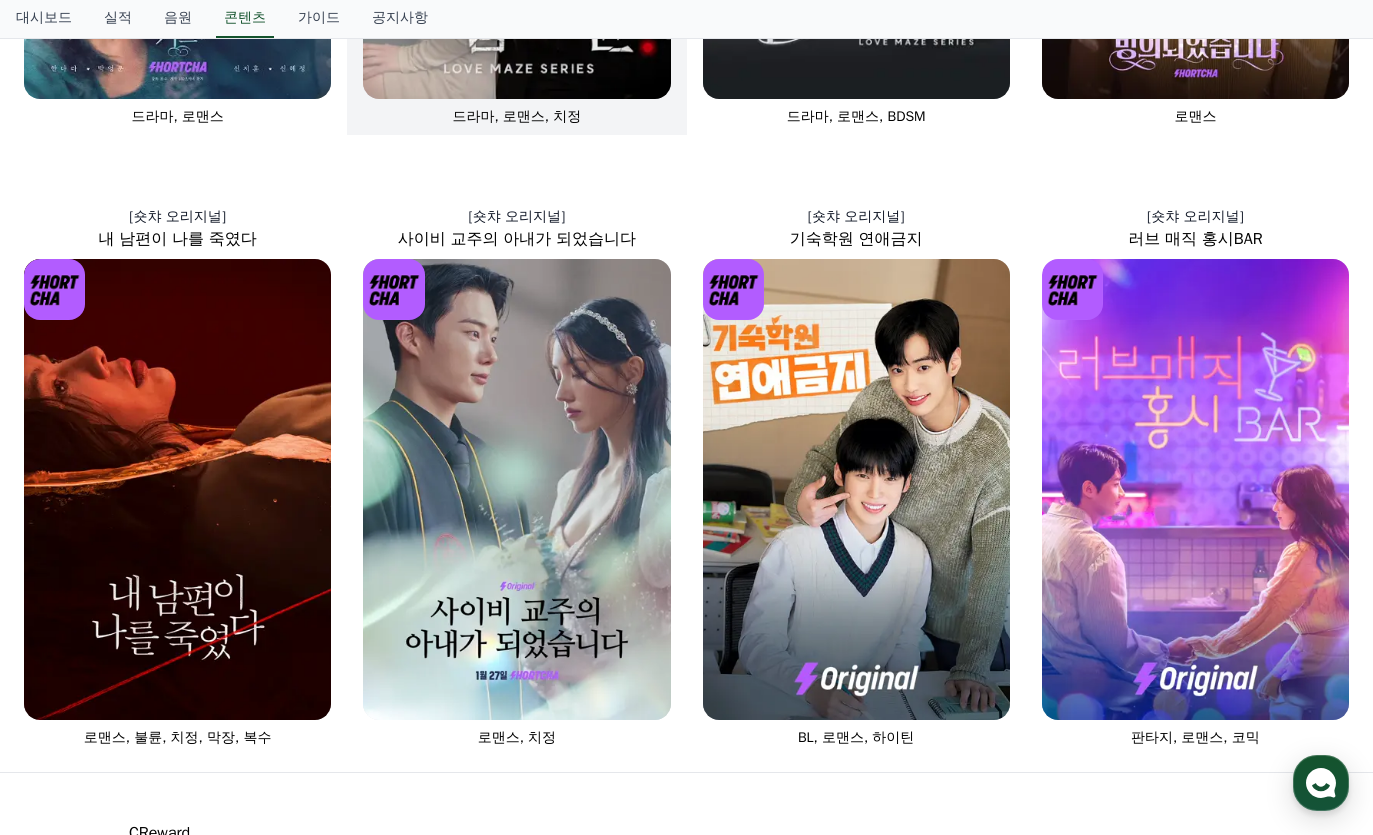 scroll, scrollTop: 786, scrollLeft: 0, axis: vertical 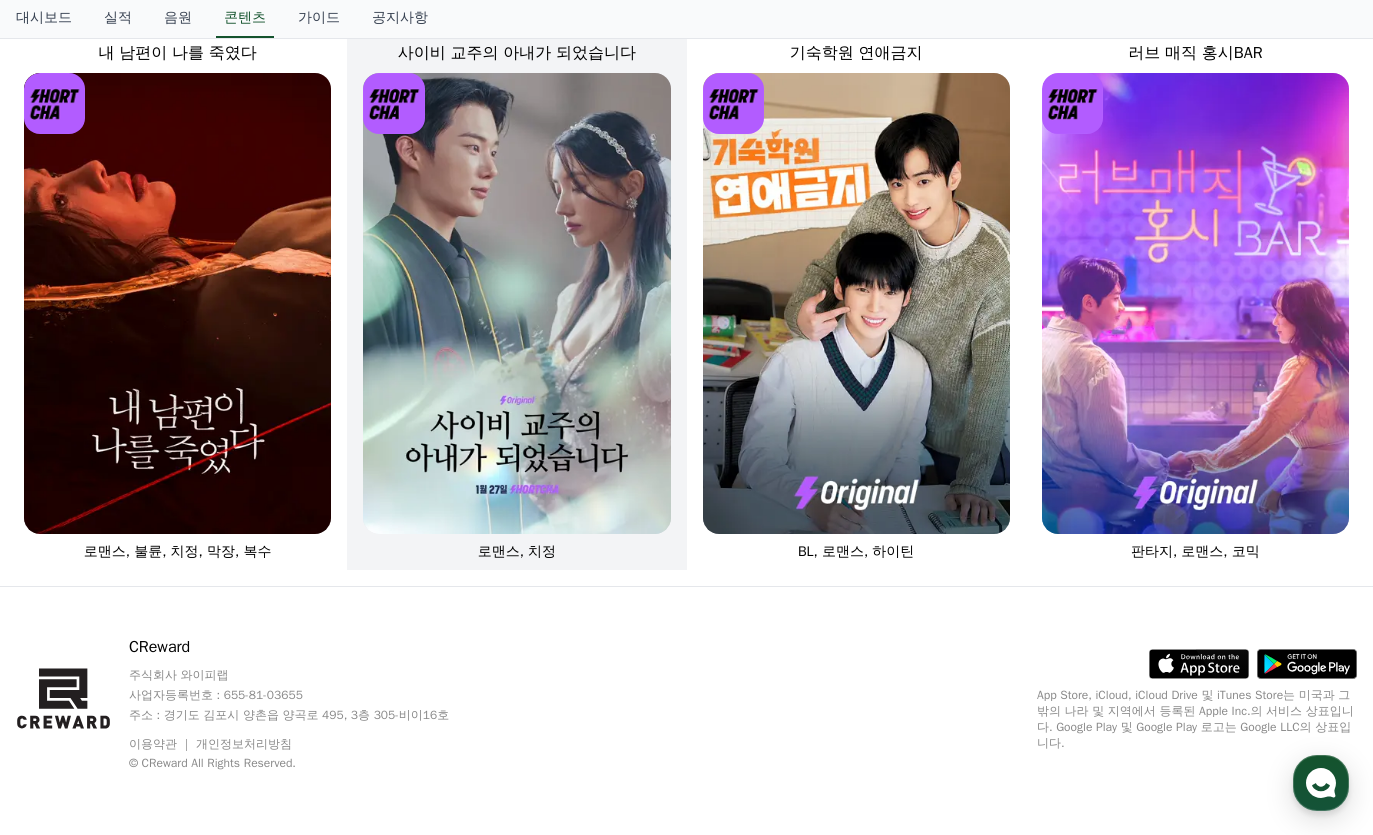 click at bounding box center [516, 303] 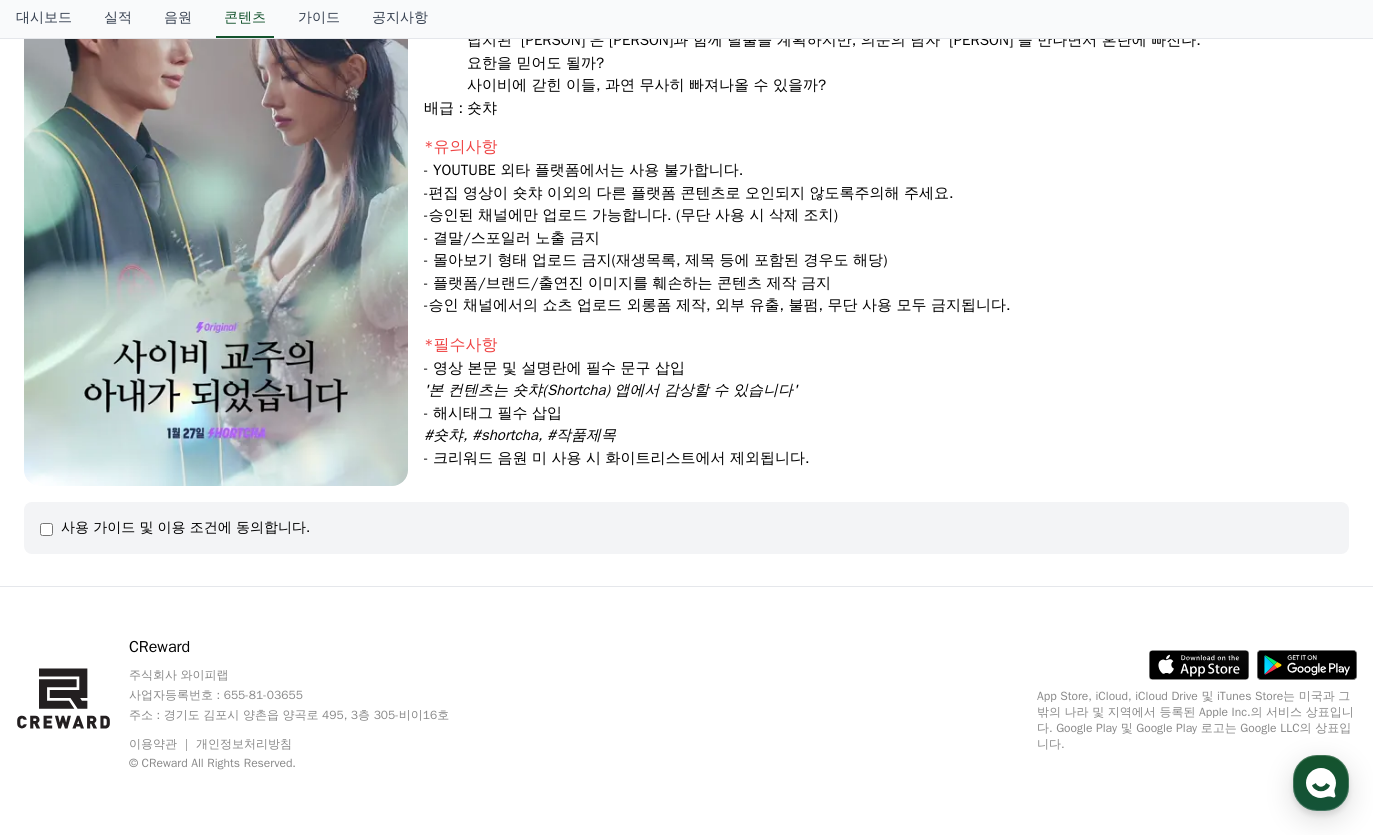 scroll, scrollTop: 0, scrollLeft: 0, axis: both 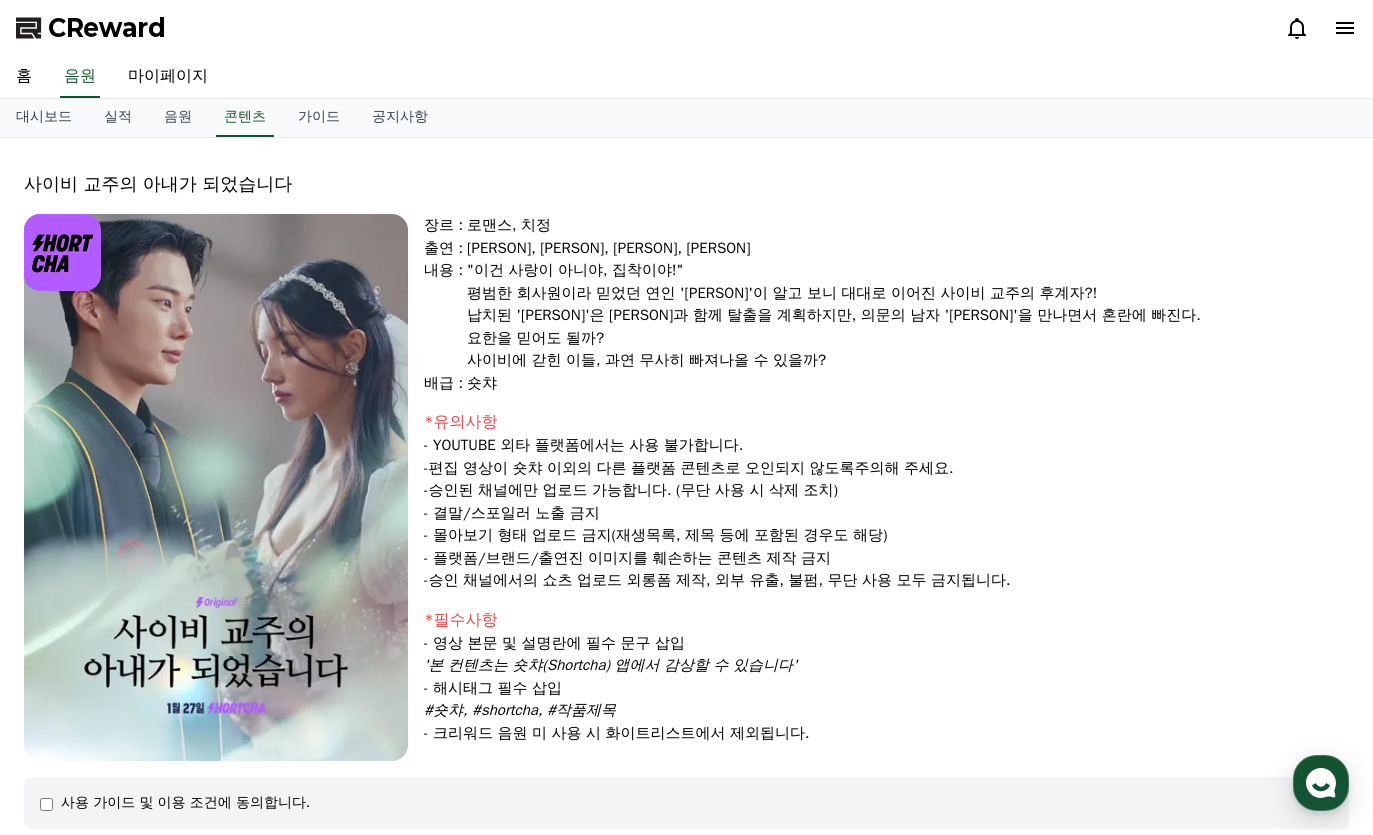 click at bounding box center (216, 487) 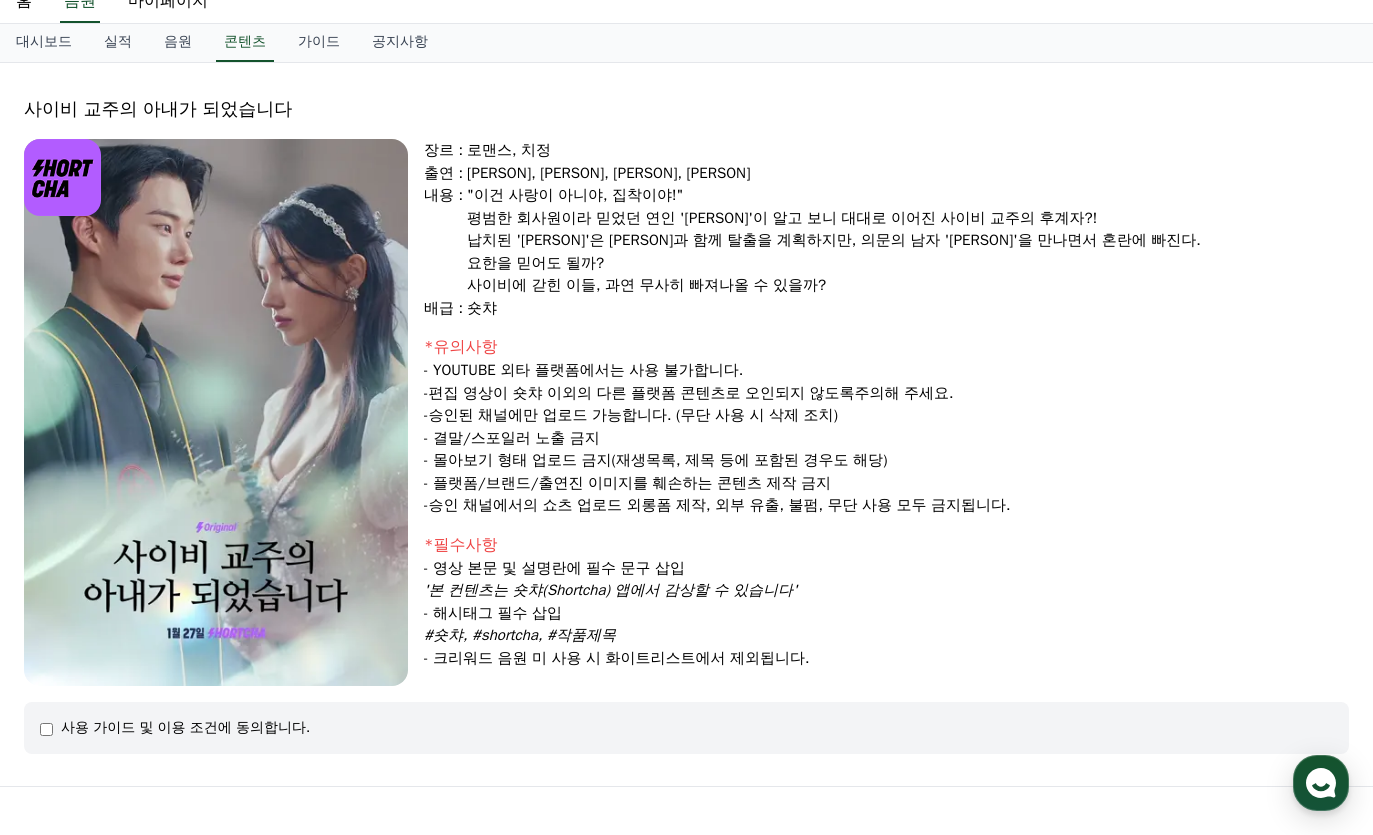 scroll, scrollTop: 0, scrollLeft: 0, axis: both 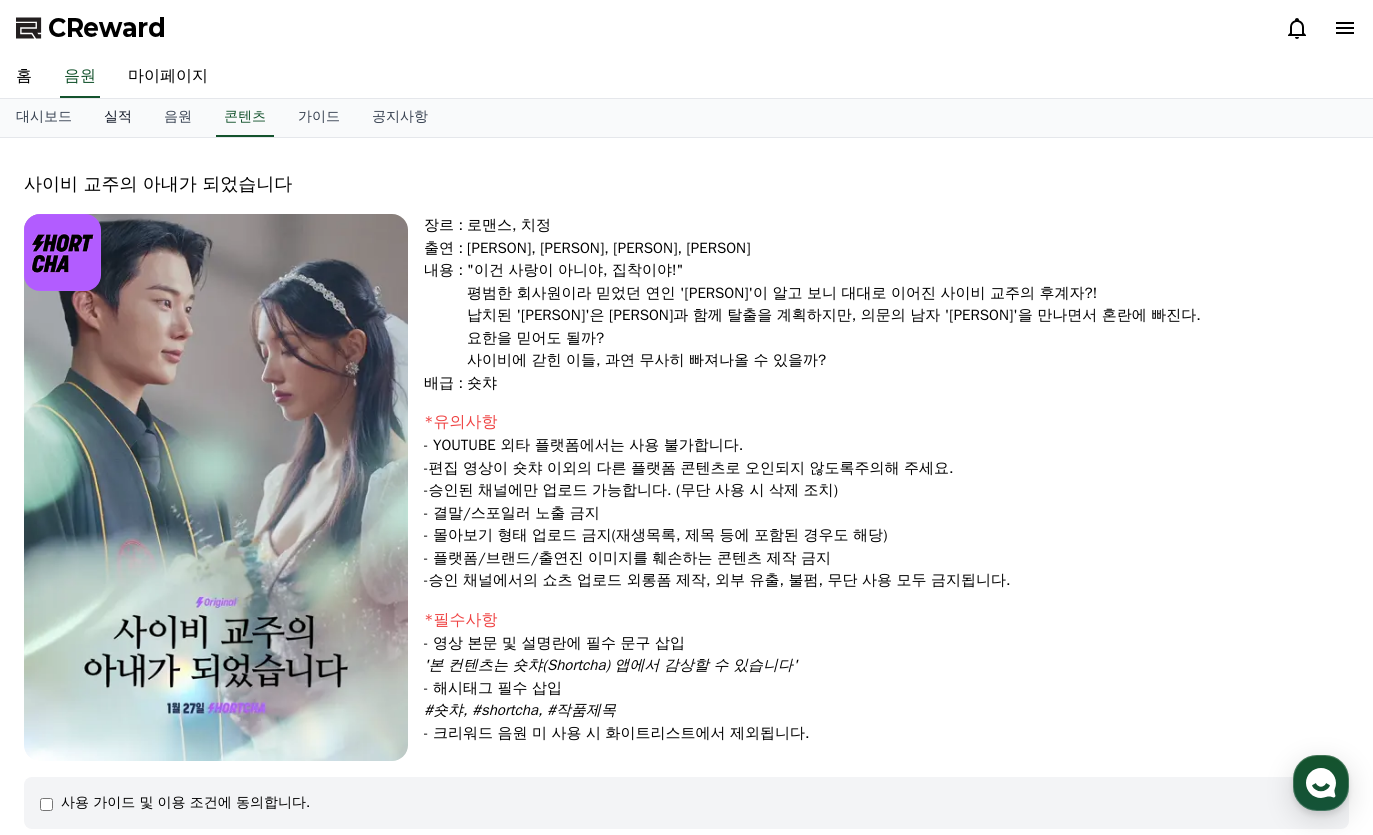 click on "실적" at bounding box center (118, 118) 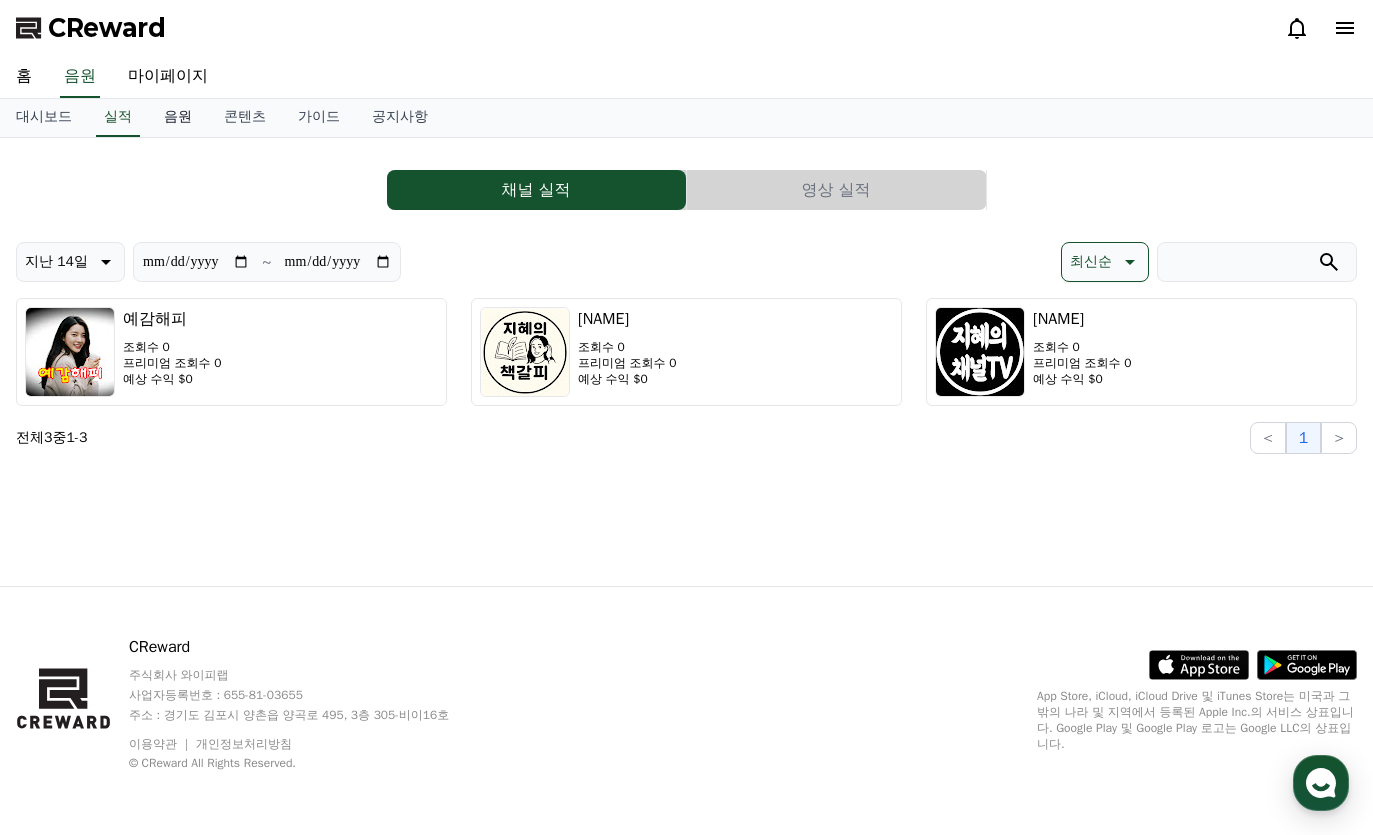 click on "음원" at bounding box center [178, 118] 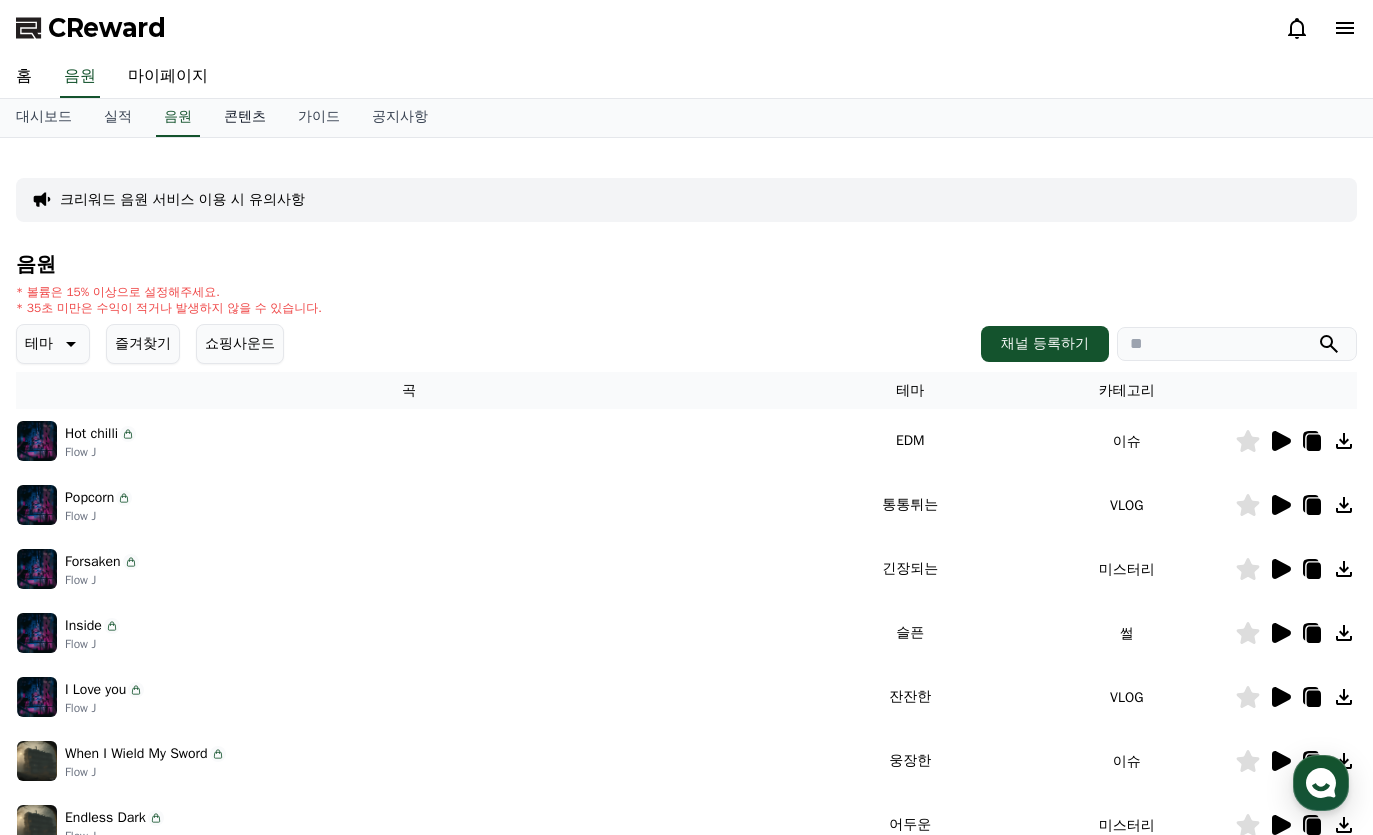 click on "콘텐츠" at bounding box center [245, 118] 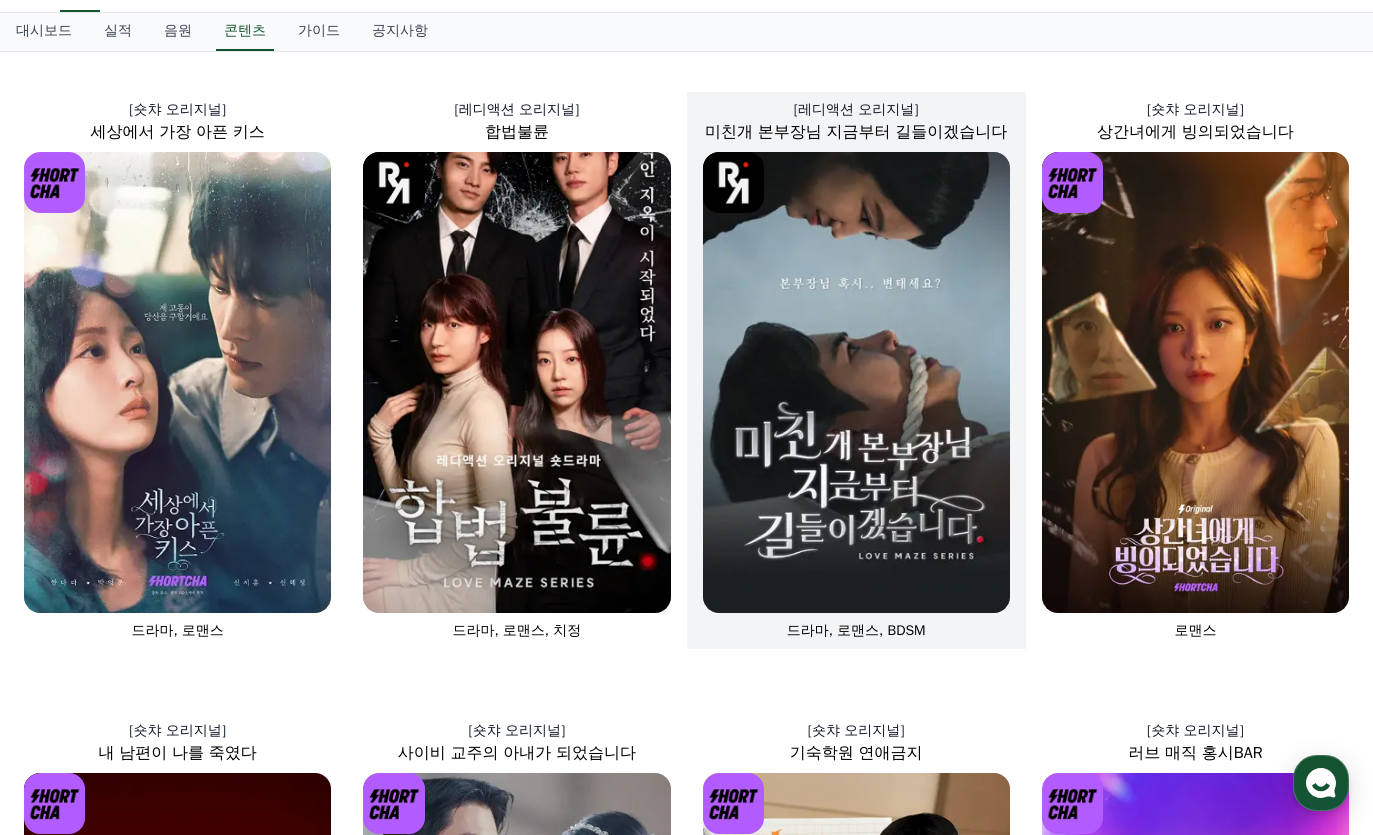 scroll, scrollTop: 0, scrollLeft: 0, axis: both 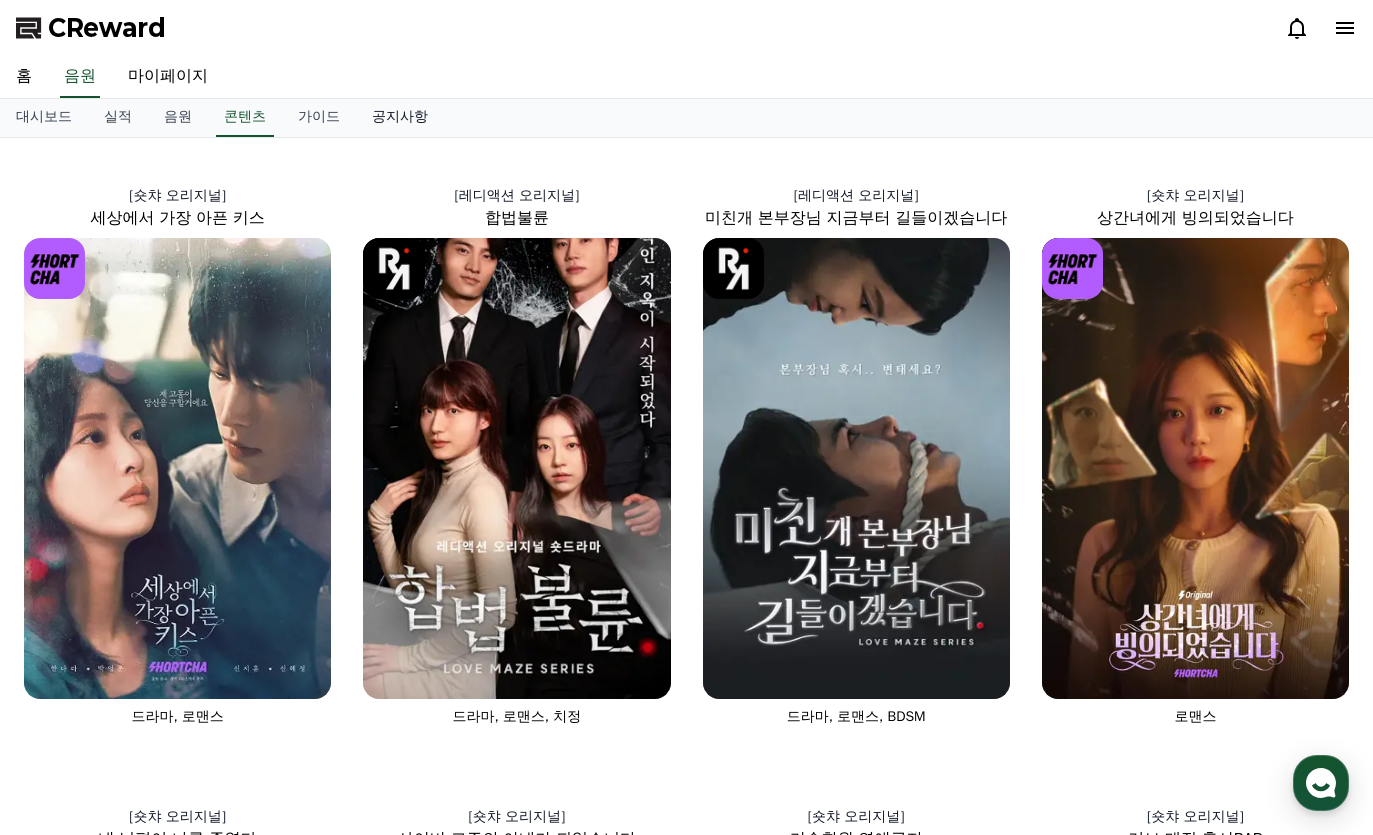 click on "공지사항" at bounding box center (400, 118) 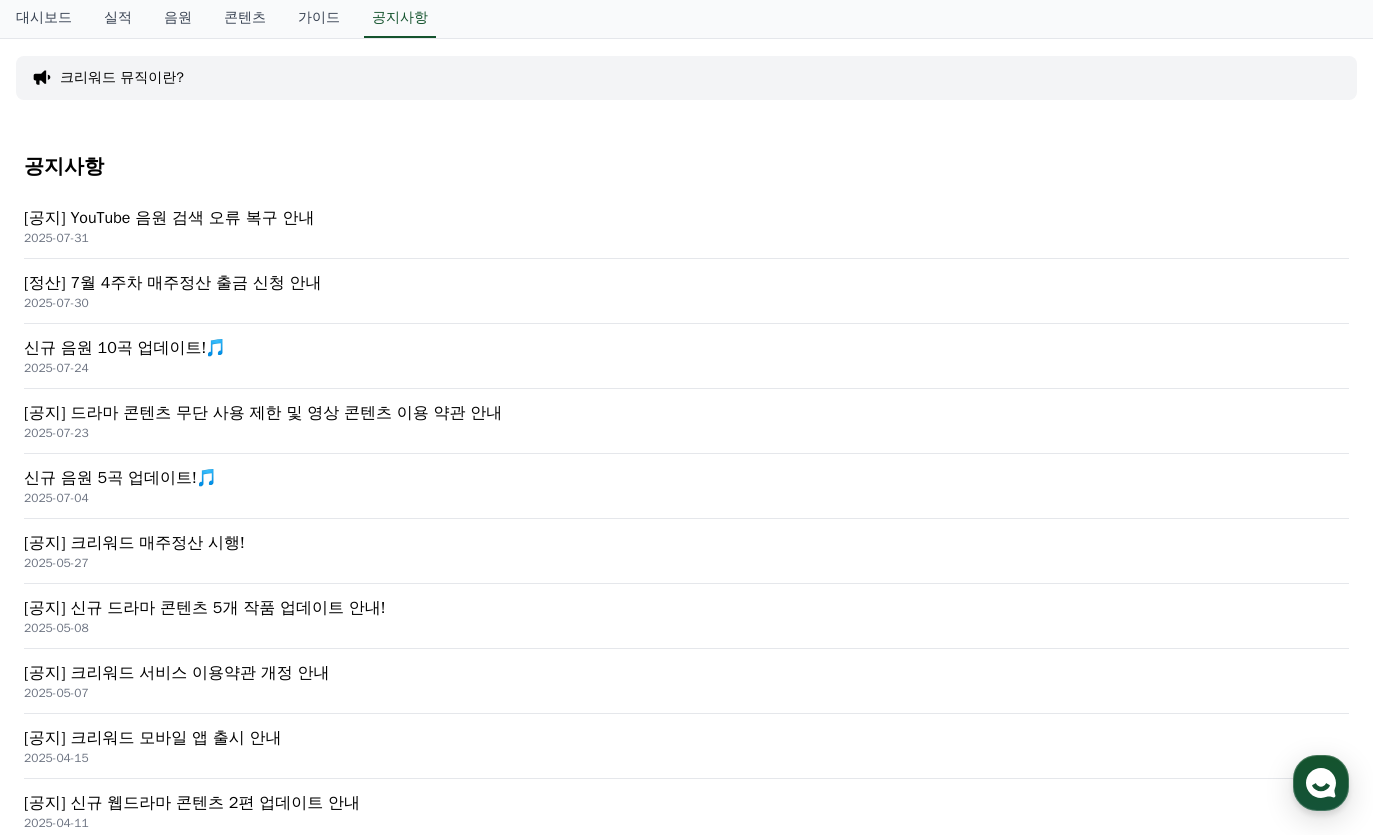 scroll, scrollTop: 200, scrollLeft: 0, axis: vertical 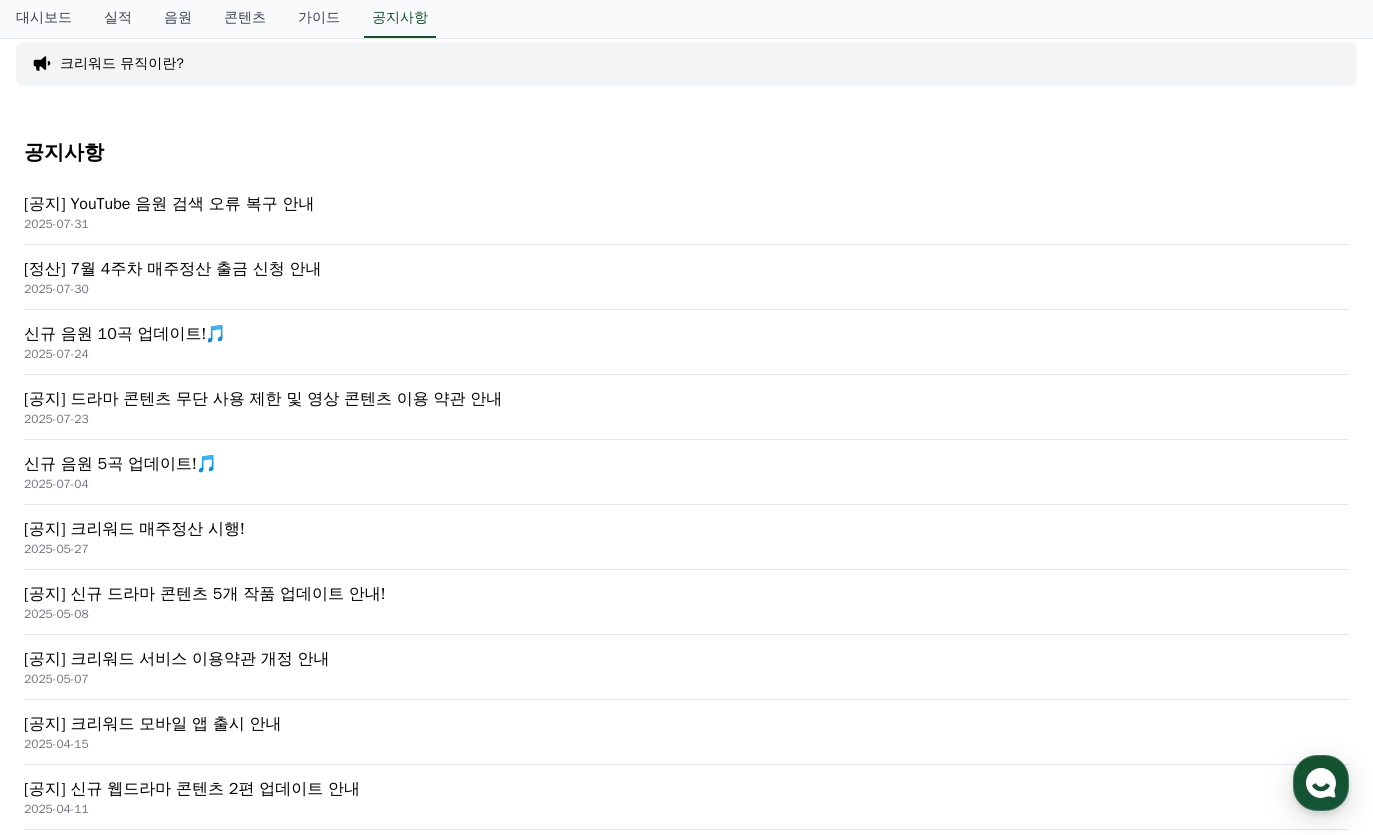 click on "[공지] 드라마 콘텐츠 무단 사용 제한 및 영상 콘텐츠 이용 약관 안내" at bounding box center (686, 399) 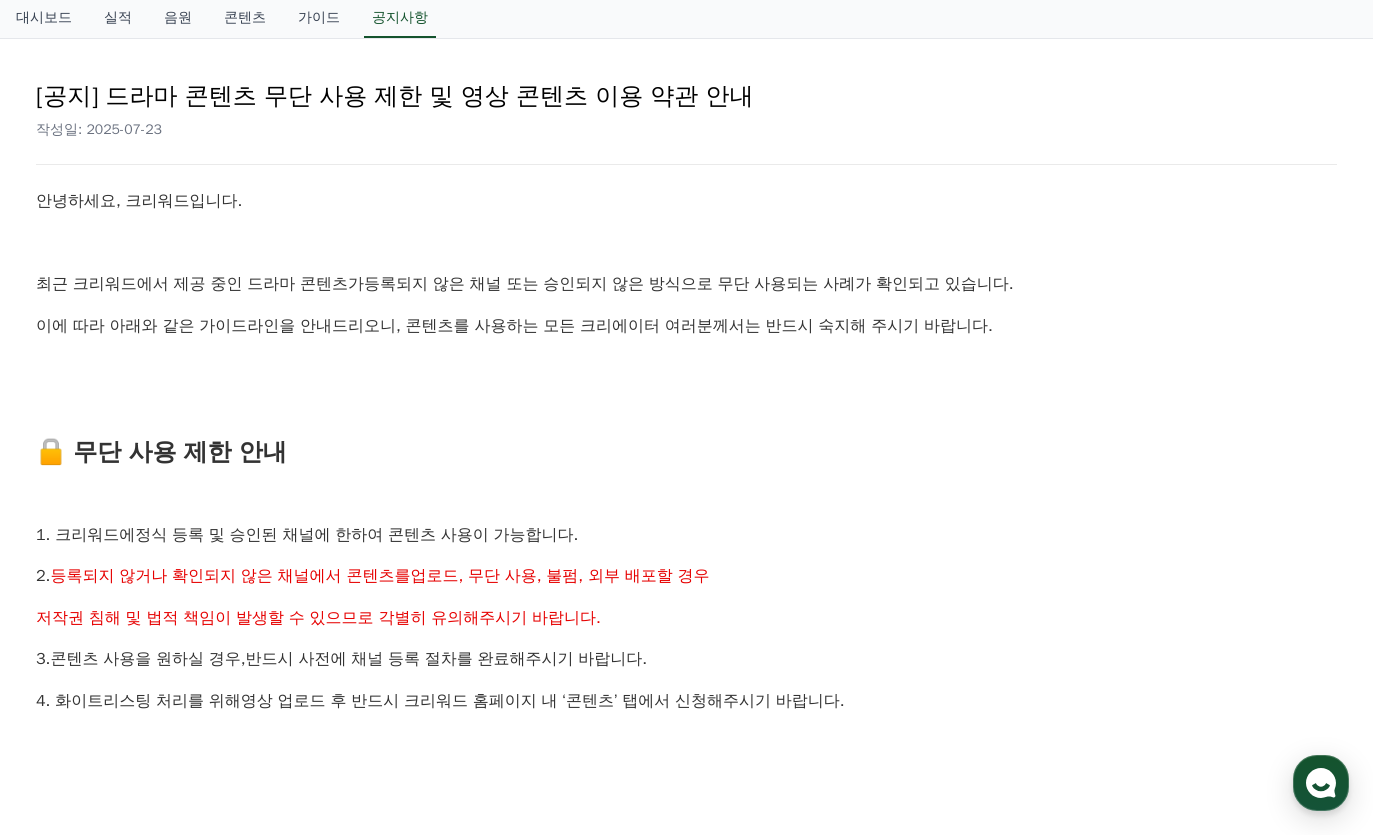 scroll, scrollTop: 0, scrollLeft: 0, axis: both 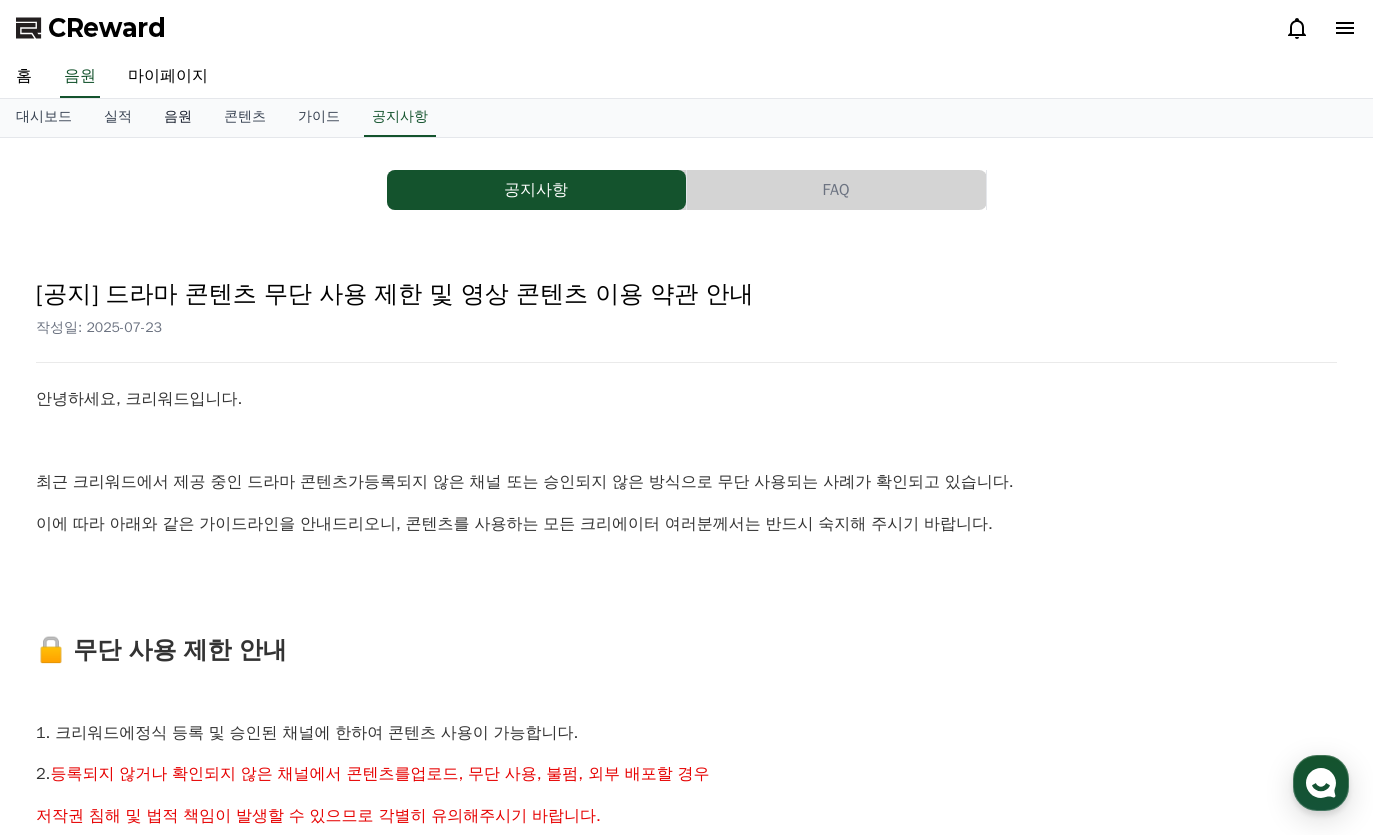 click on "음원" at bounding box center (178, 118) 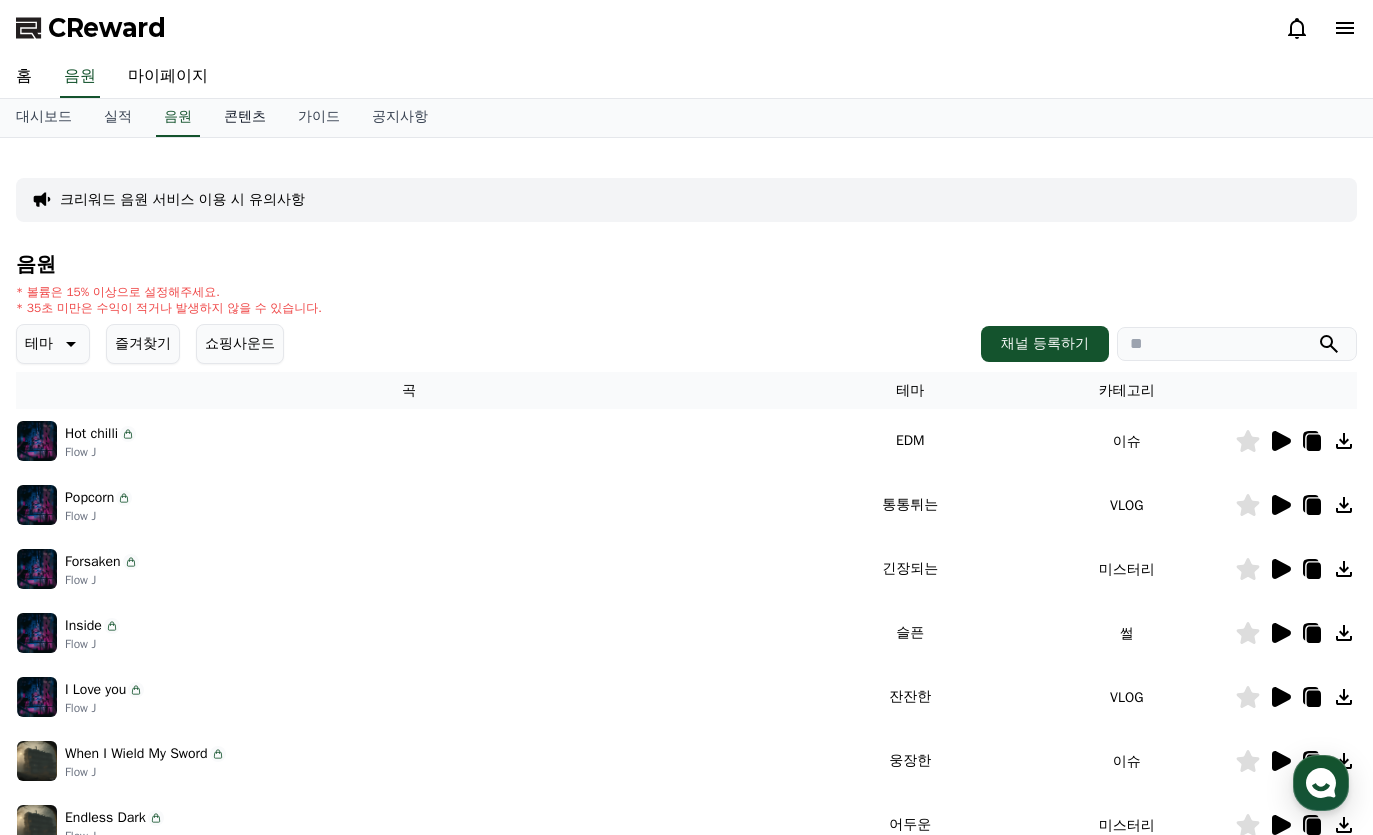 click on "콘텐츠" at bounding box center [245, 118] 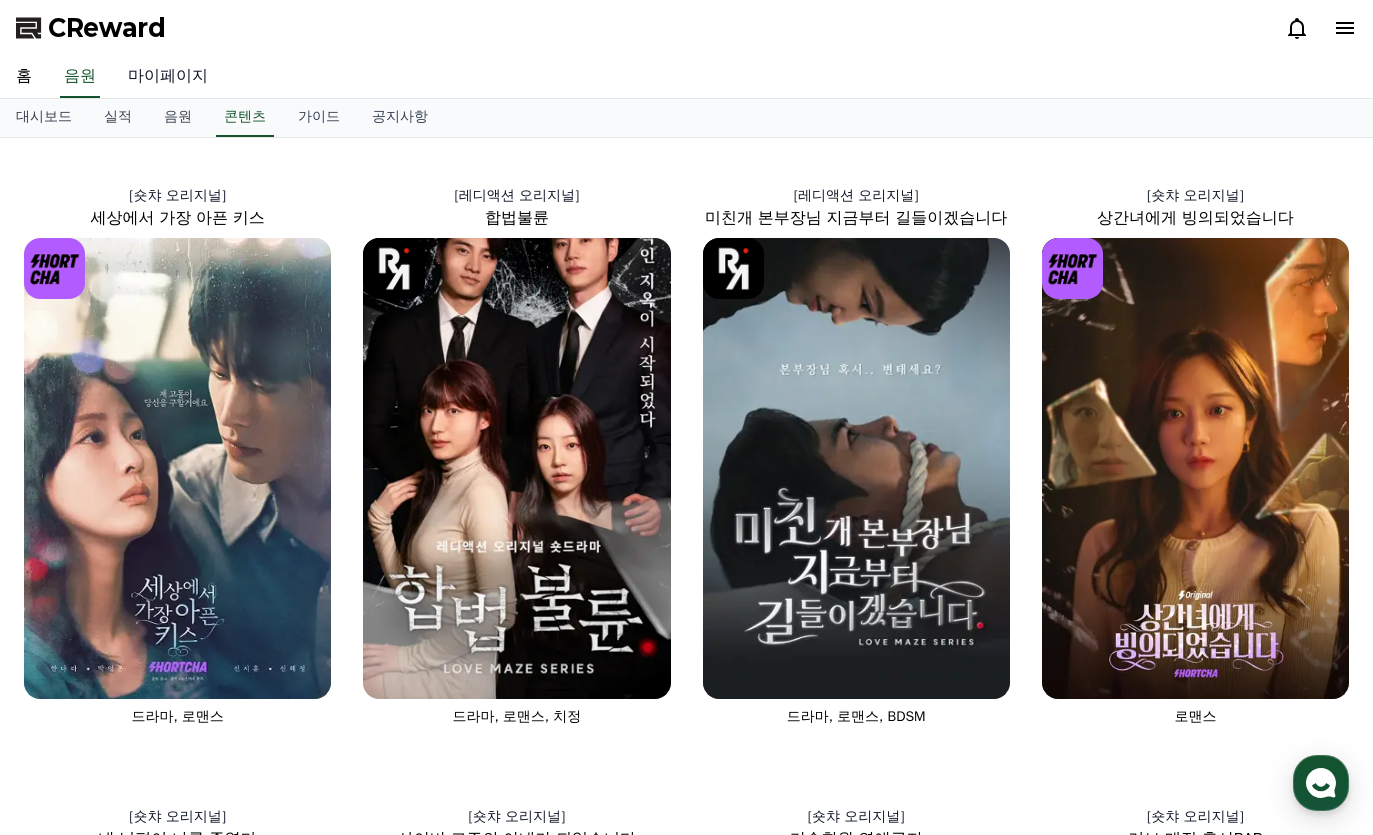 click on "마이페이지" at bounding box center [168, 77] 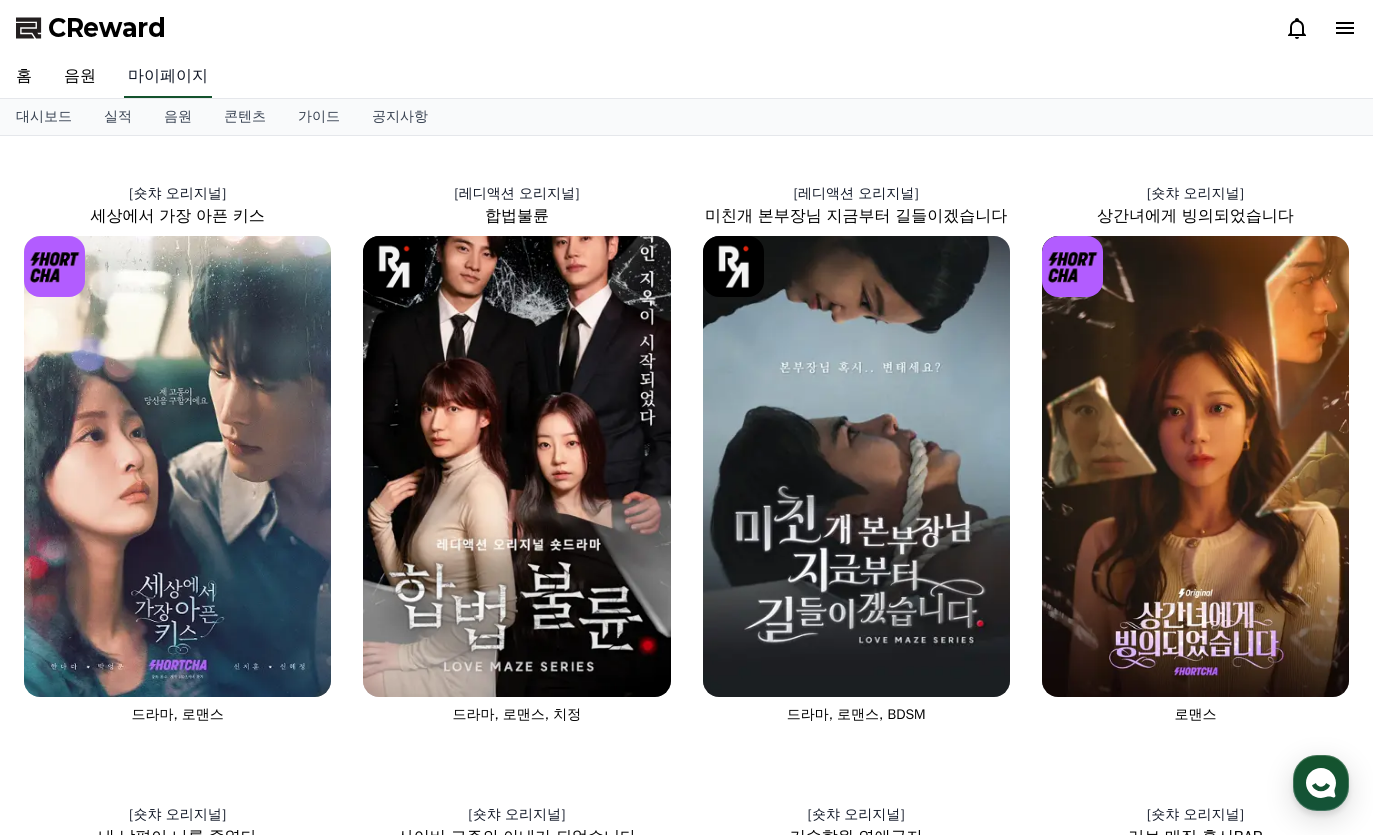 select on "**********" 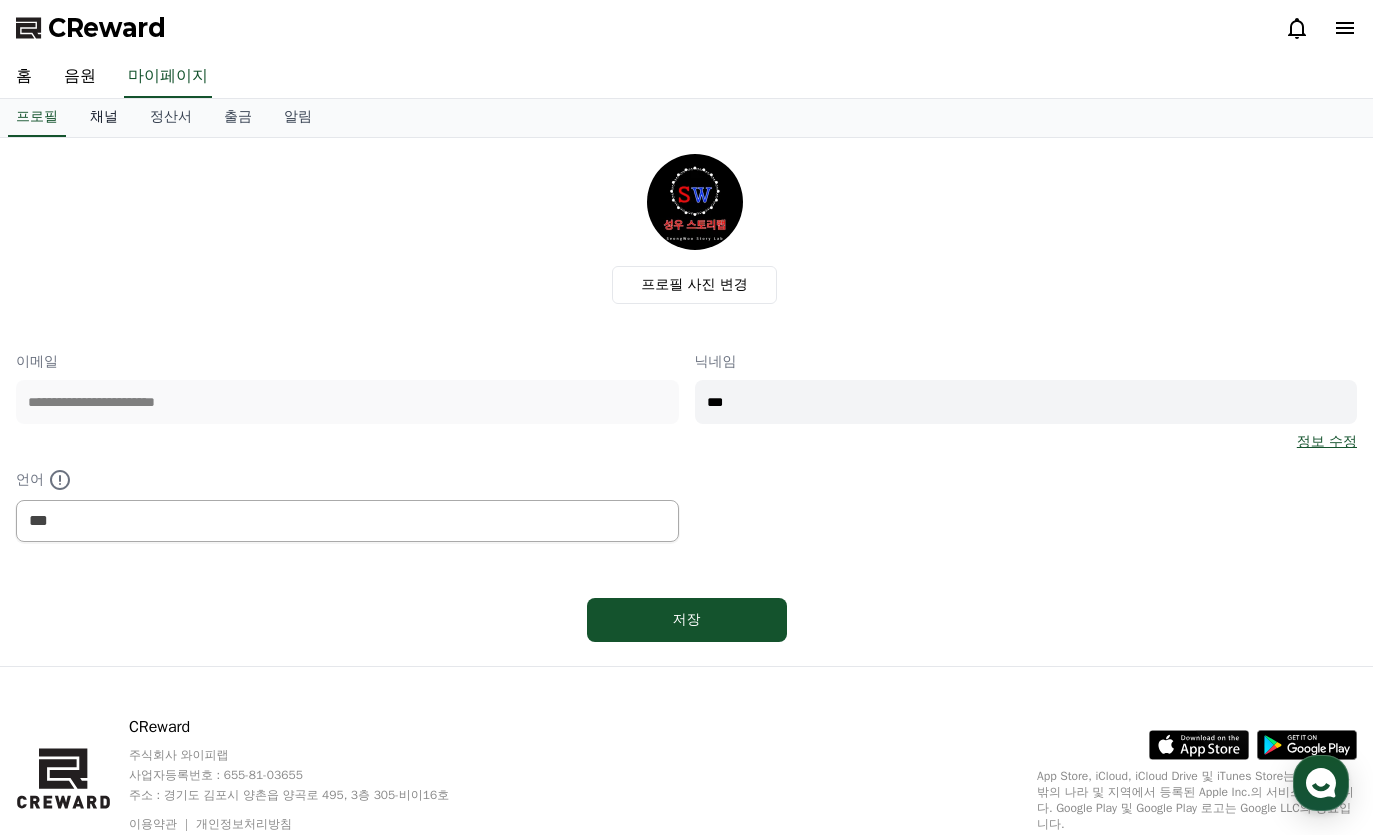 click on "채널" at bounding box center [104, 118] 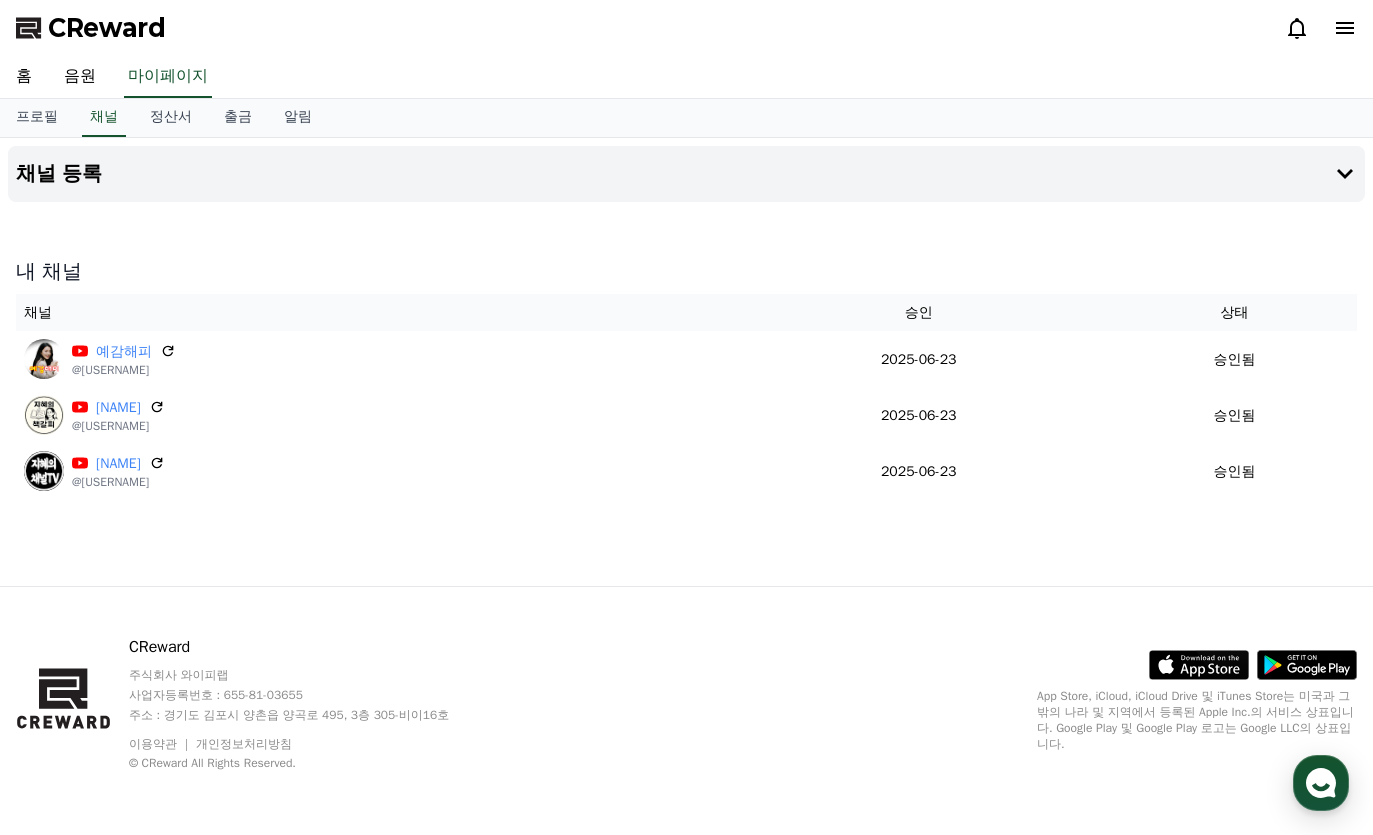 select on "**********" 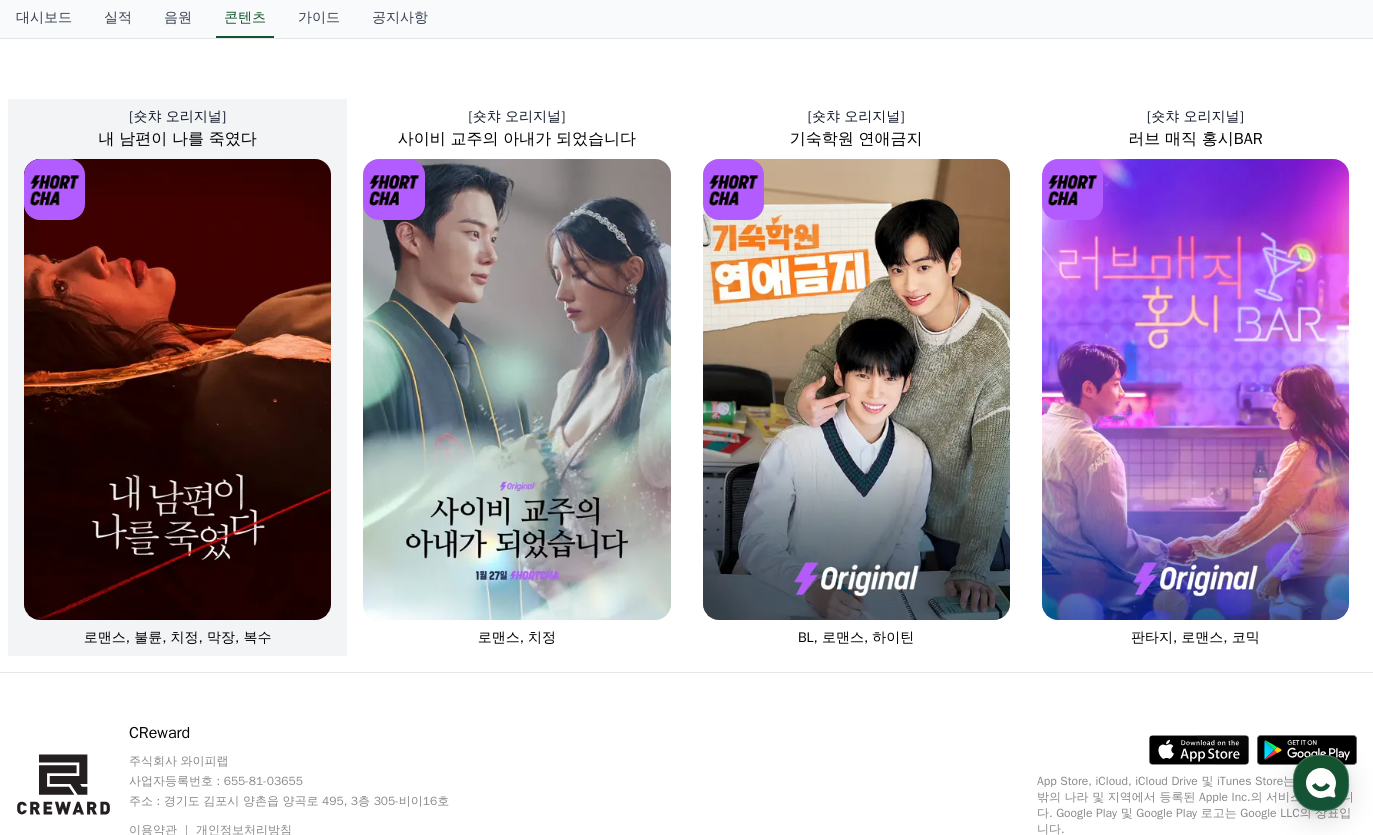 scroll, scrollTop: 786, scrollLeft: 0, axis: vertical 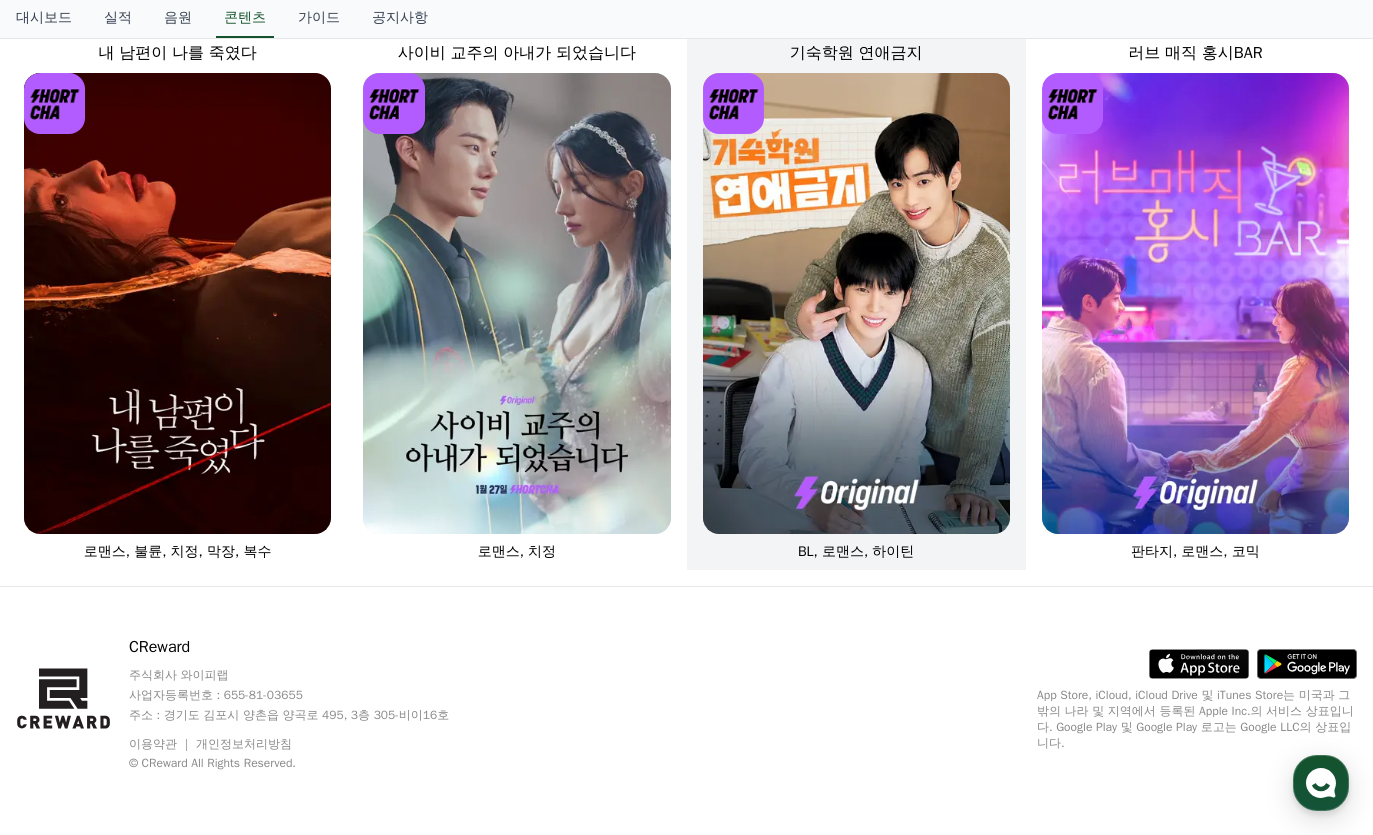 click at bounding box center [856, 303] 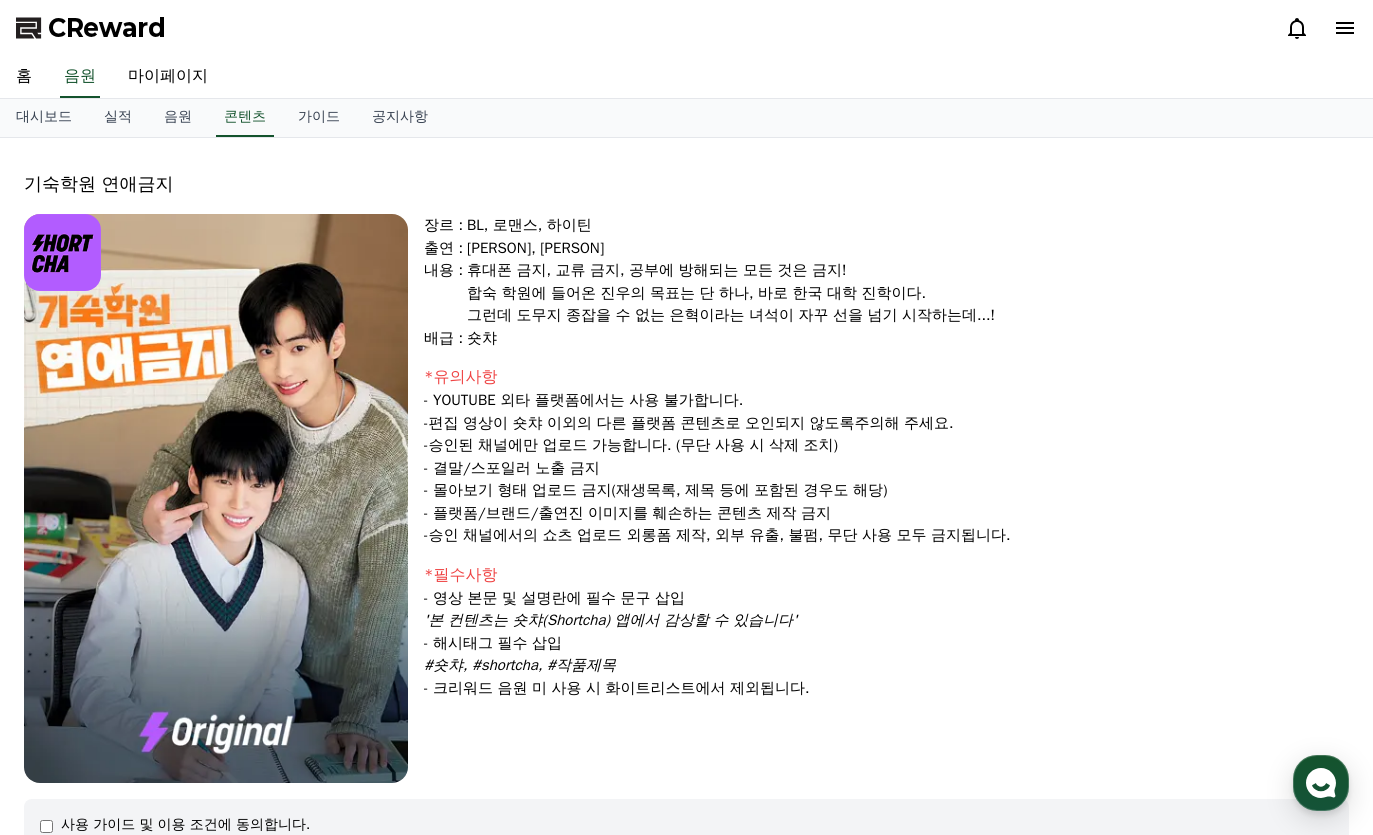 select 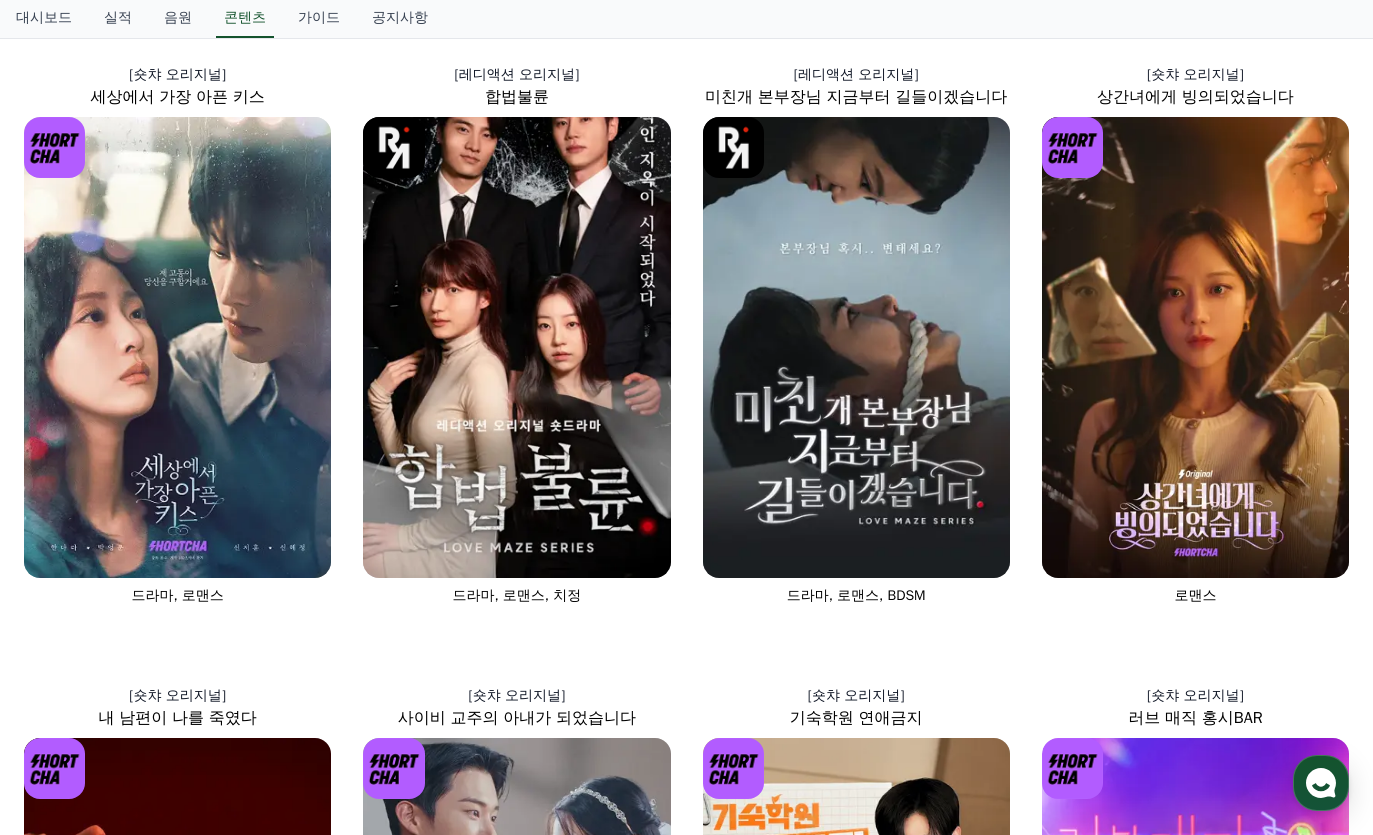 scroll, scrollTop: 86, scrollLeft: 0, axis: vertical 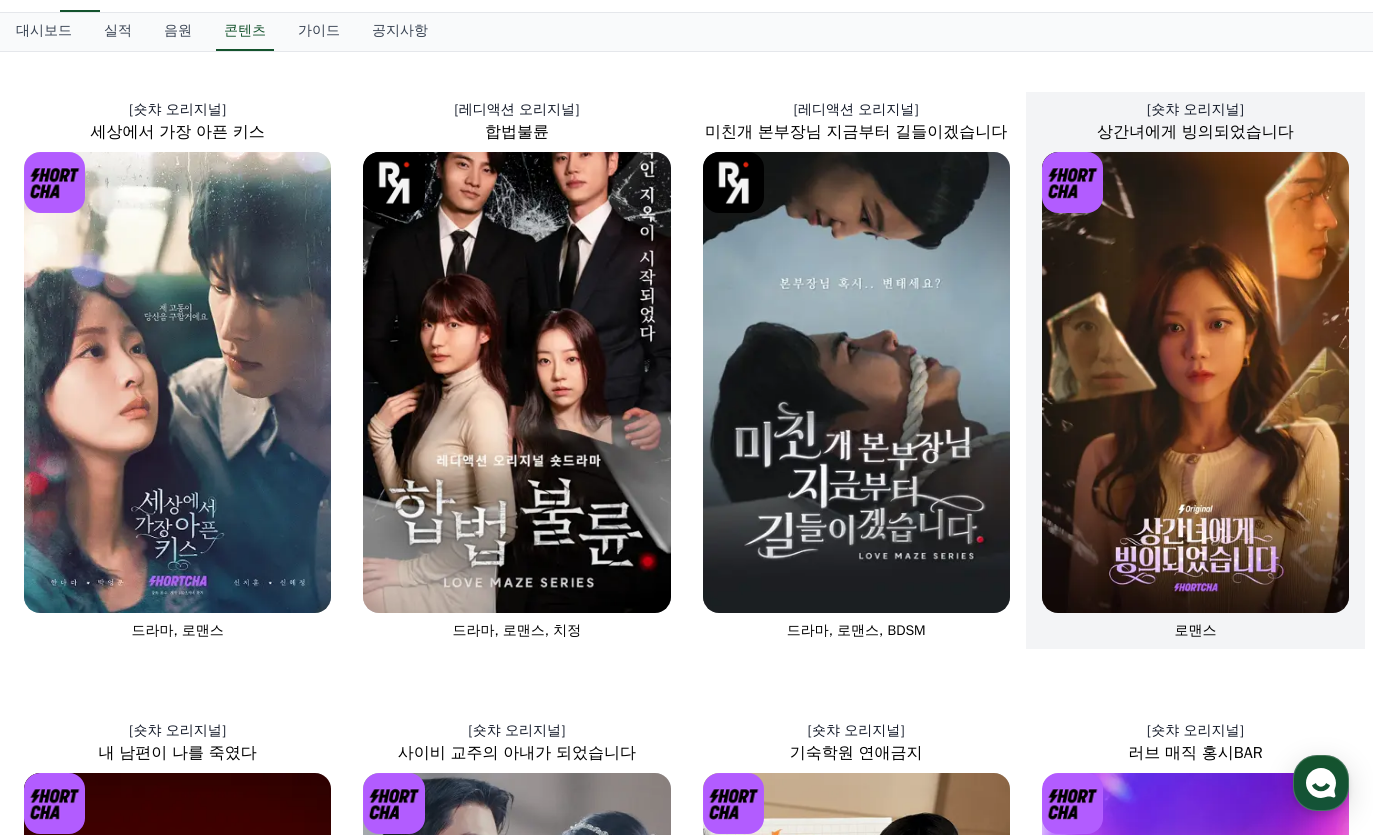 click at bounding box center (1195, 382) 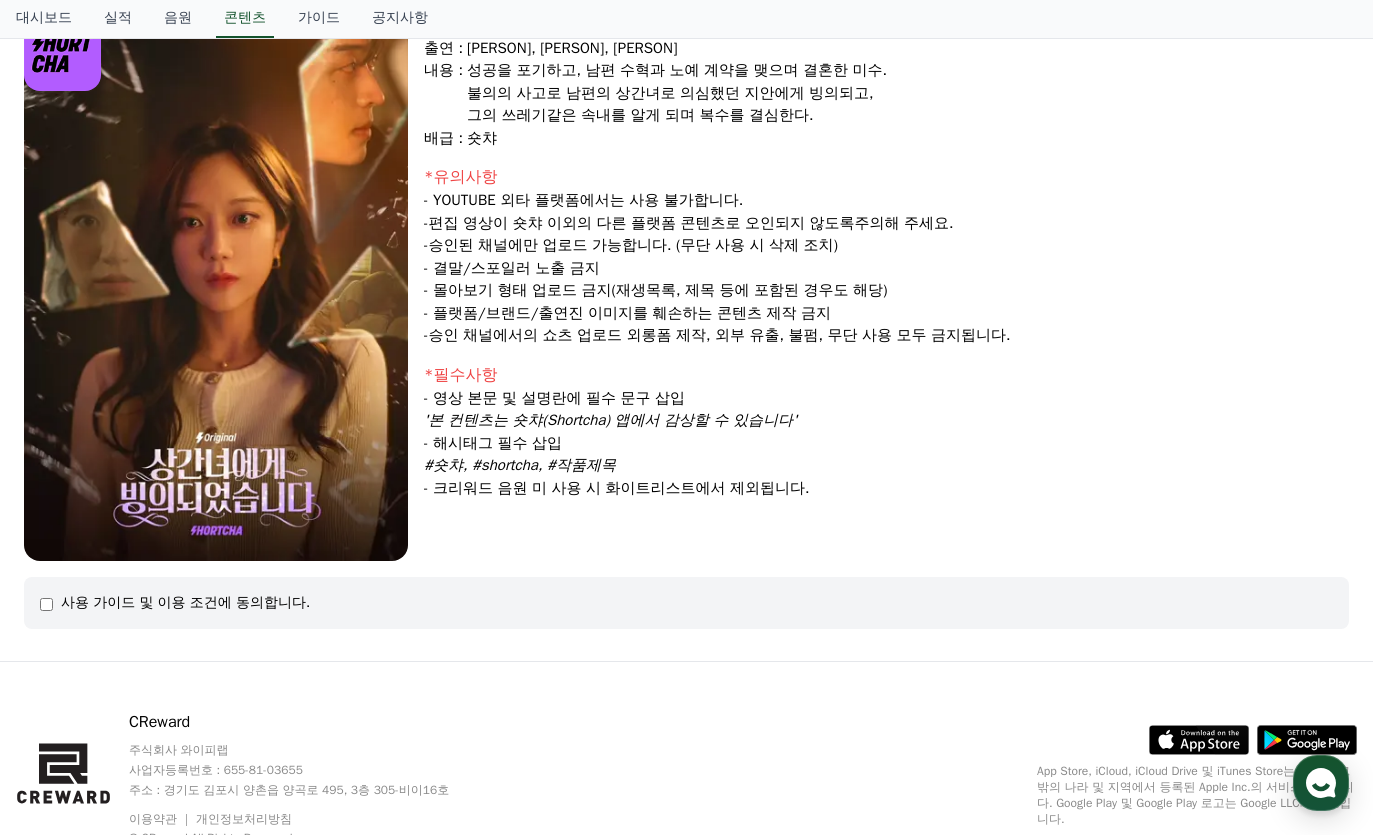 scroll, scrollTop: 275, scrollLeft: 0, axis: vertical 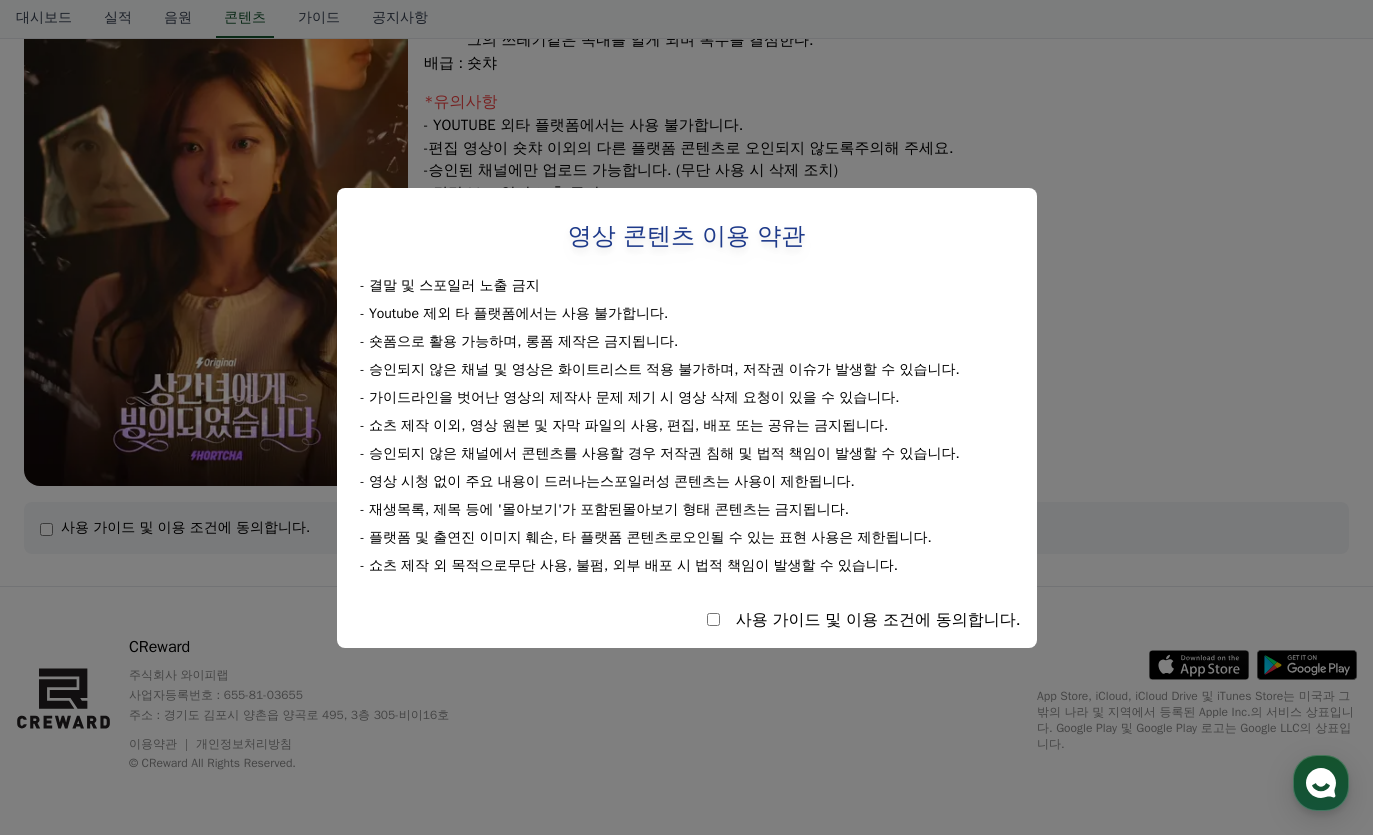 click on "사용 가이드 및 이용 조건에 동의합니다." at bounding box center [687, 620] 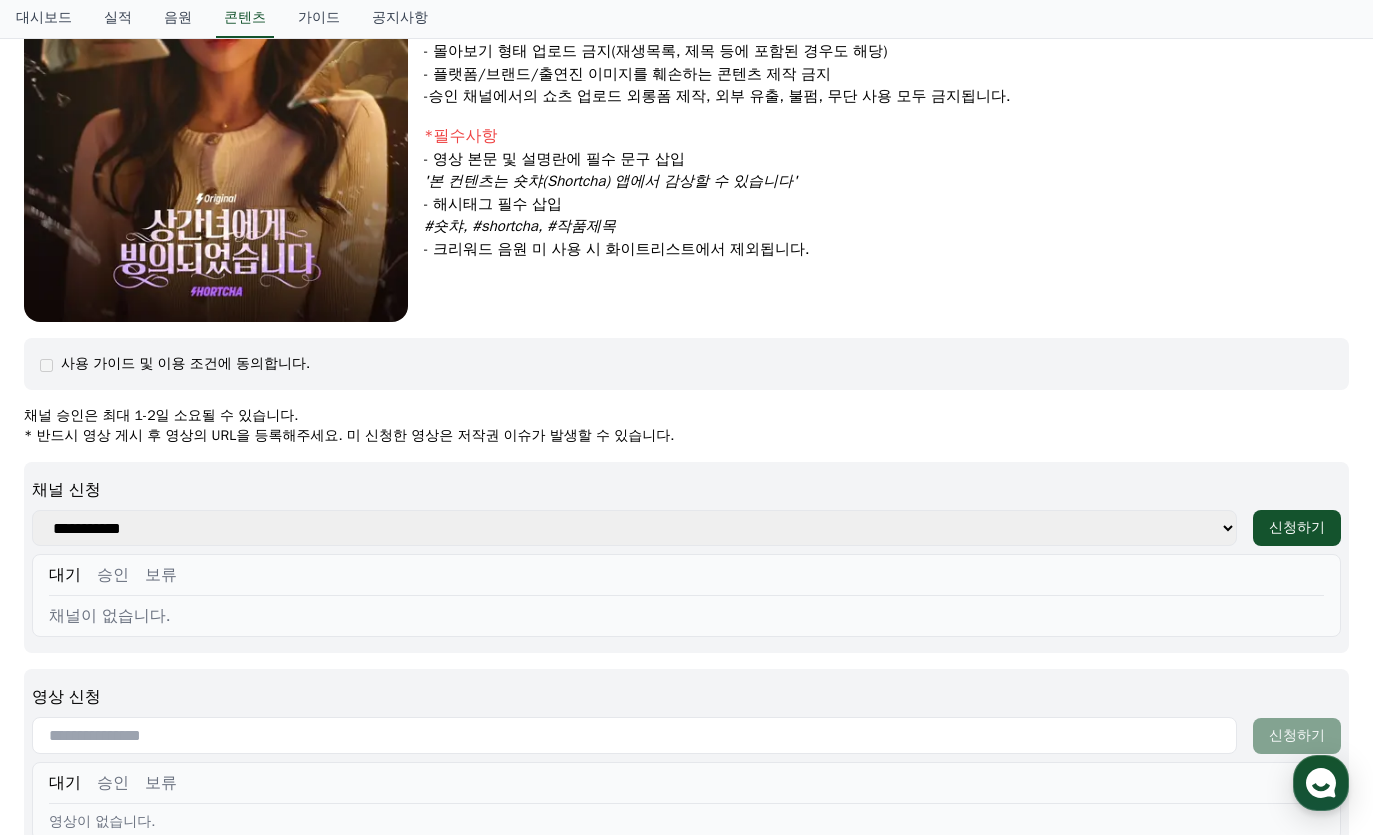 scroll, scrollTop: 475, scrollLeft: 0, axis: vertical 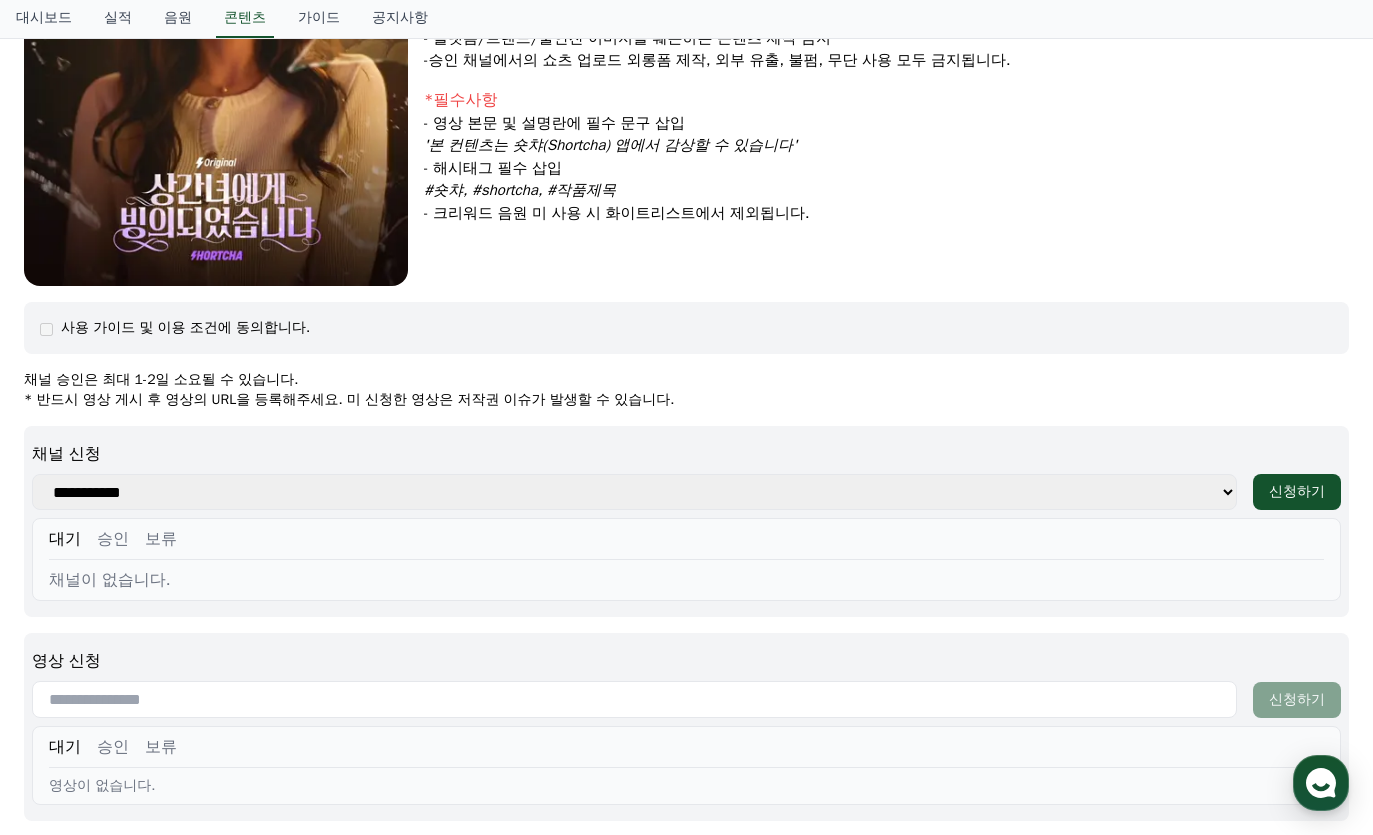 click on "**********" at bounding box center [634, 492] 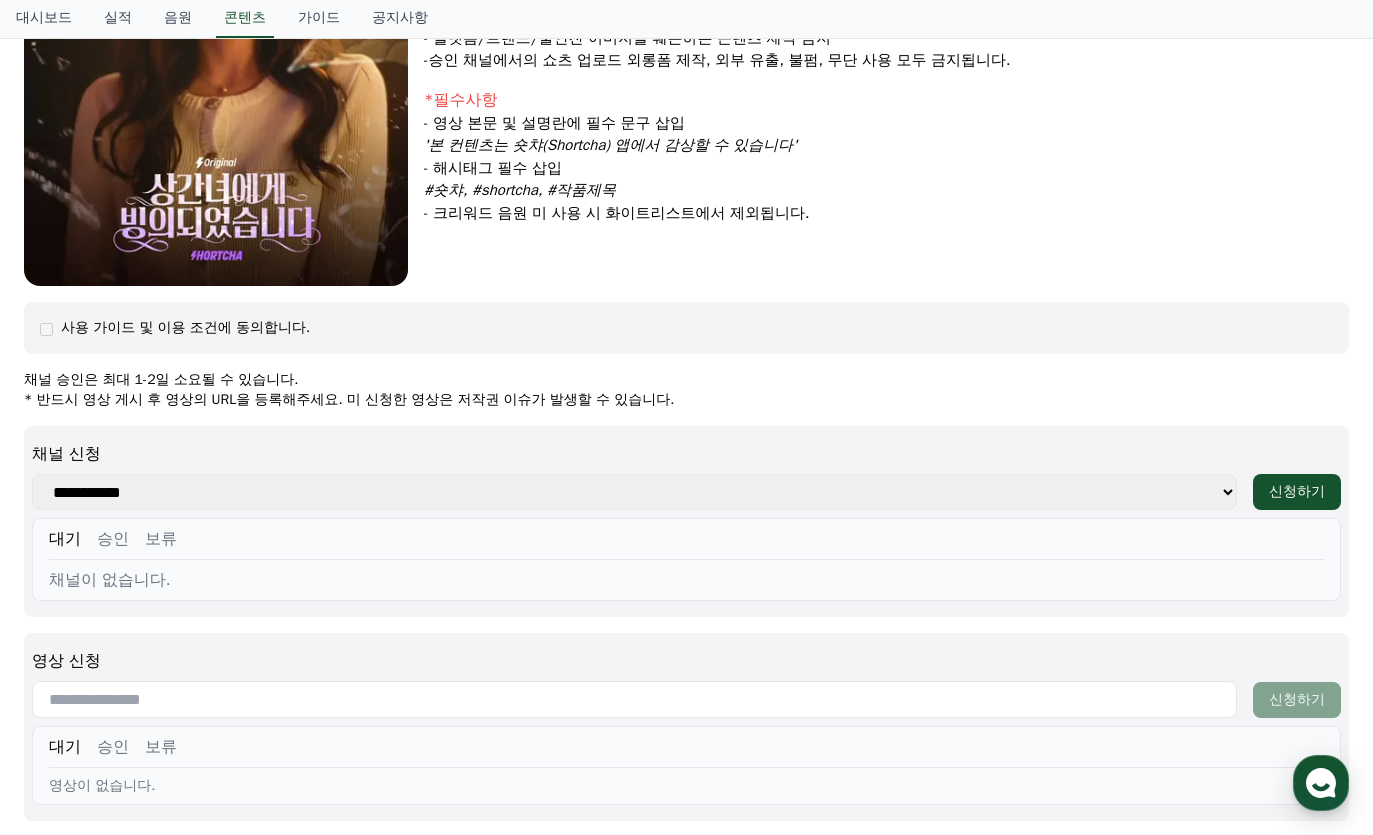 select on "**********" 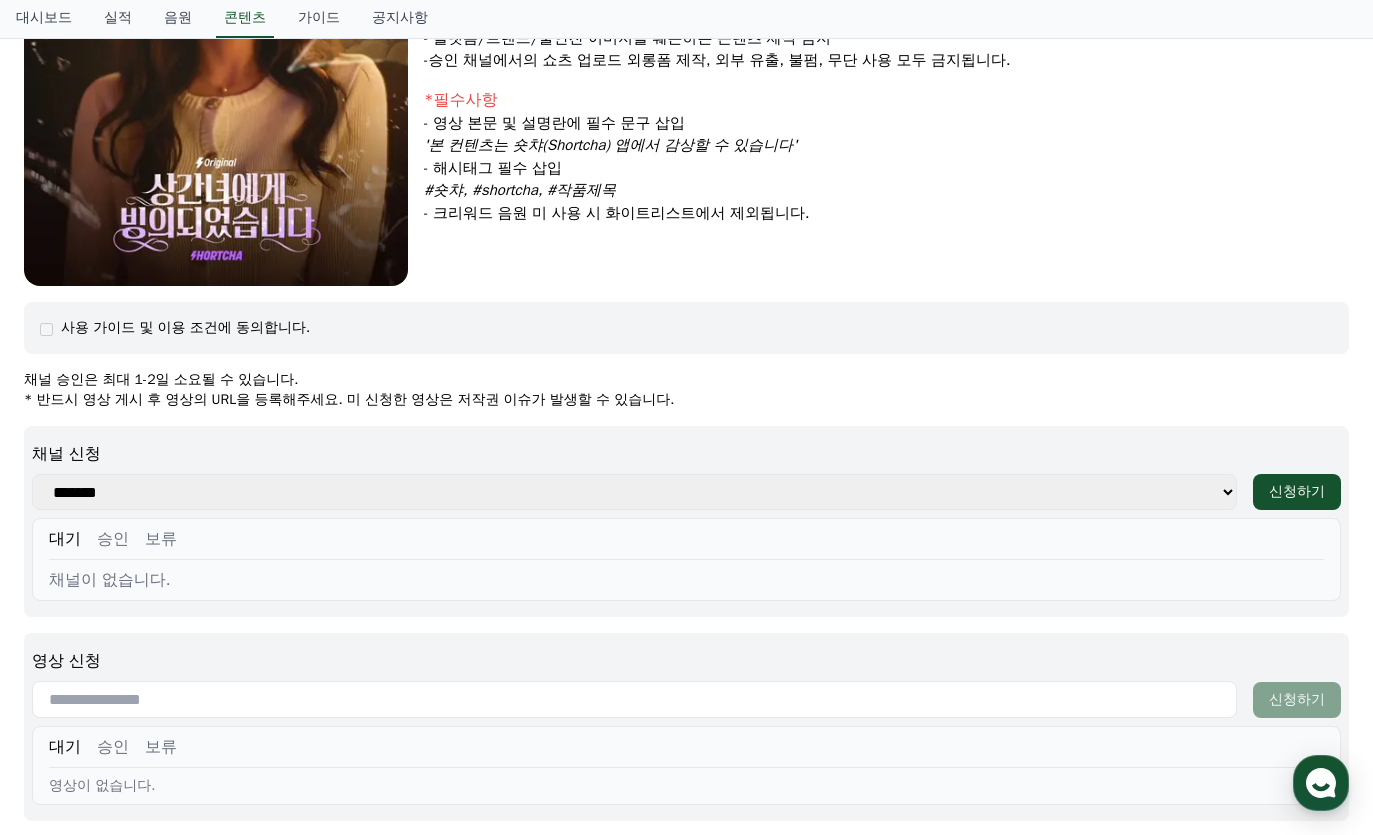 click on "**********" at bounding box center [634, 492] 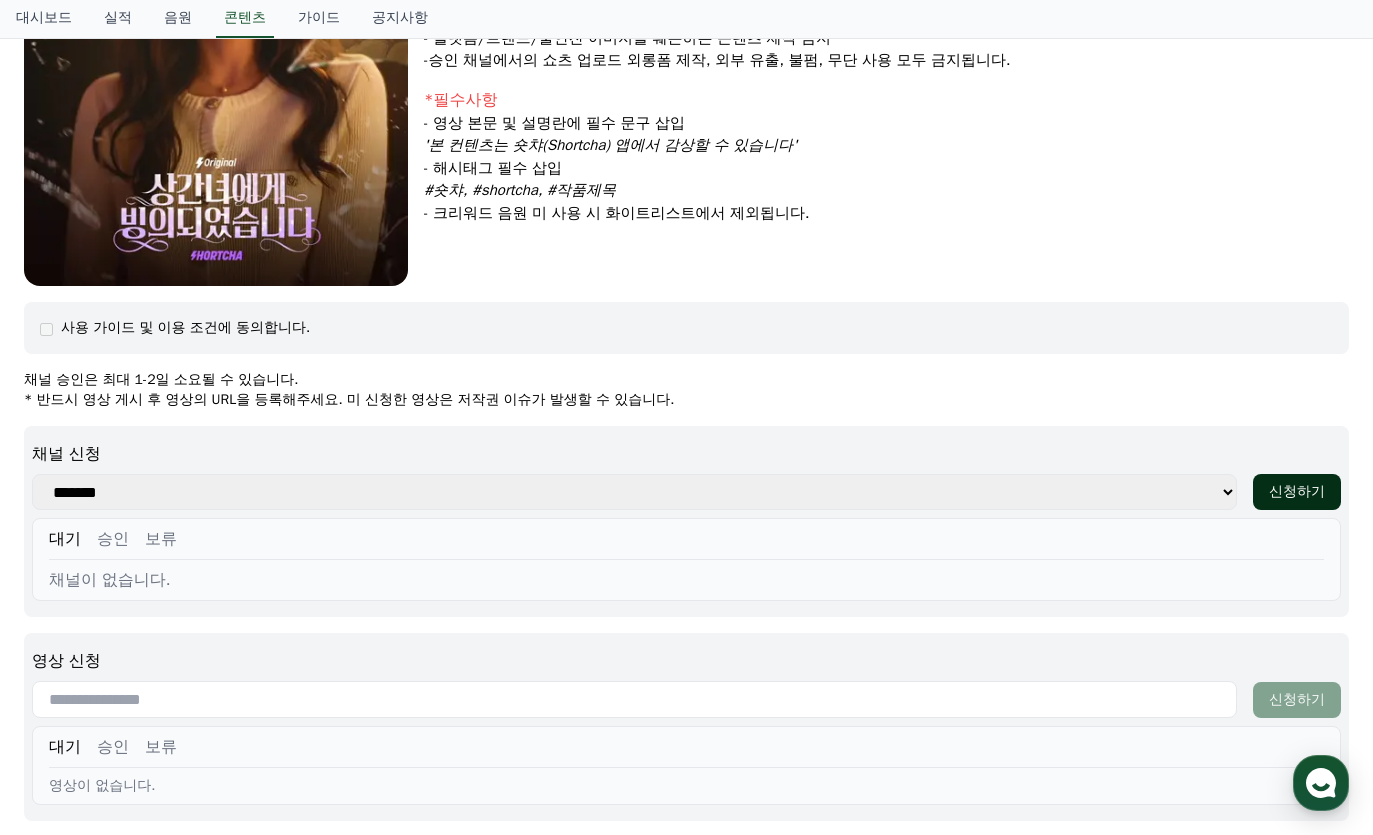 click on "신청하기" at bounding box center [1297, 492] 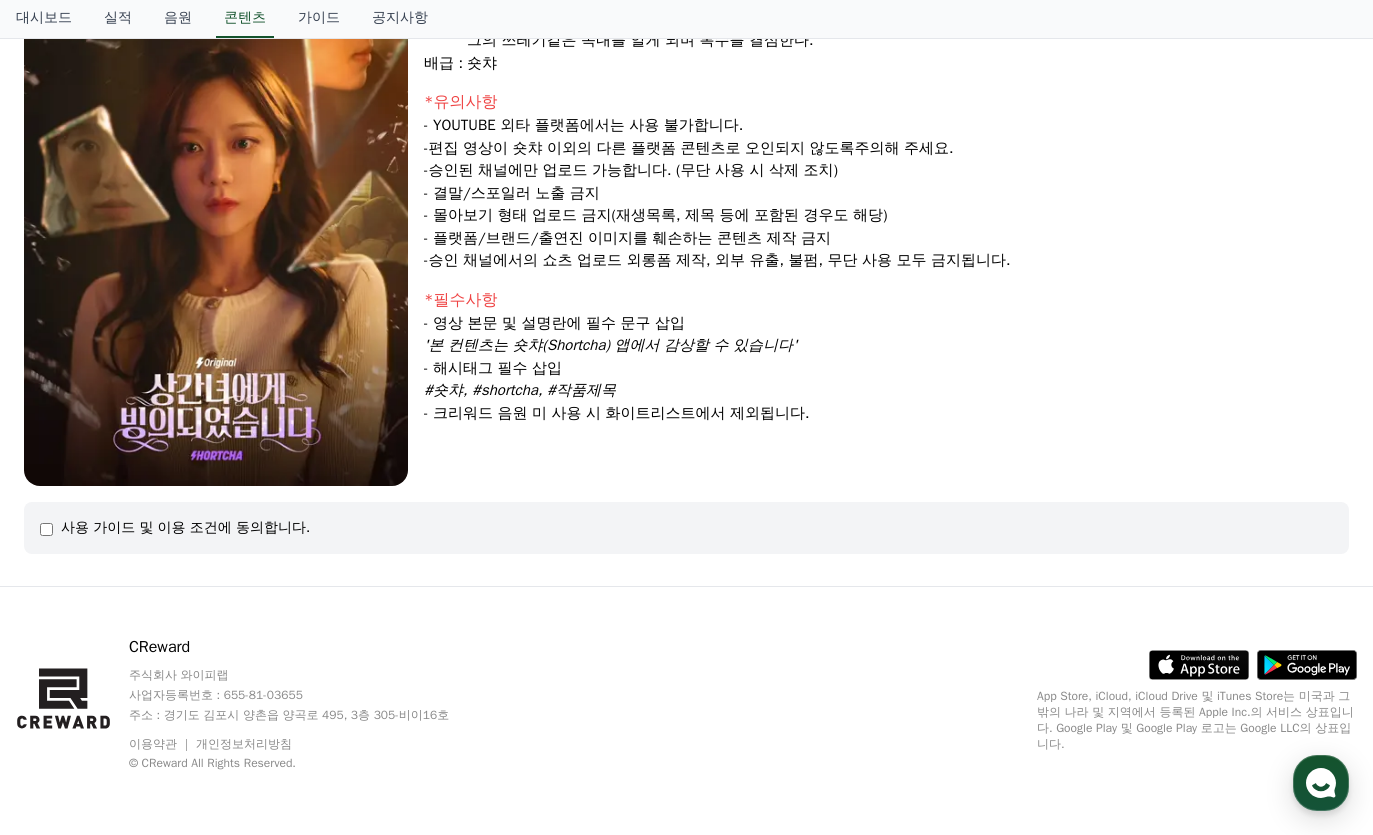 scroll, scrollTop: 0, scrollLeft: 0, axis: both 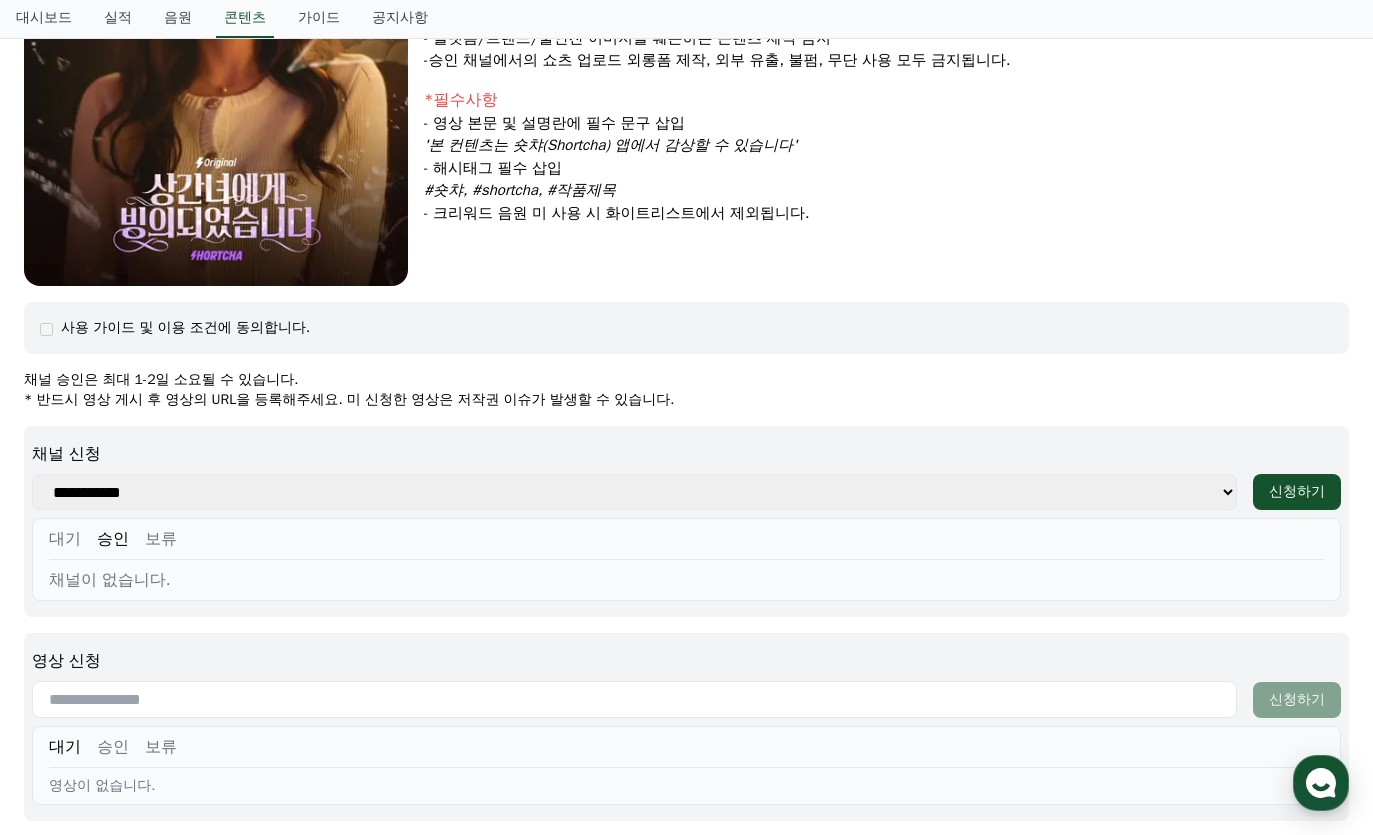 click on "**********" at bounding box center [634, 492] 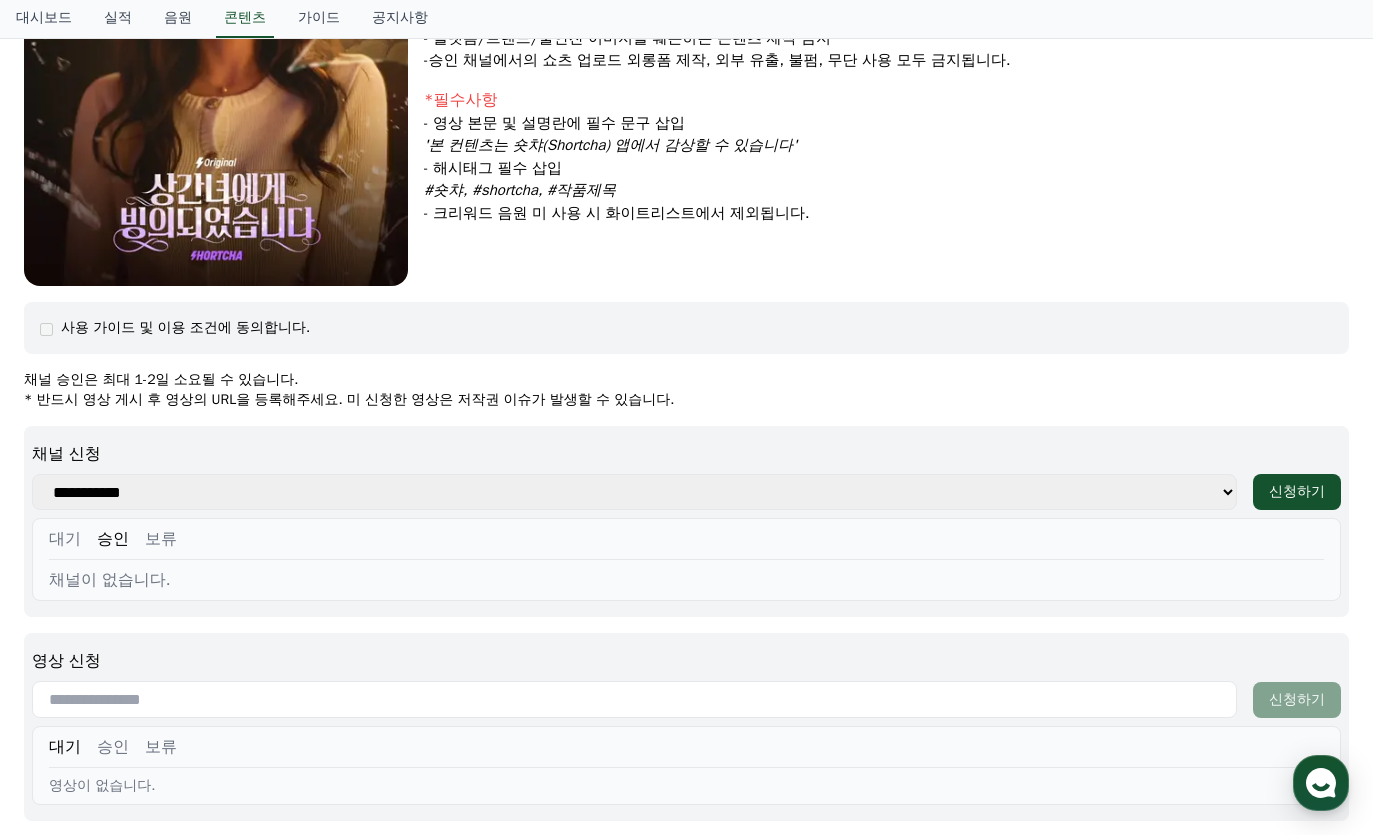 select on "**********" 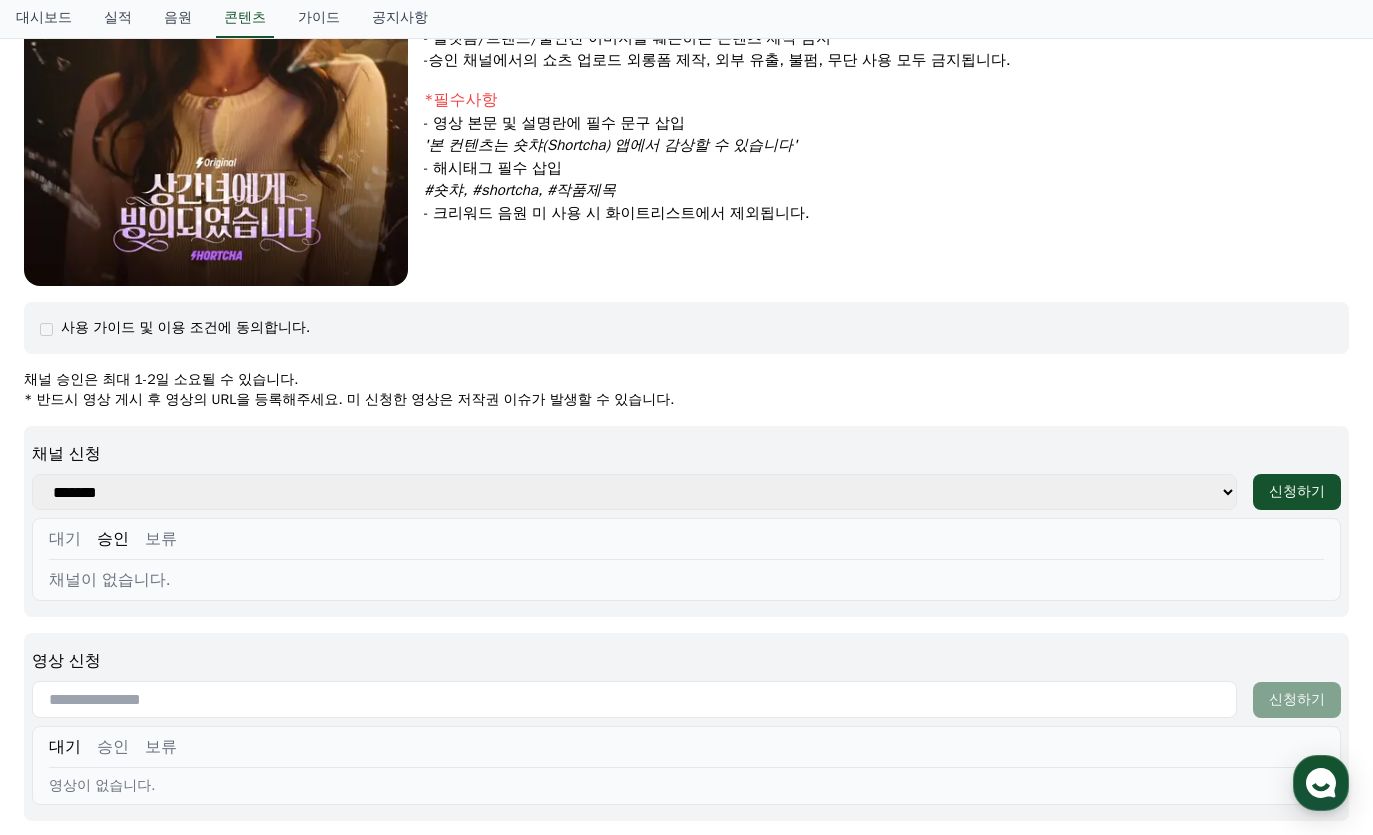 click on "**********" at bounding box center (634, 492) 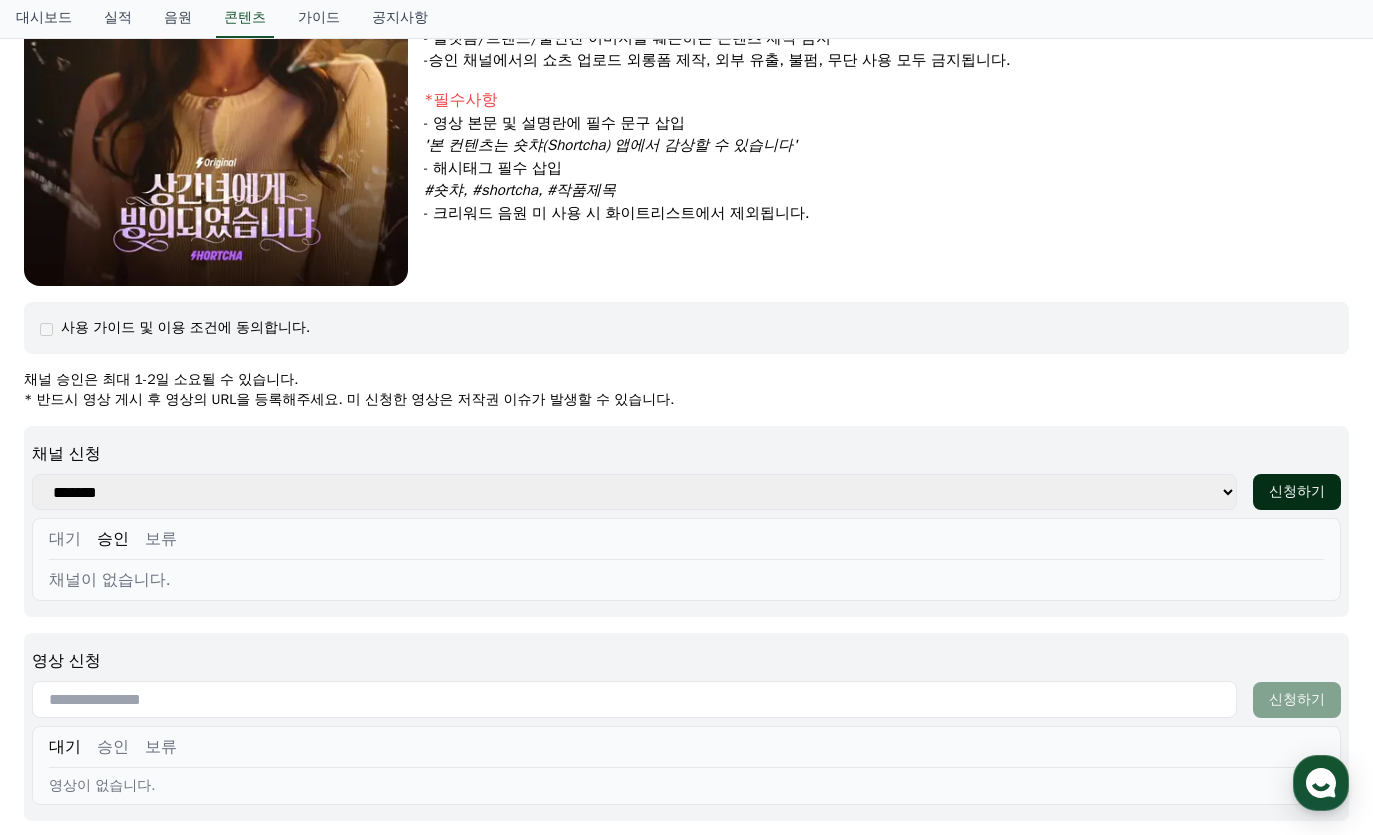 click on "신청하기" at bounding box center [1297, 492] 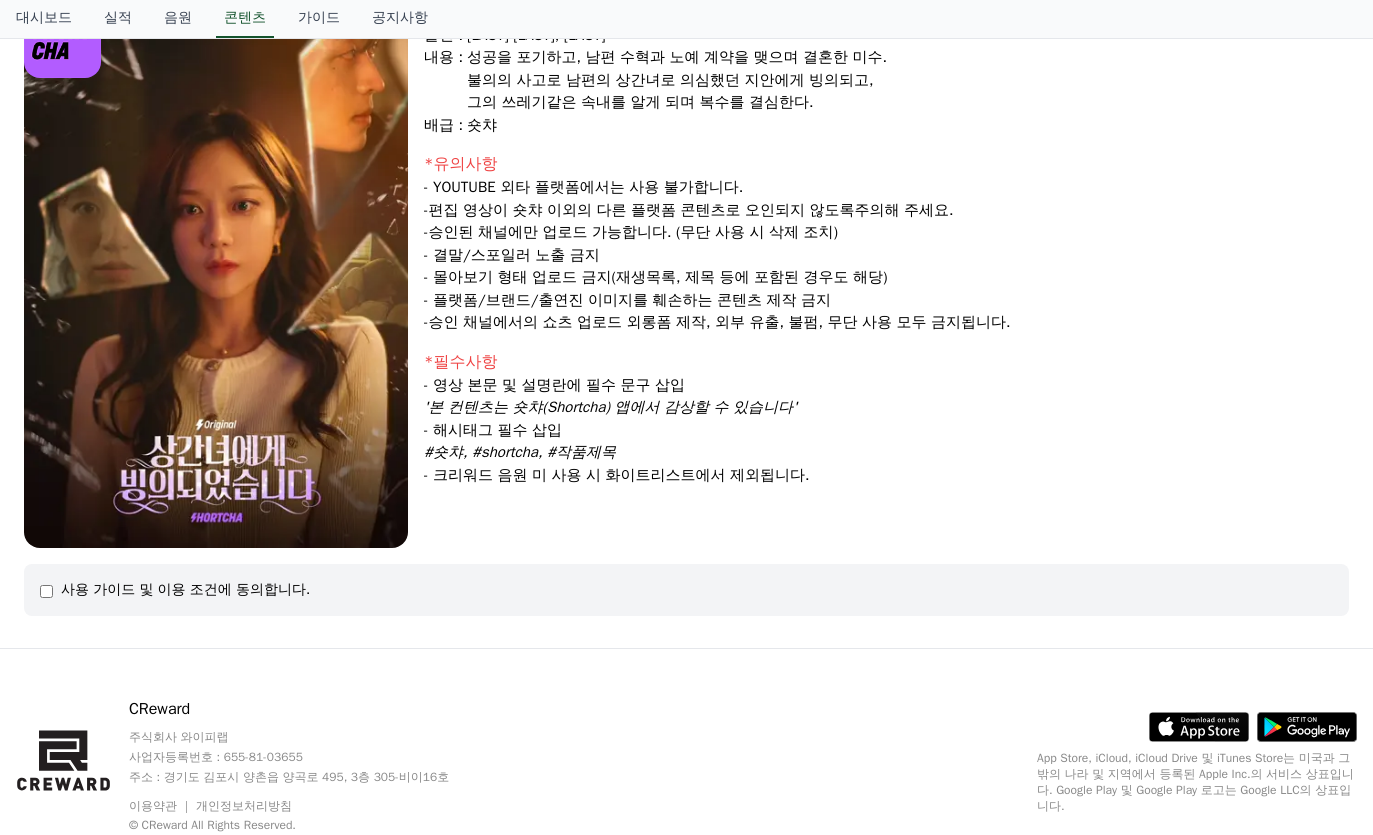 scroll, scrollTop: 0, scrollLeft: 0, axis: both 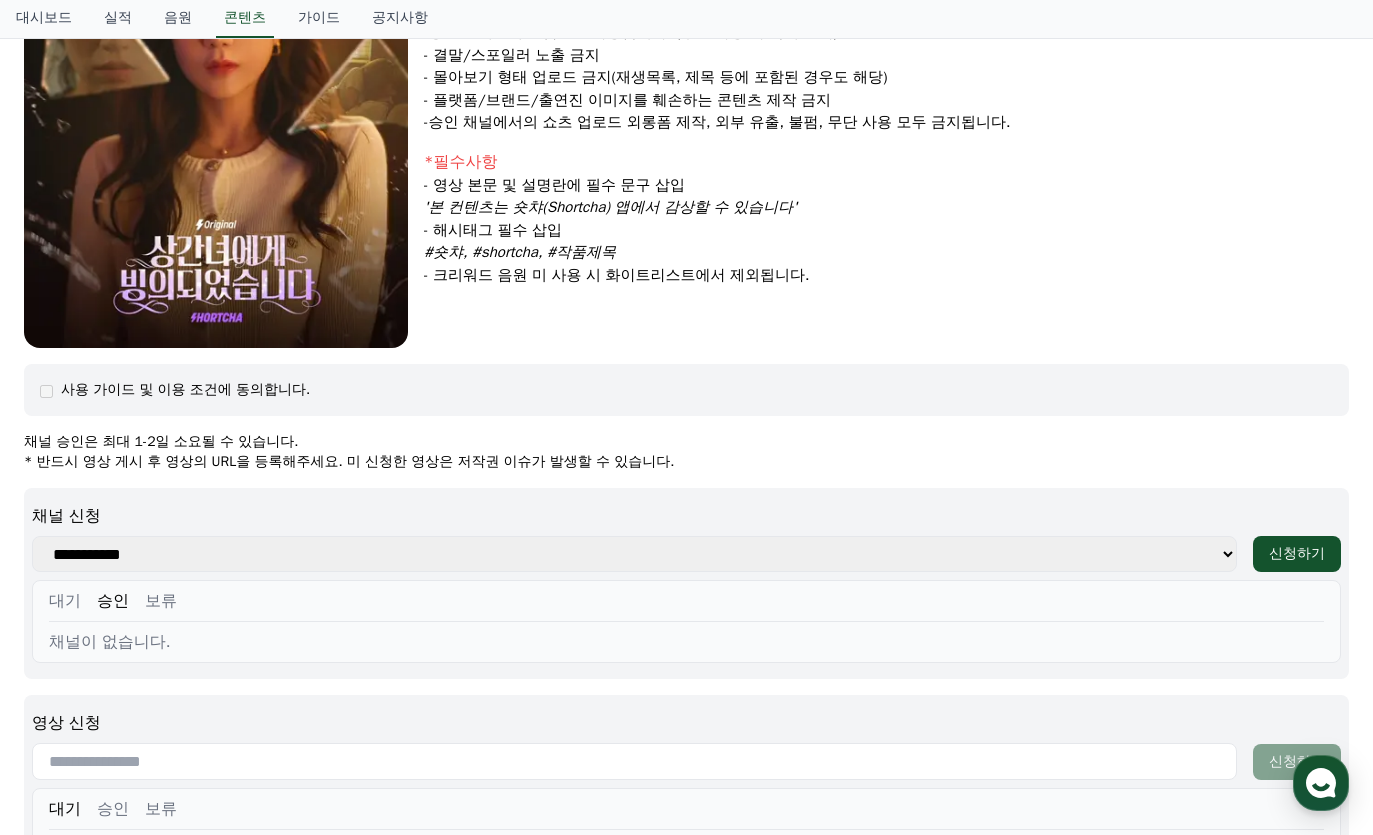 click on "**********" at bounding box center (634, 554) 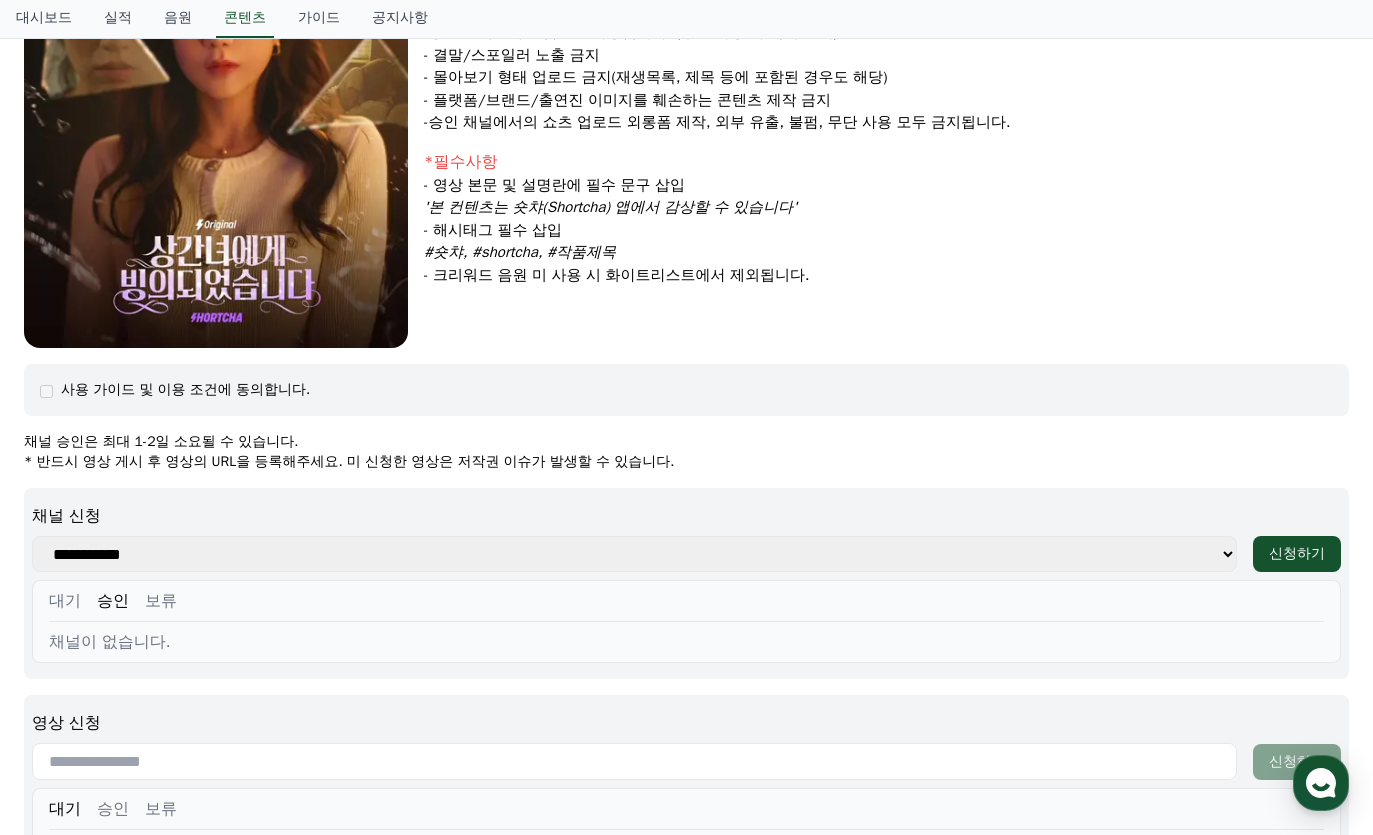 select on "**********" 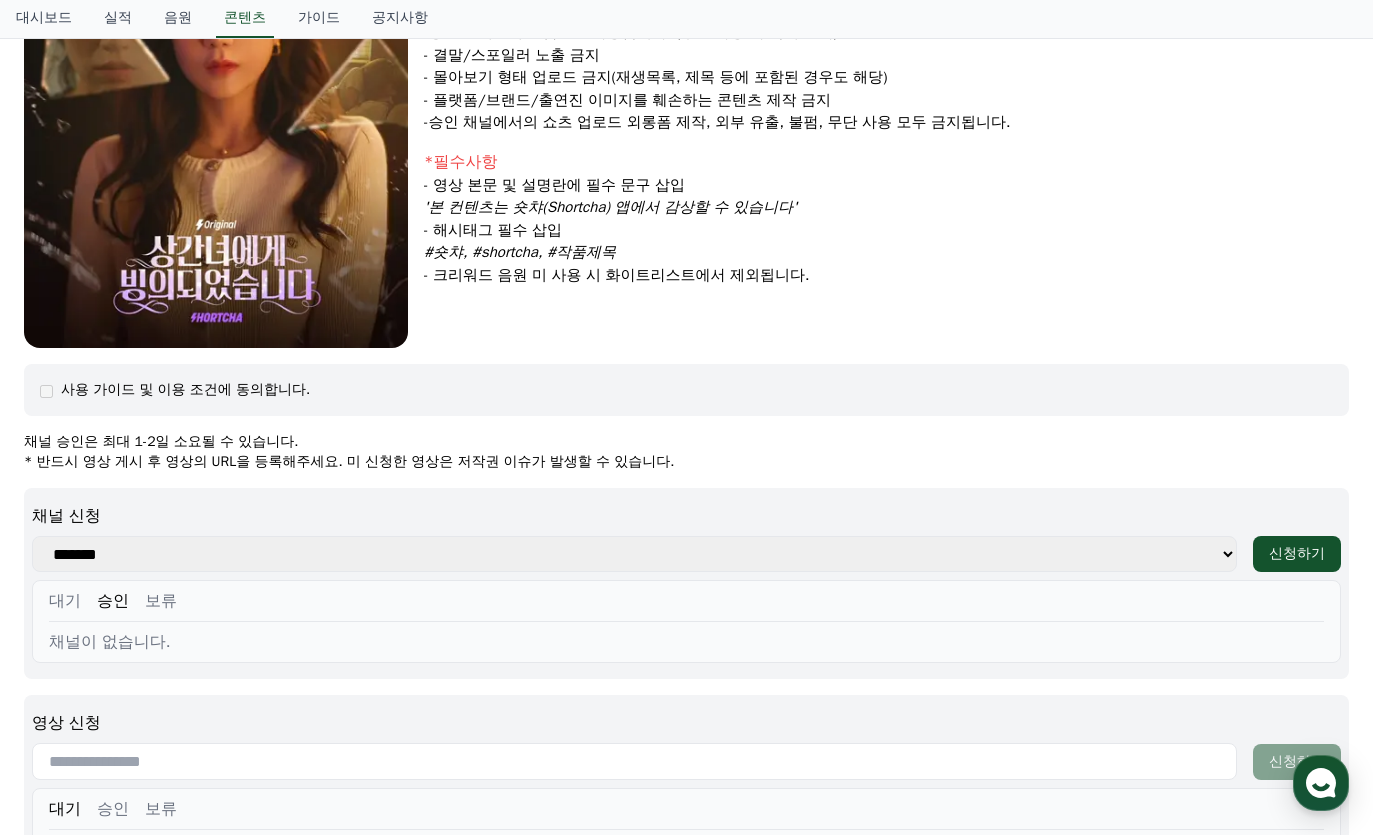 click on "**********" at bounding box center [634, 554] 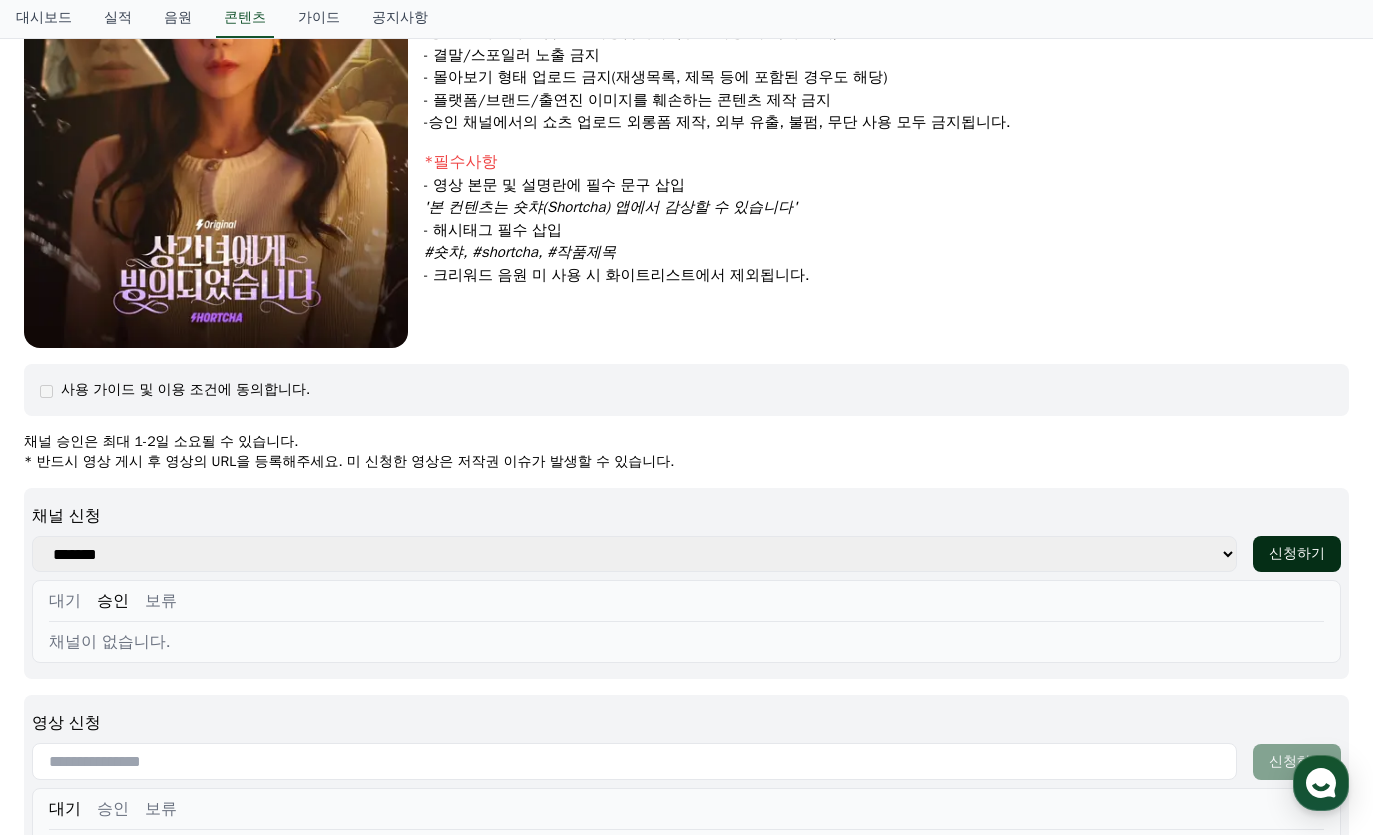 click on "신청하기" at bounding box center [1297, 554] 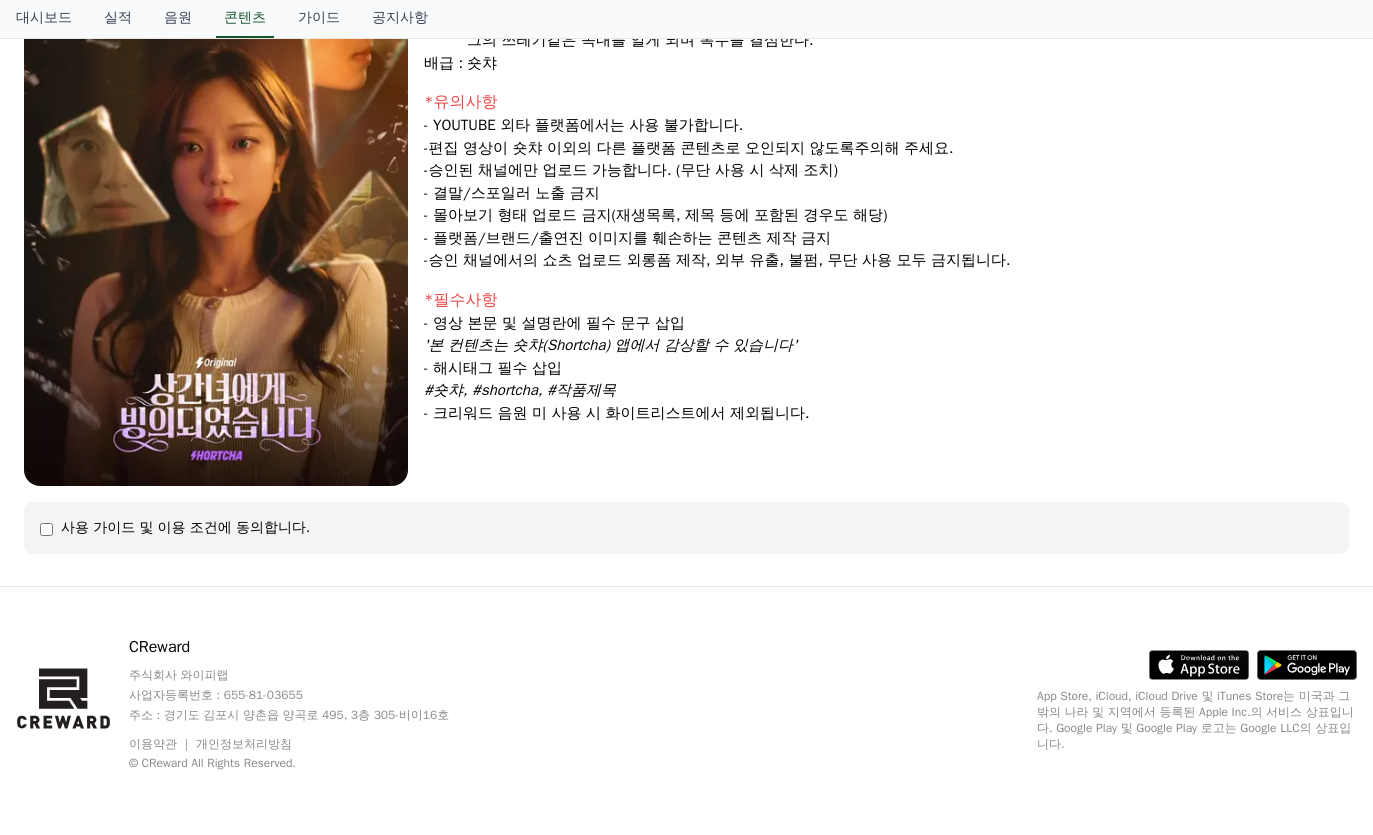 scroll, scrollTop: 0, scrollLeft: 0, axis: both 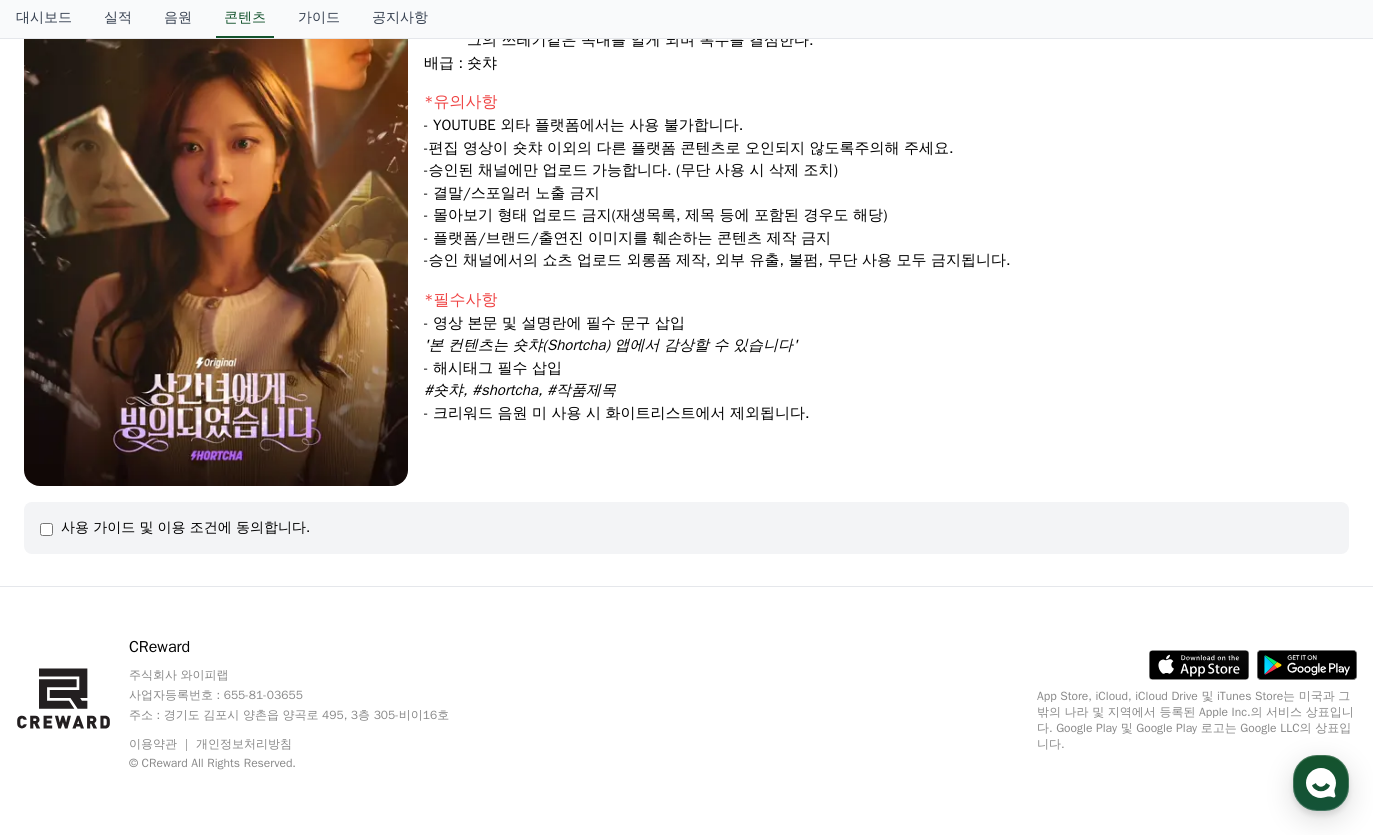 select 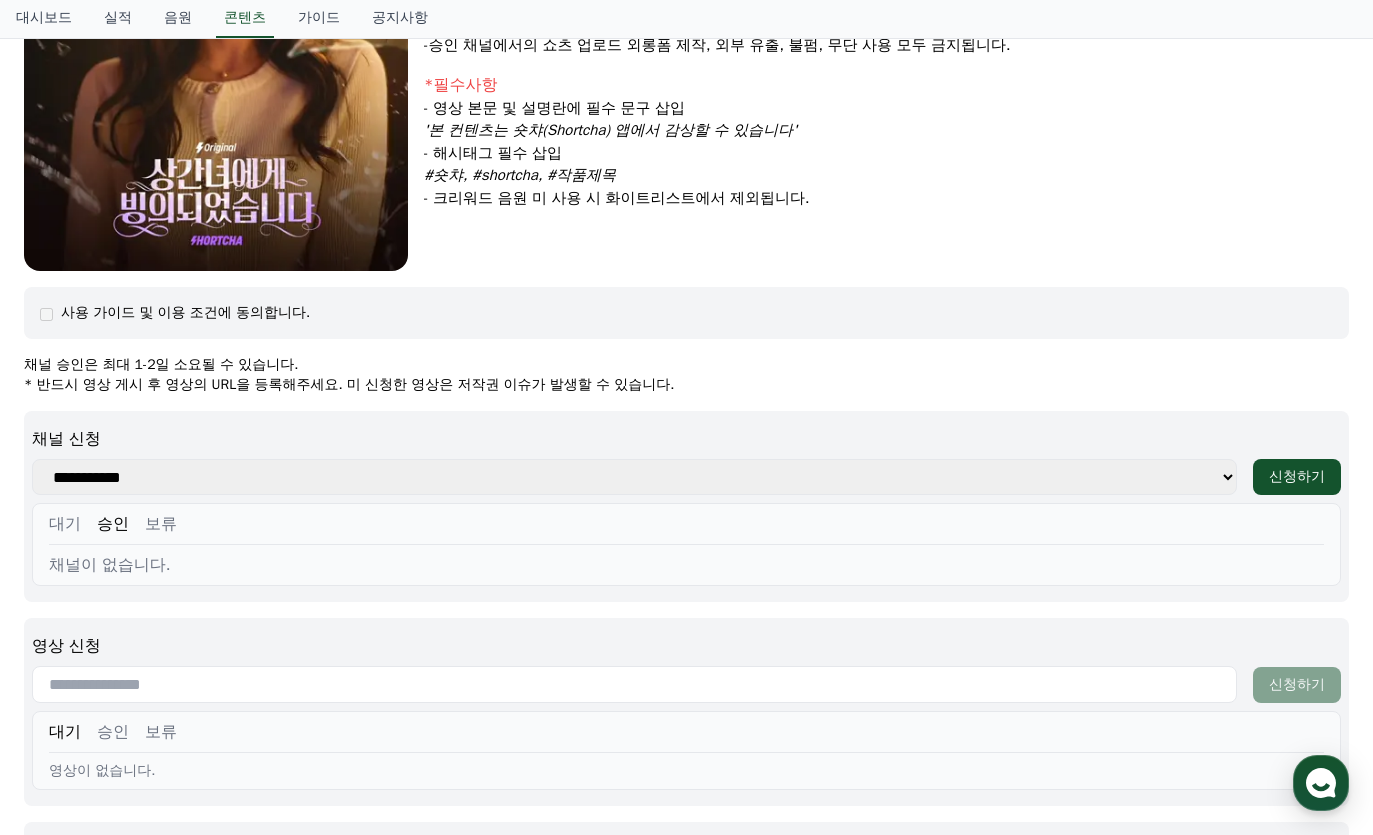scroll, scrollTop: 675, scrollLeft: 0, axis: vertical 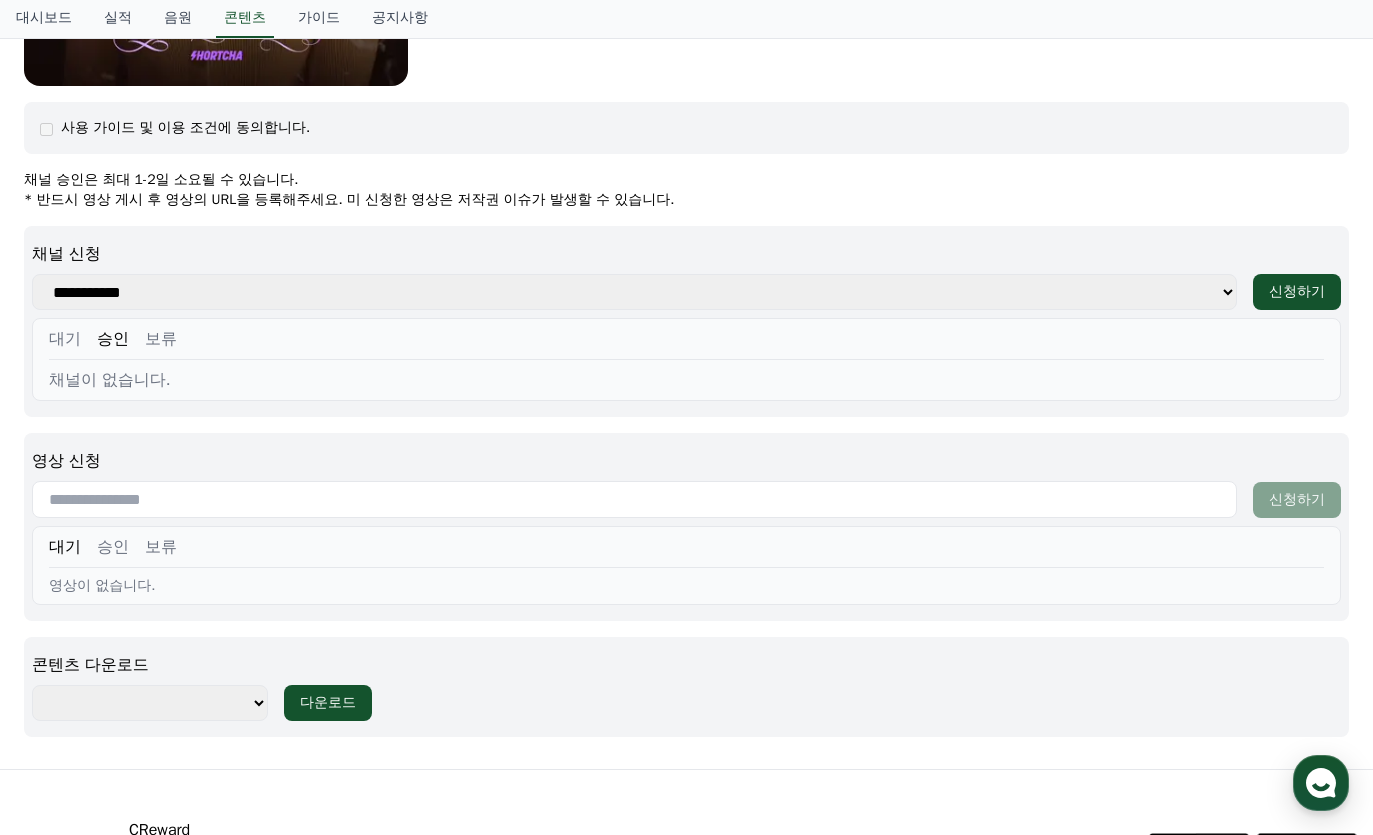 click on "**********" at bounding box center [150, 703] 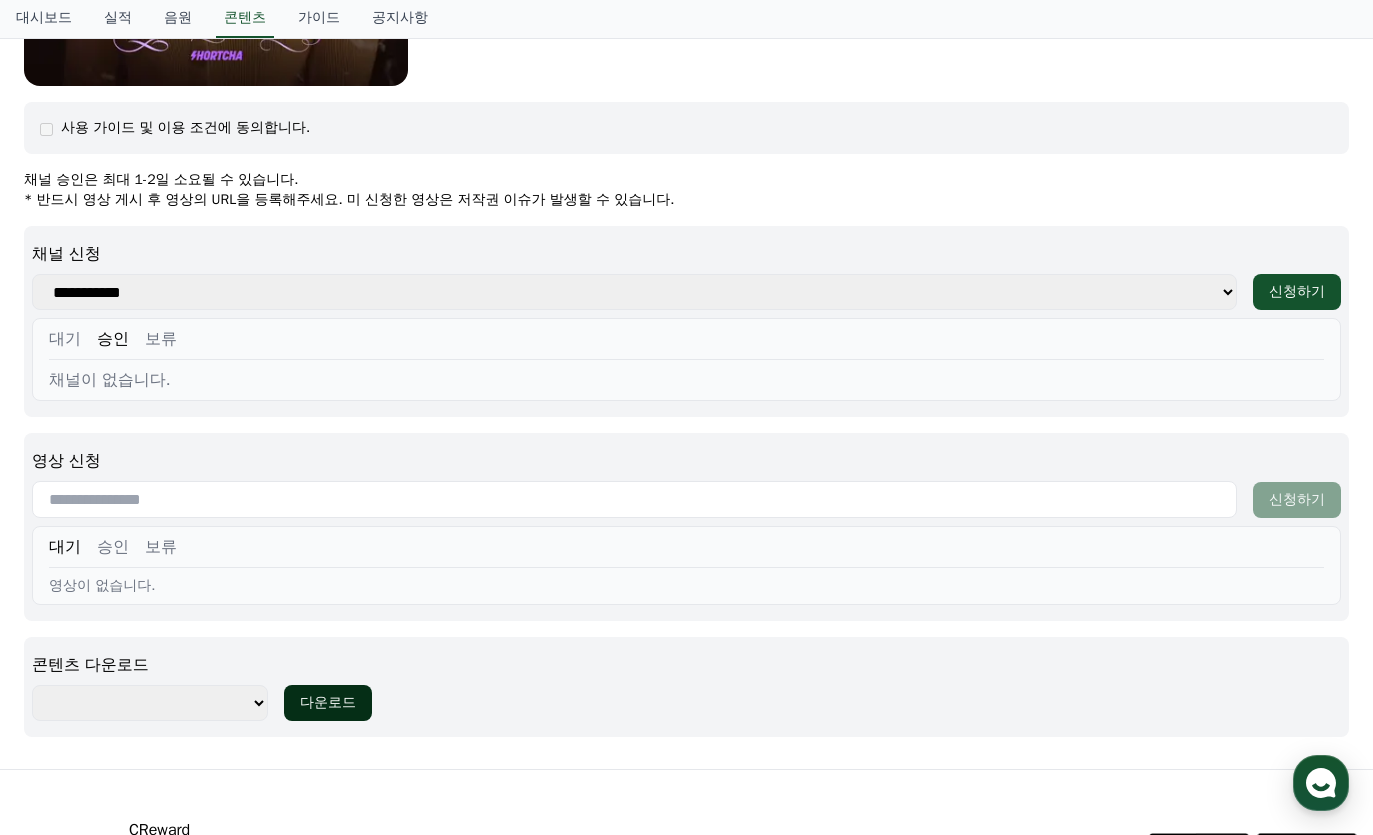 click on "다운로드" at bounding box center [328, 703] 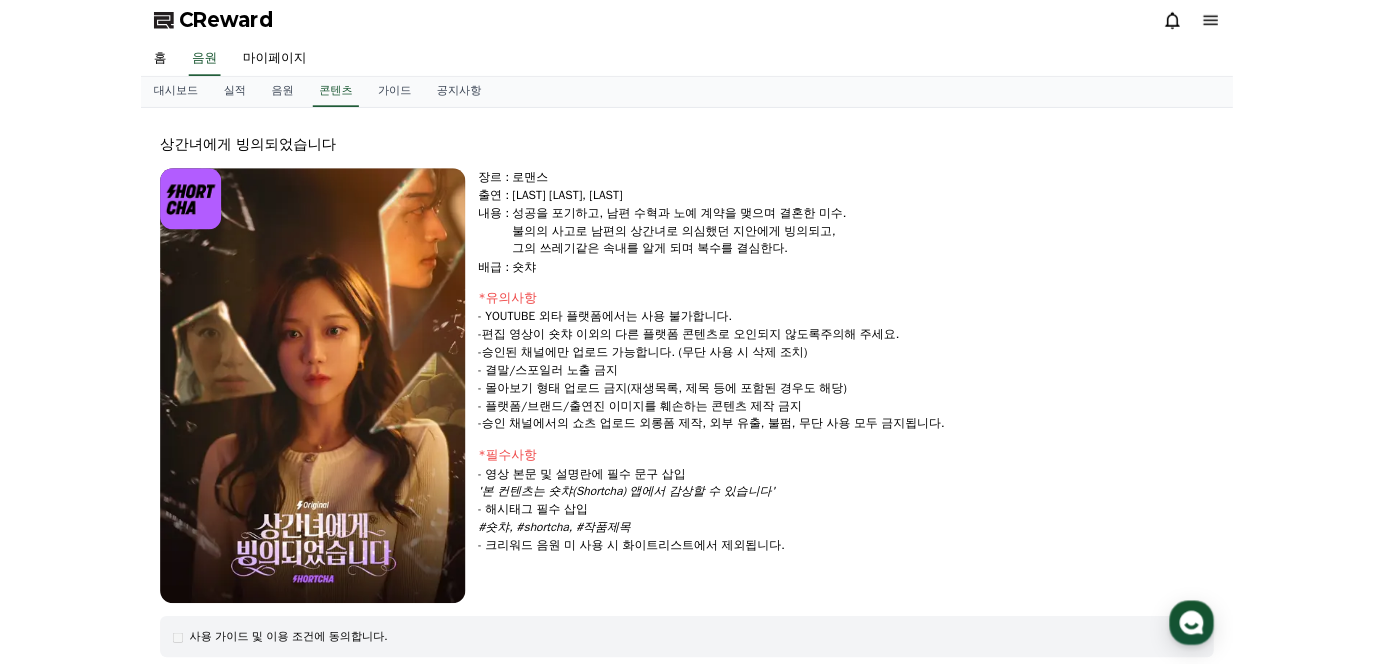 scroll, scrollTop: 0, scrollLeft: 0, axis: both 